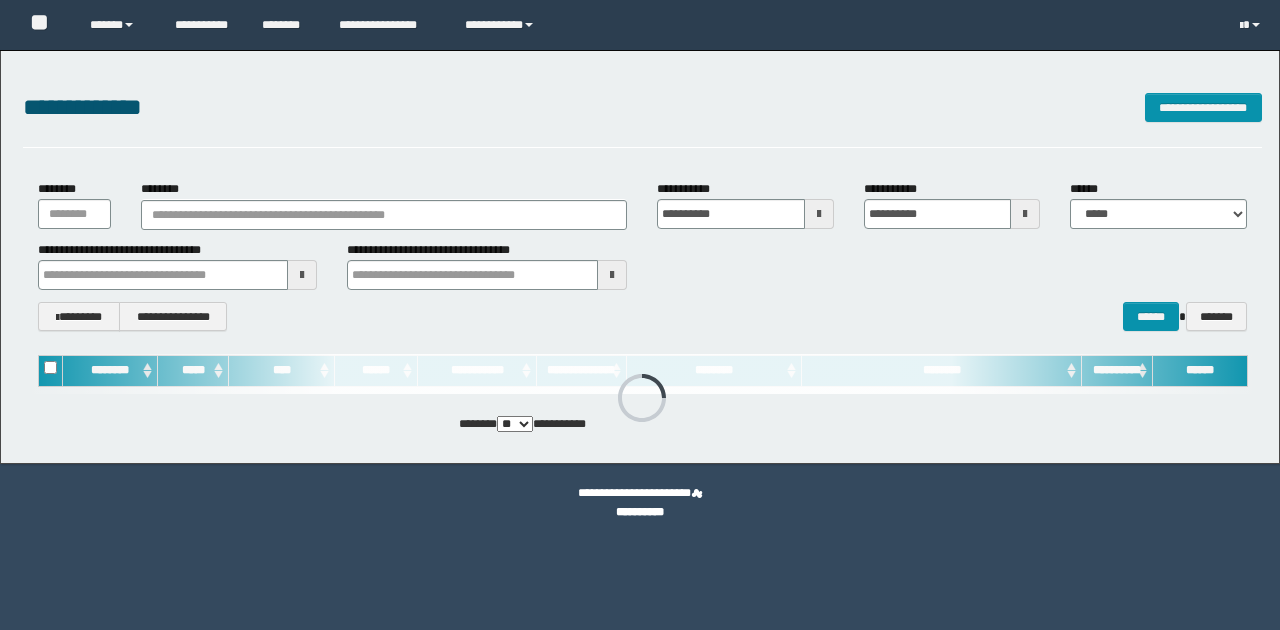 scroll, scrollTop: 0, scrollLeft: 0, axis: both 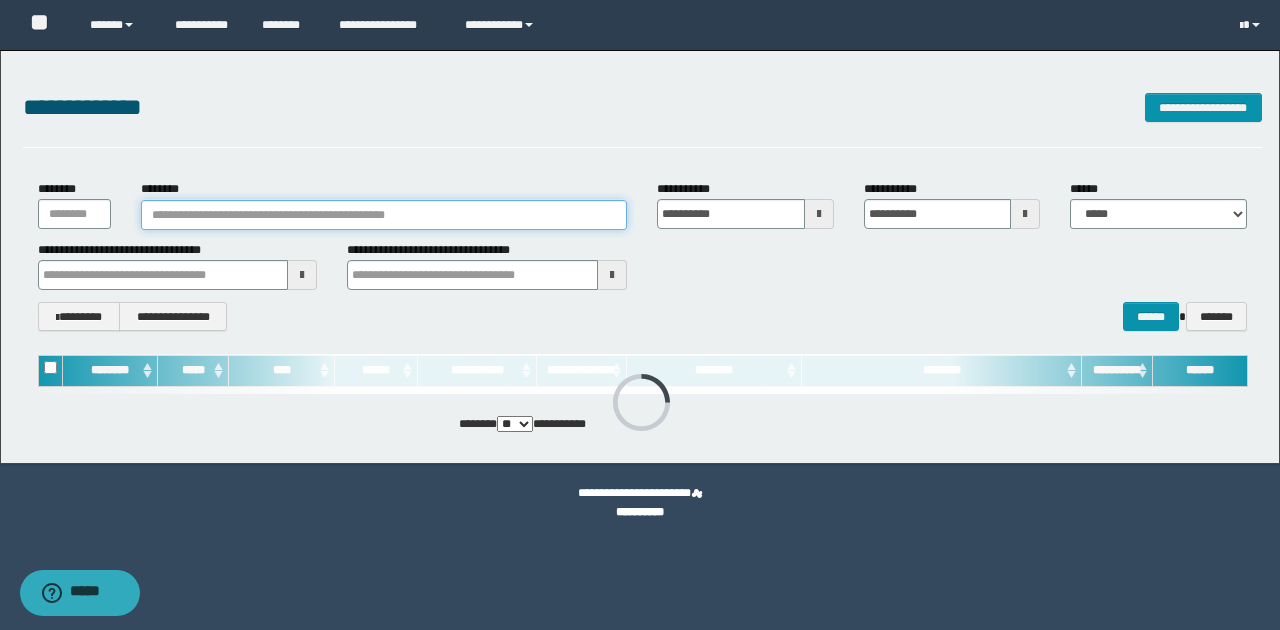 click on "********" at bounding box center [384, 215] 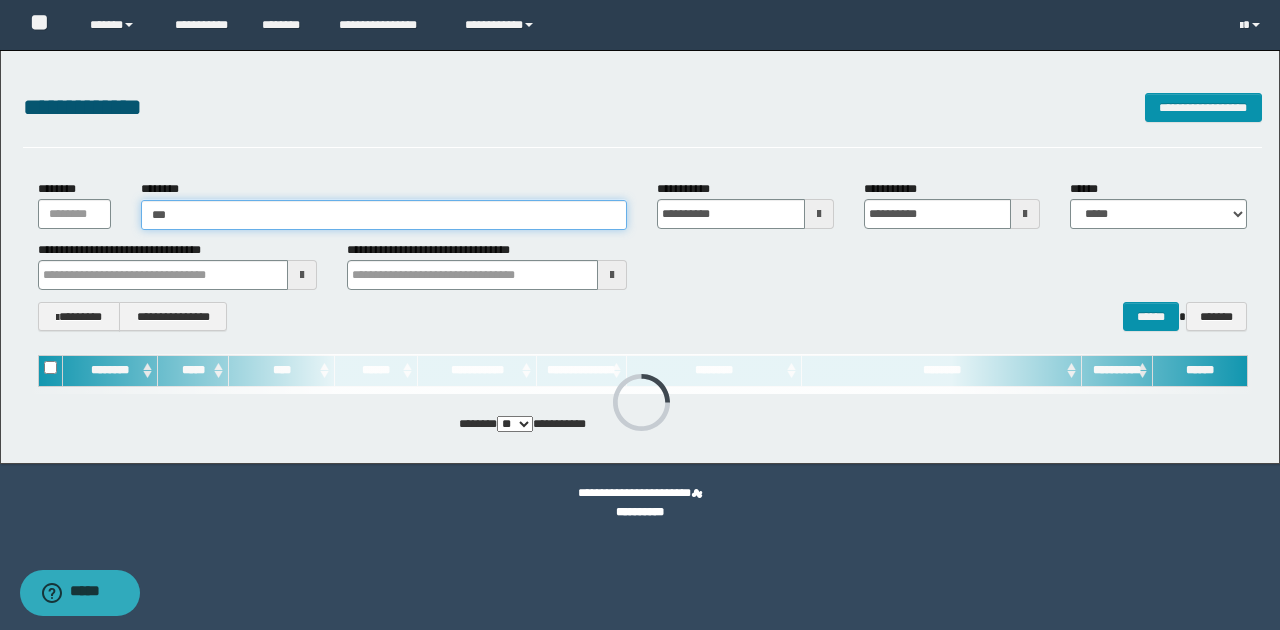 type on "****" 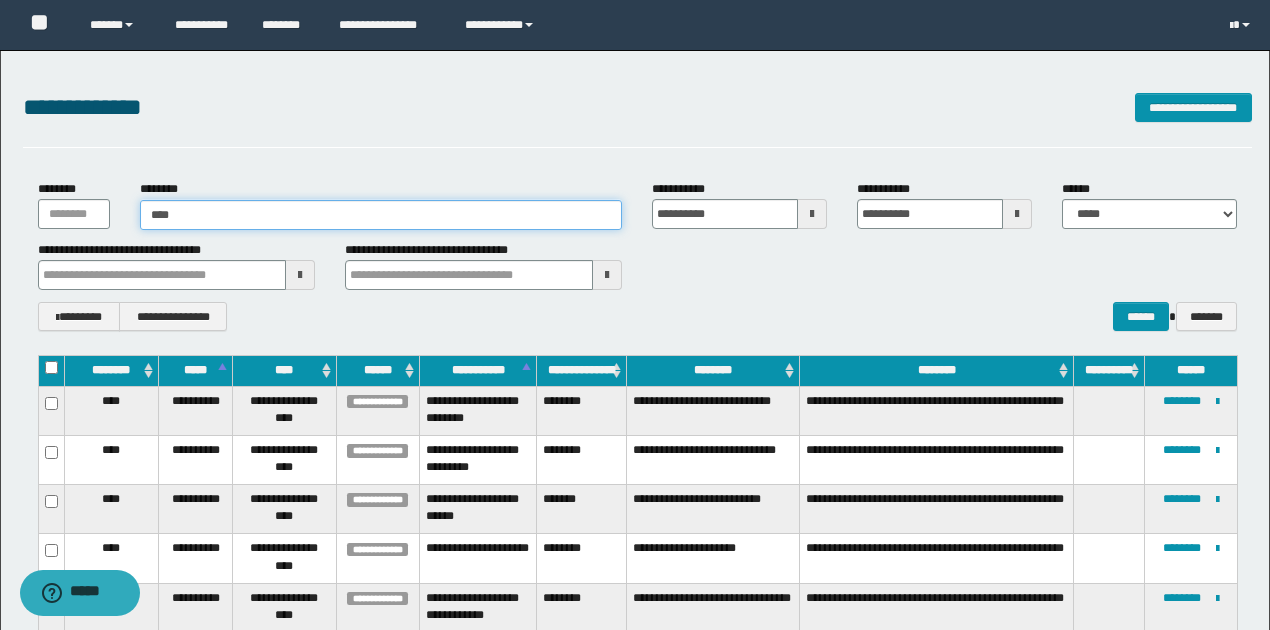 type on "****" 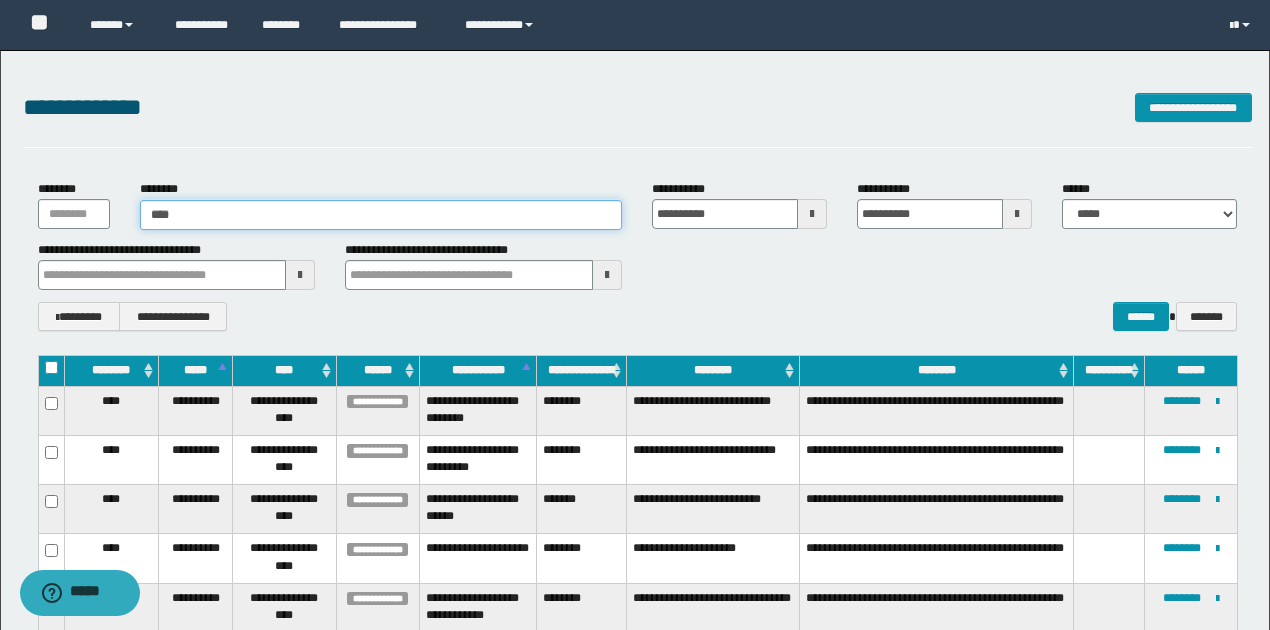 type 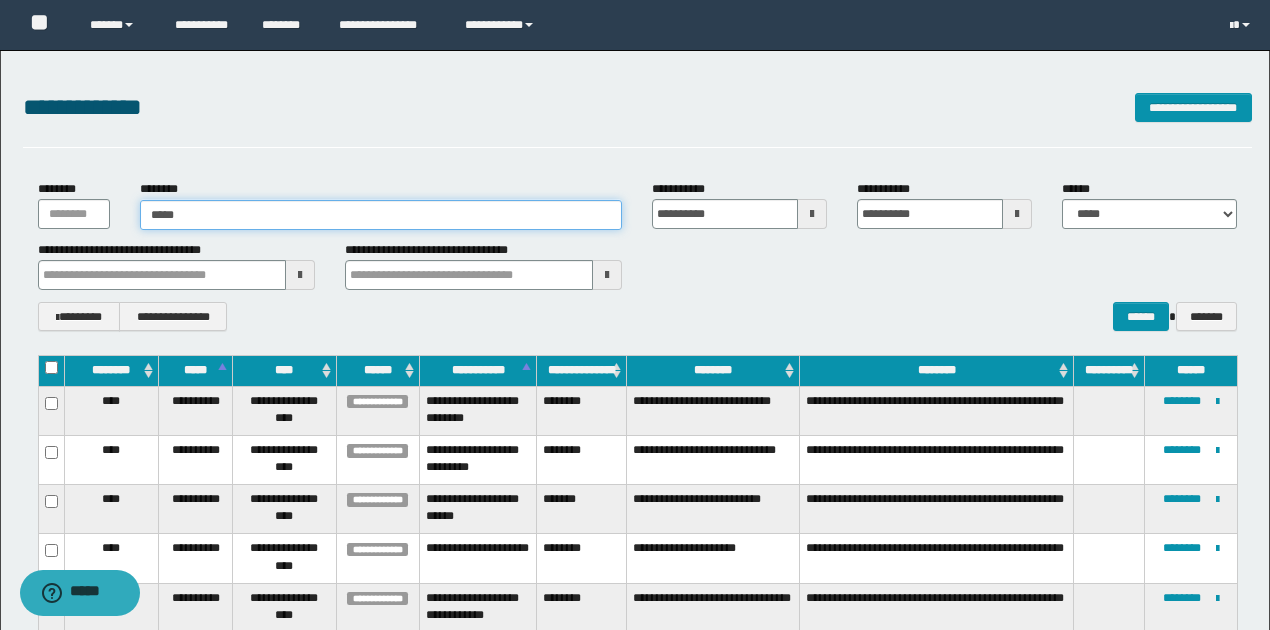 type on "*****" 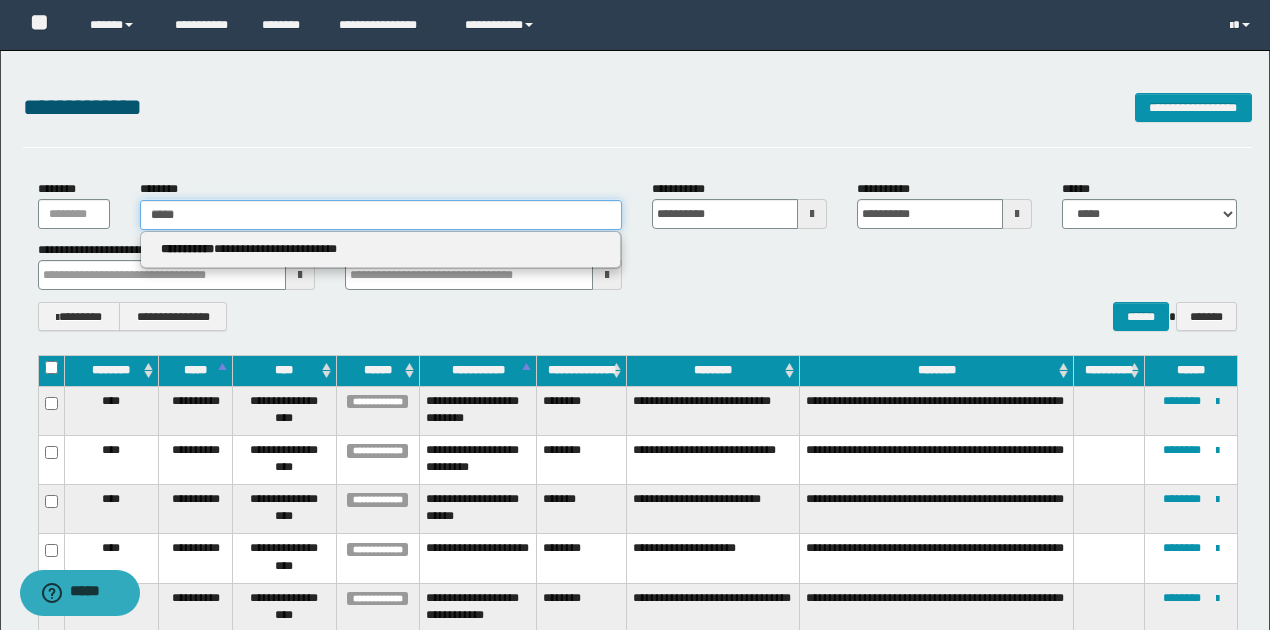 type 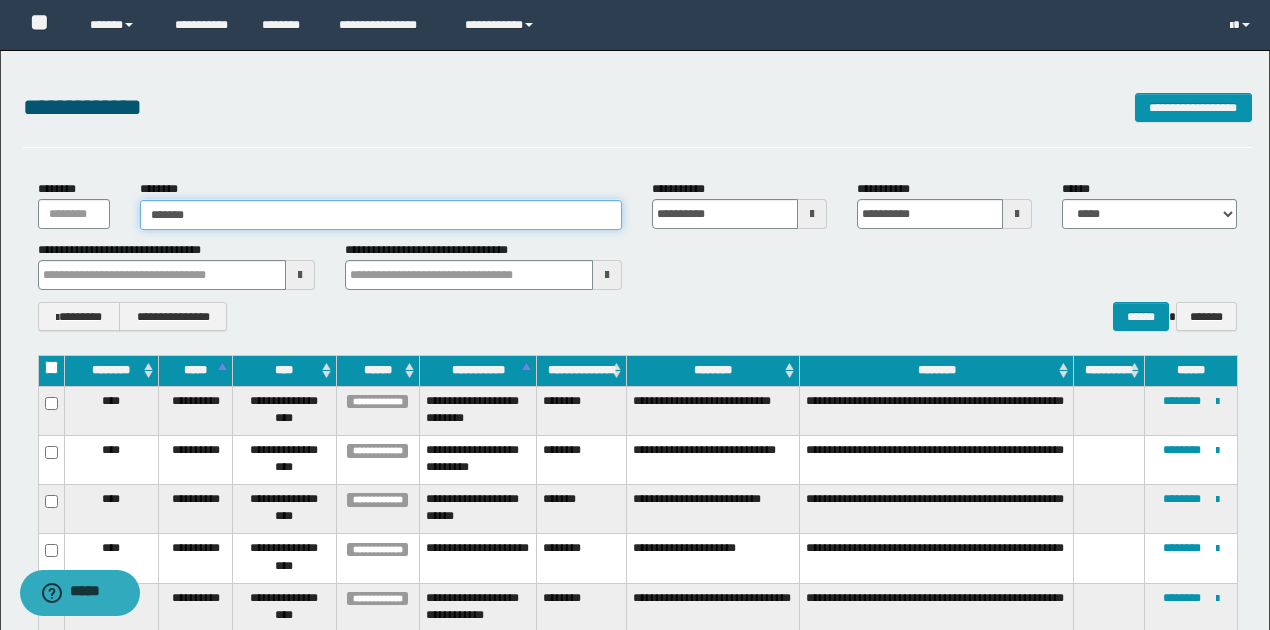 type on "********" 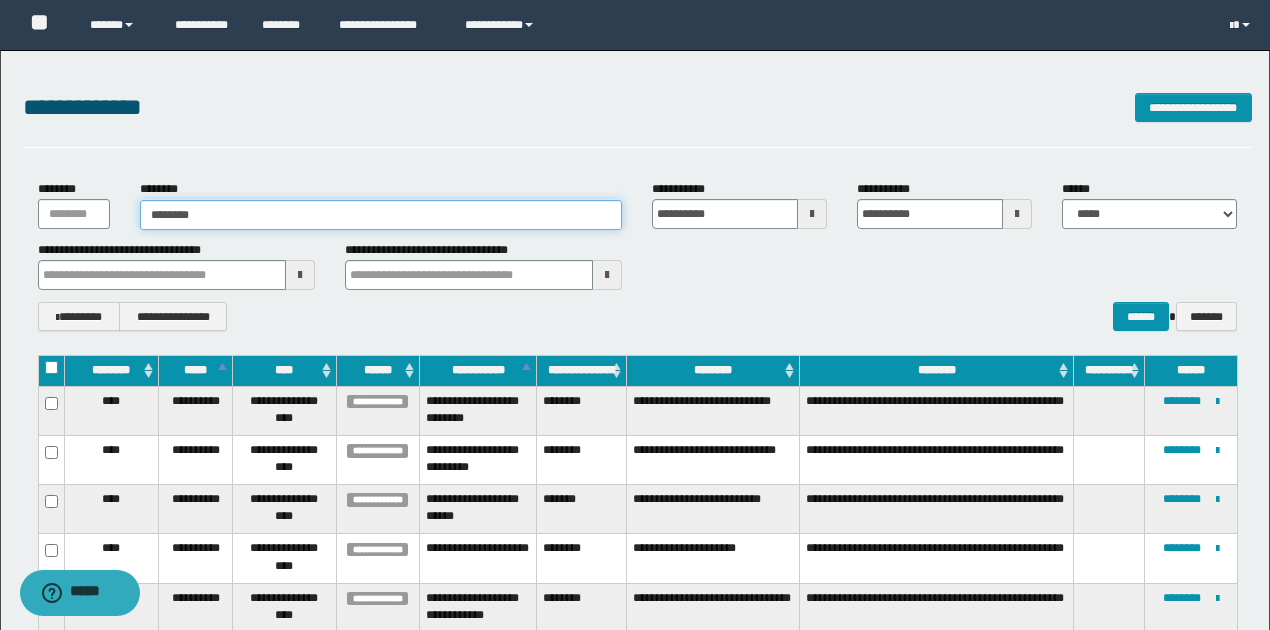 type on "********" 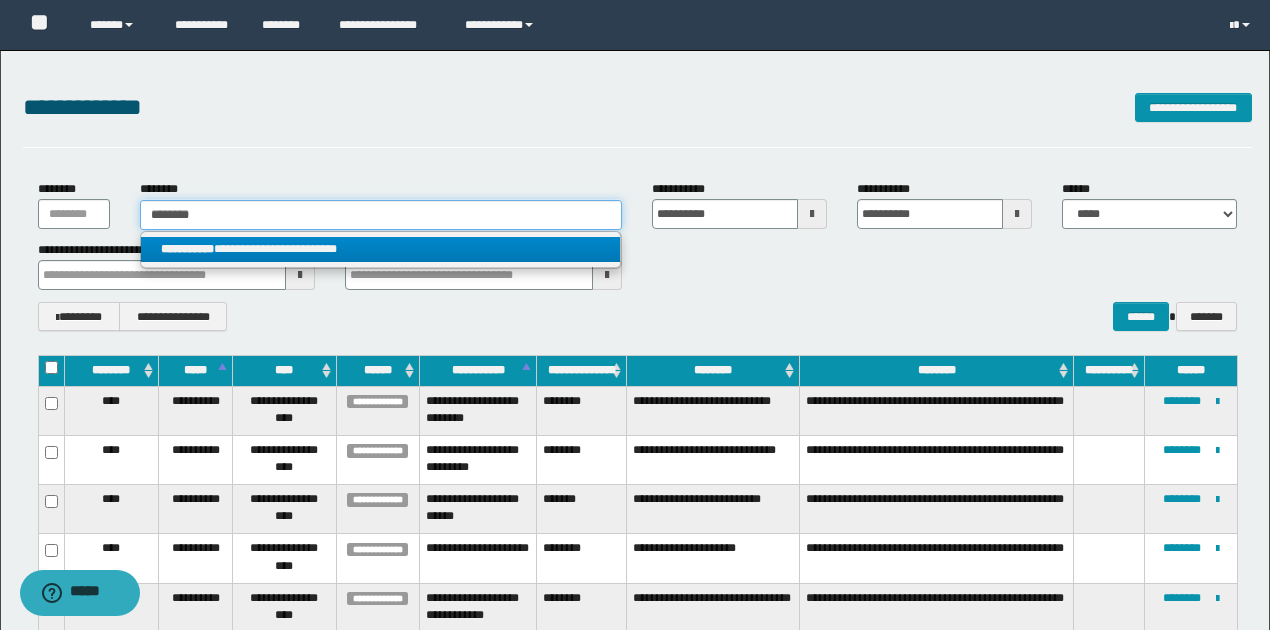 type on "********" 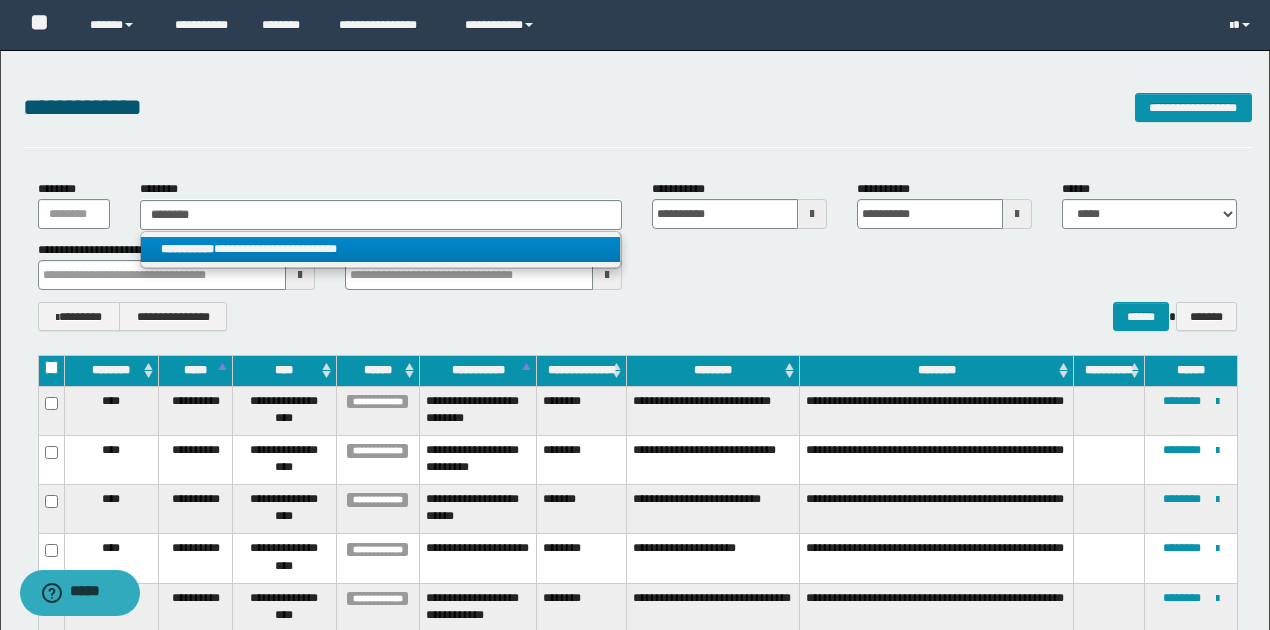 click on "**********" at bounding box center [380, 249] 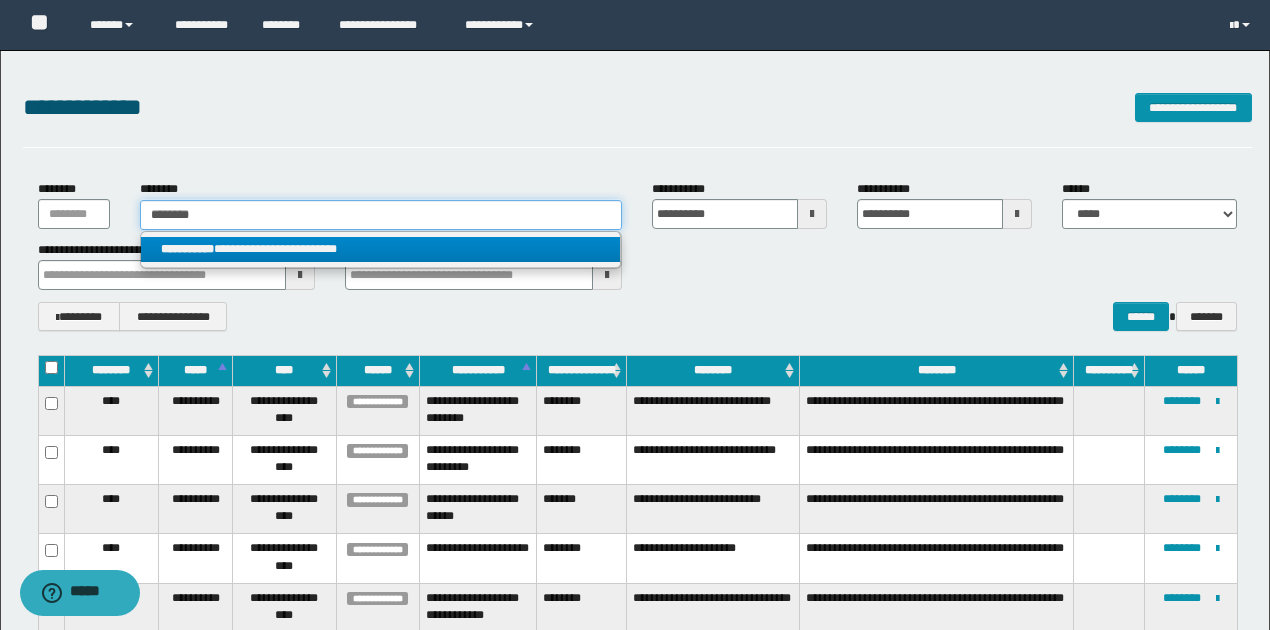 type 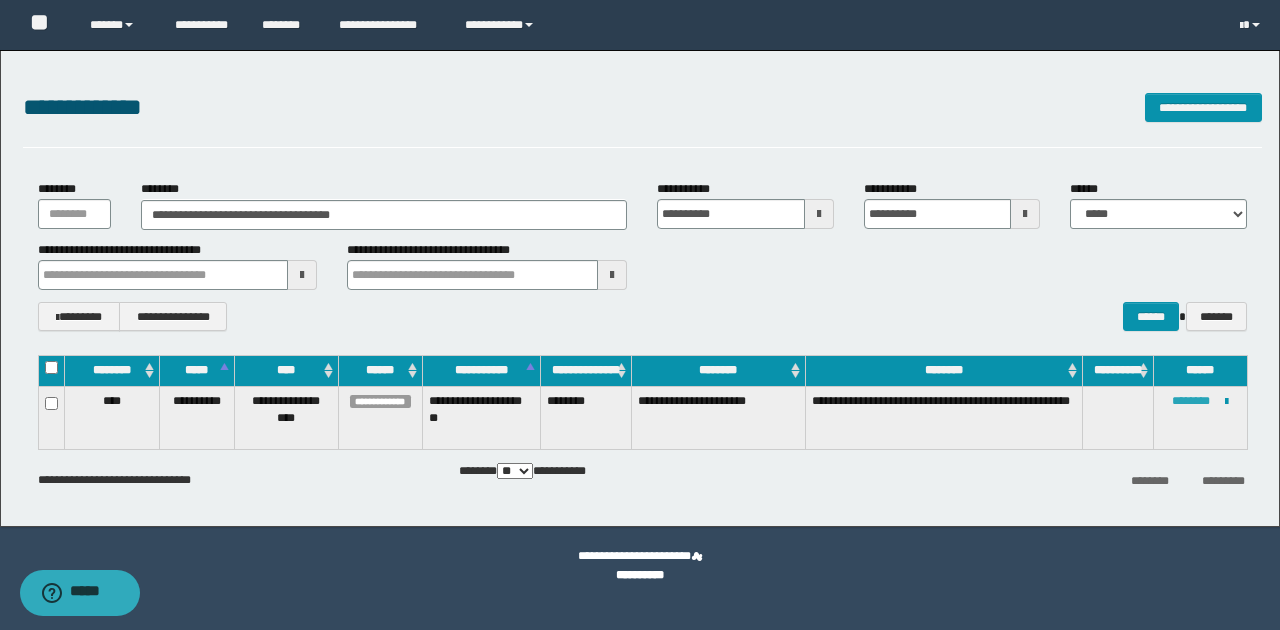click on "********" at bounding box center [1191, 401] 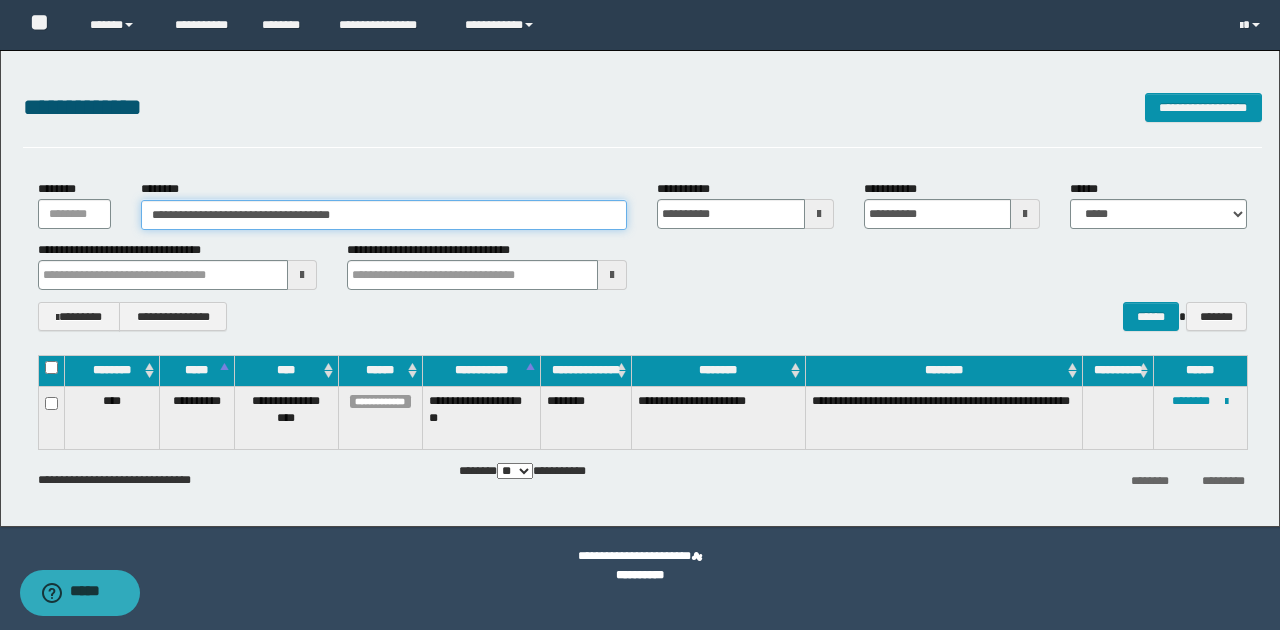 drag, startPoint x: 386, startPoint y: 212, endPoint x: 112, endPoint y: 178, distance: 276.10144 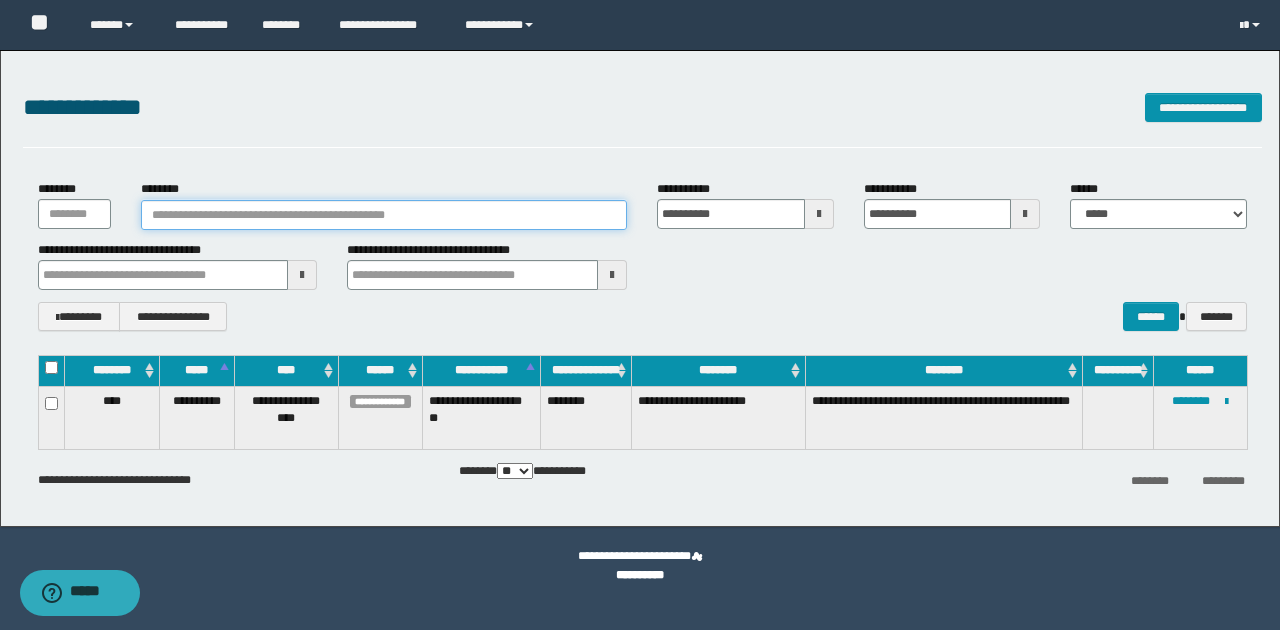 paste on "********" 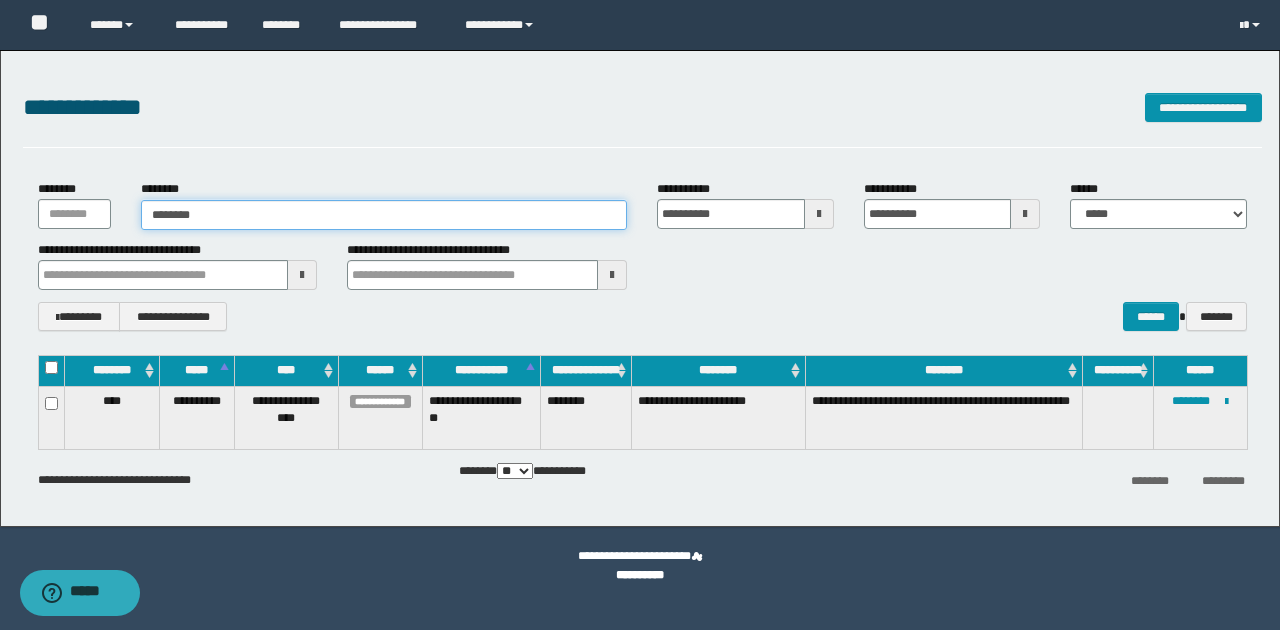 type on "********" 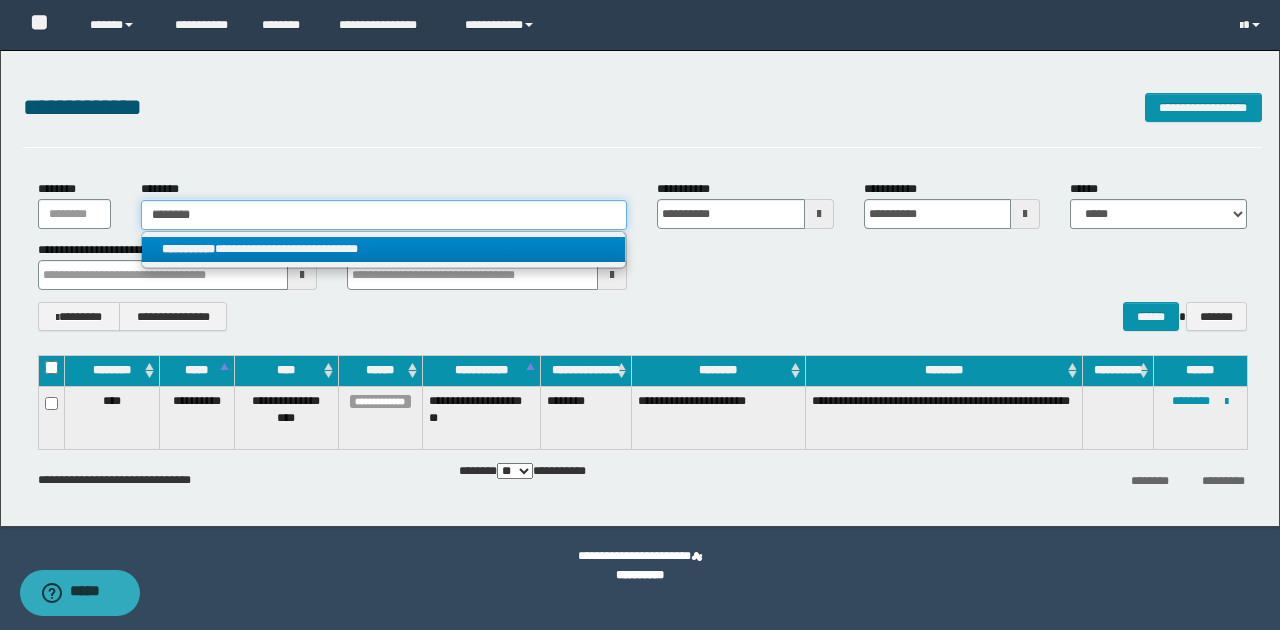 type on "********" 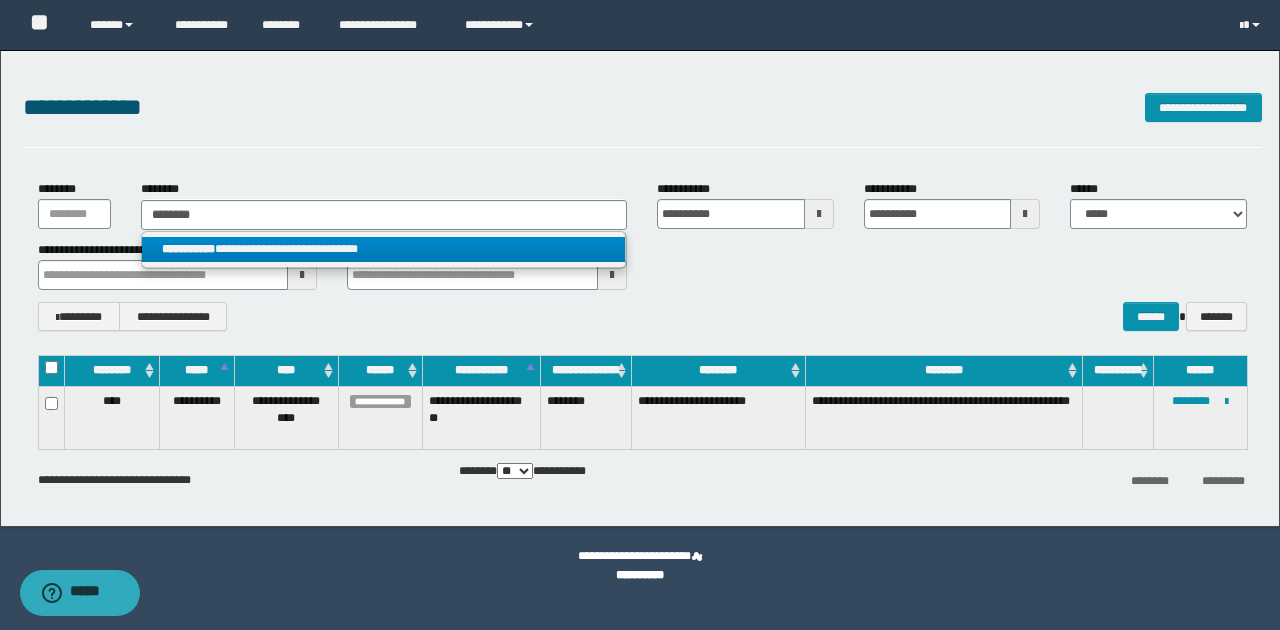 click on "**********" at bounding box center [384, 249] 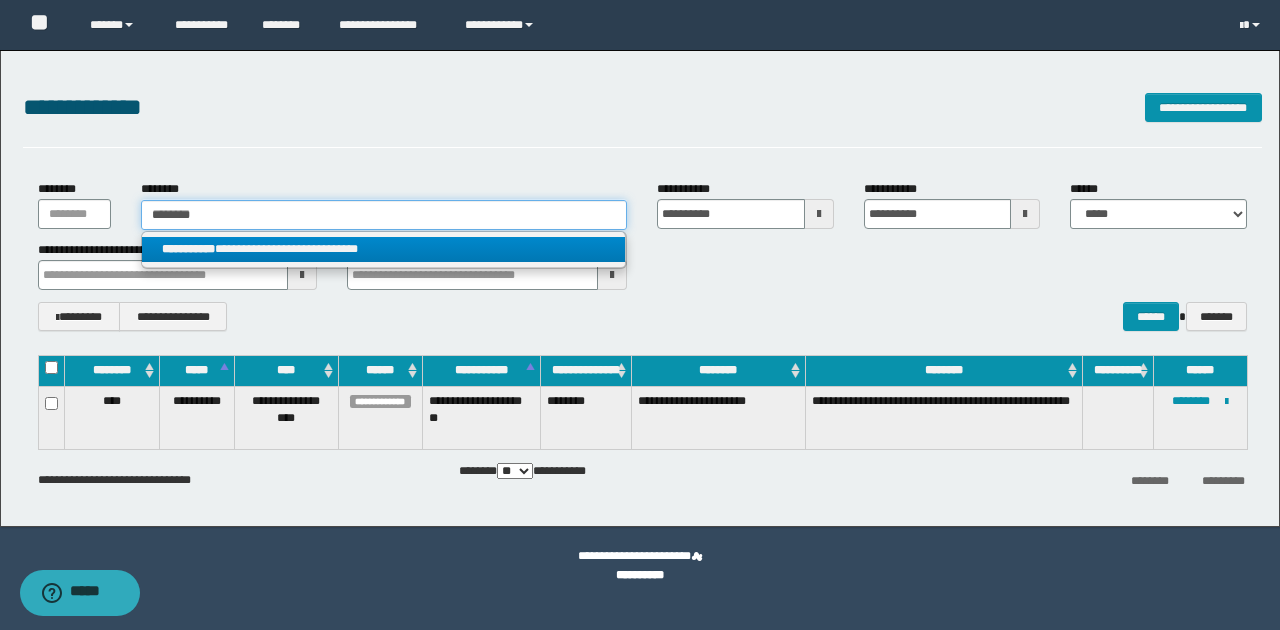 type 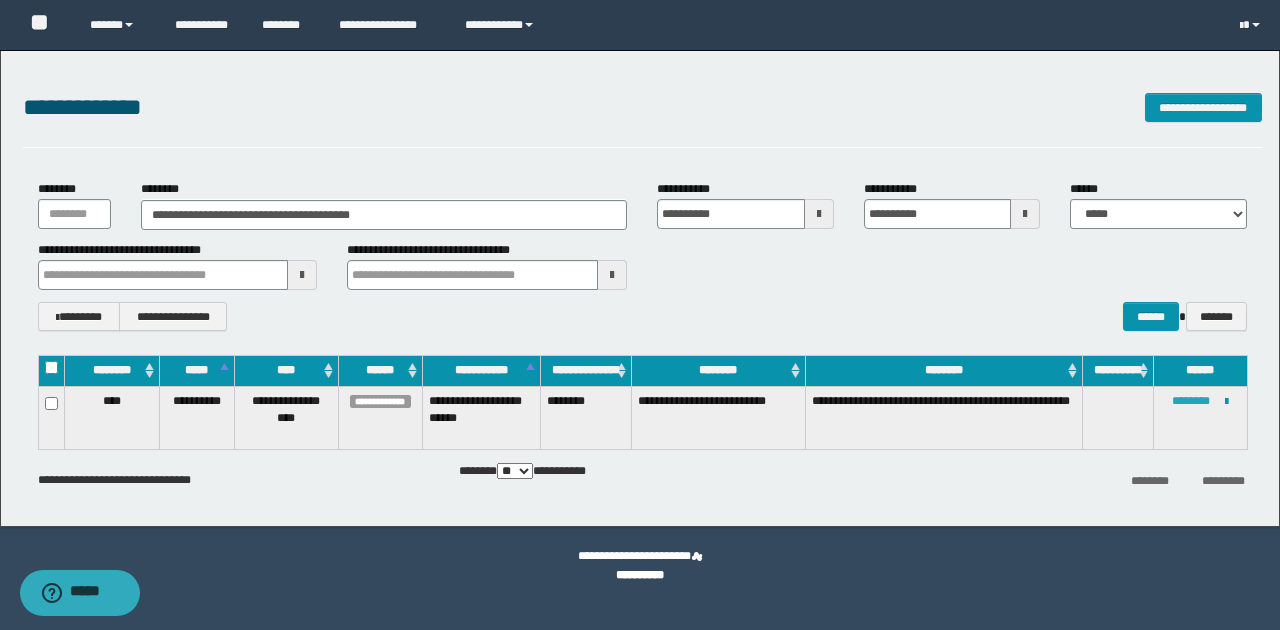 click on "********" at bounding box center (1191, 401) 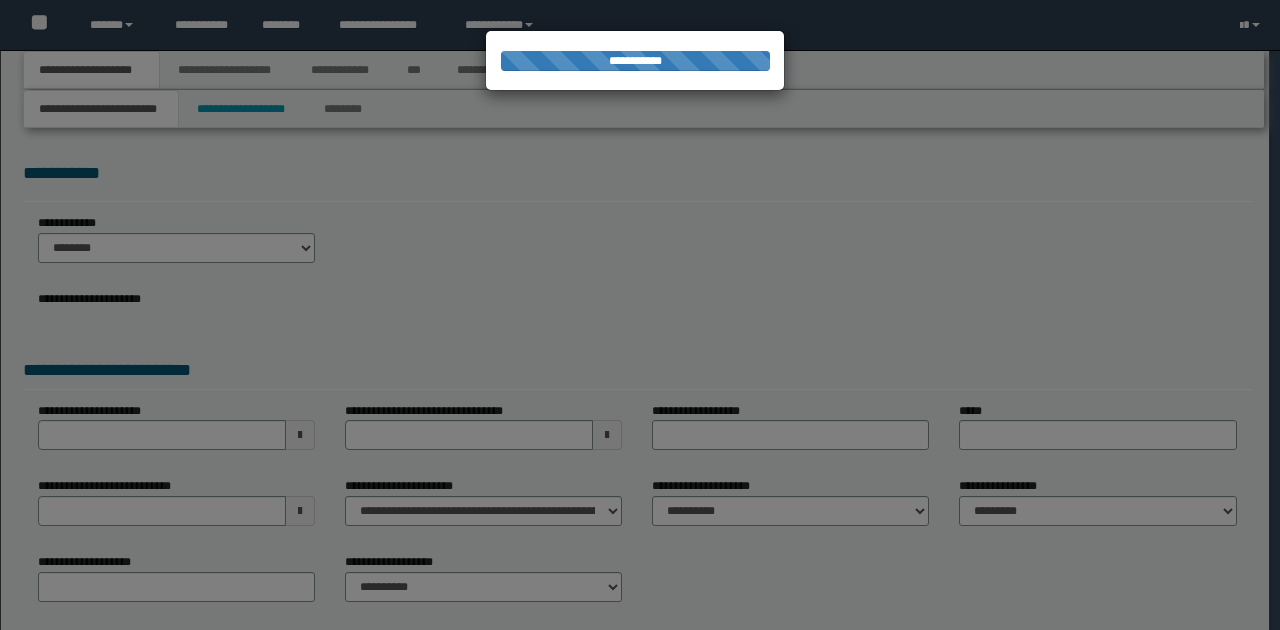 scroll, scrollTop: 0, scrollLeft: 0, axis: both 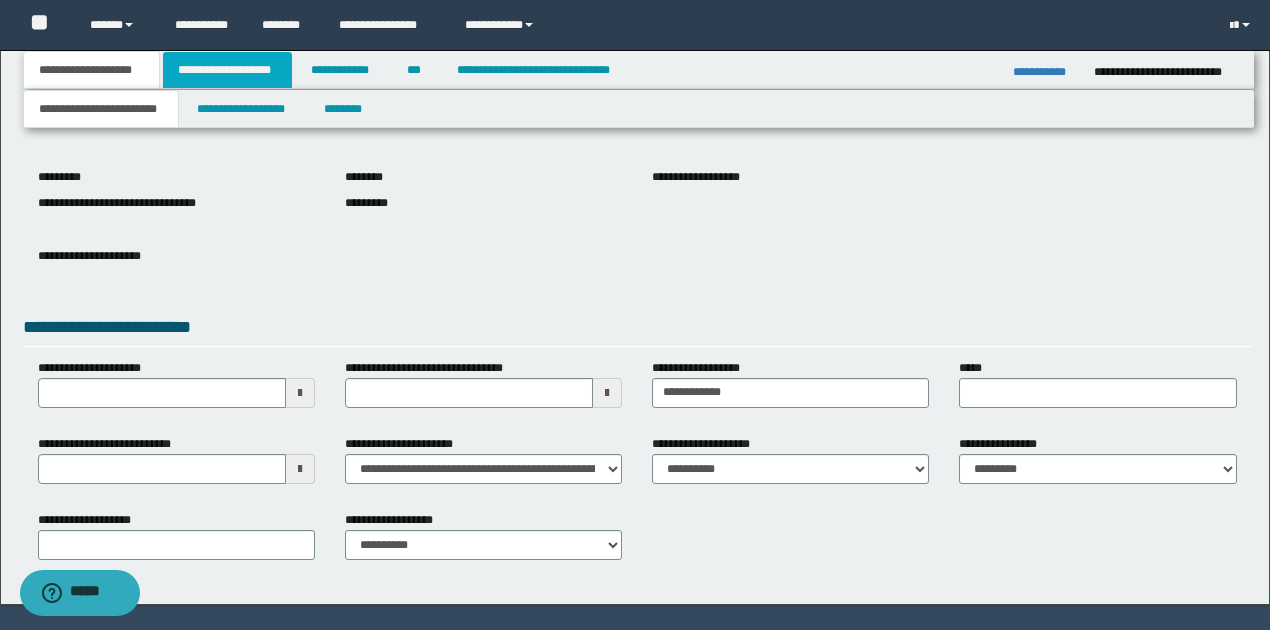 click on "**********" at bounding box center (227, 70) 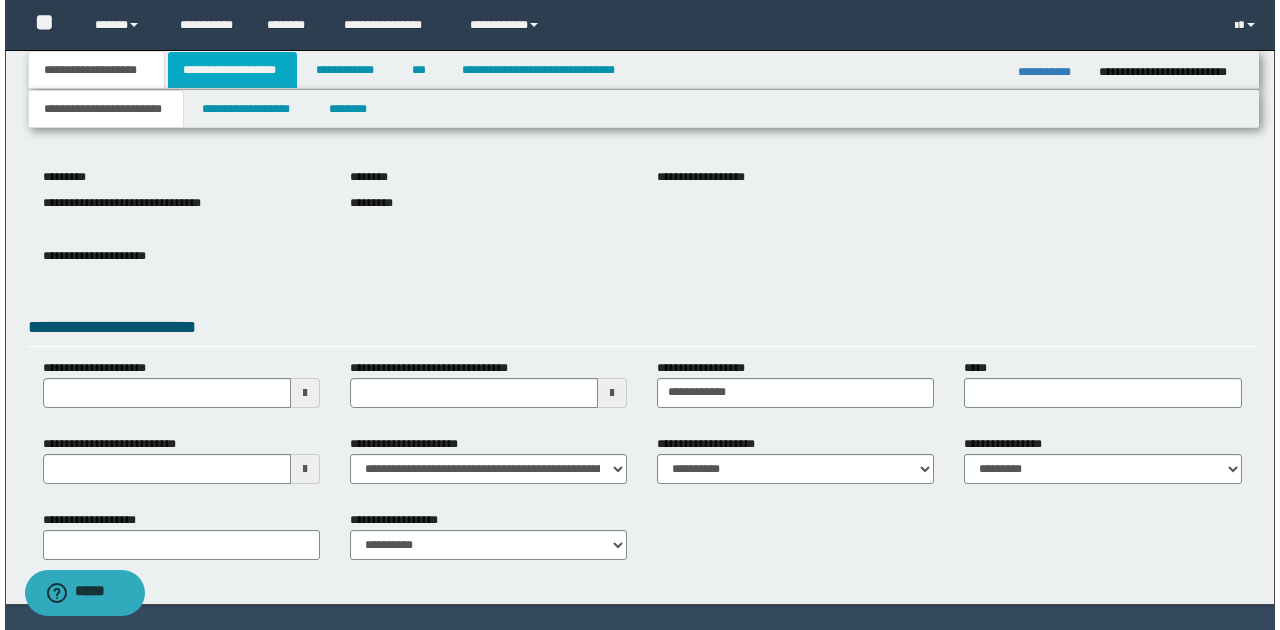 scroll, scrollTop: 0, scrollLeft: 0, axis: both 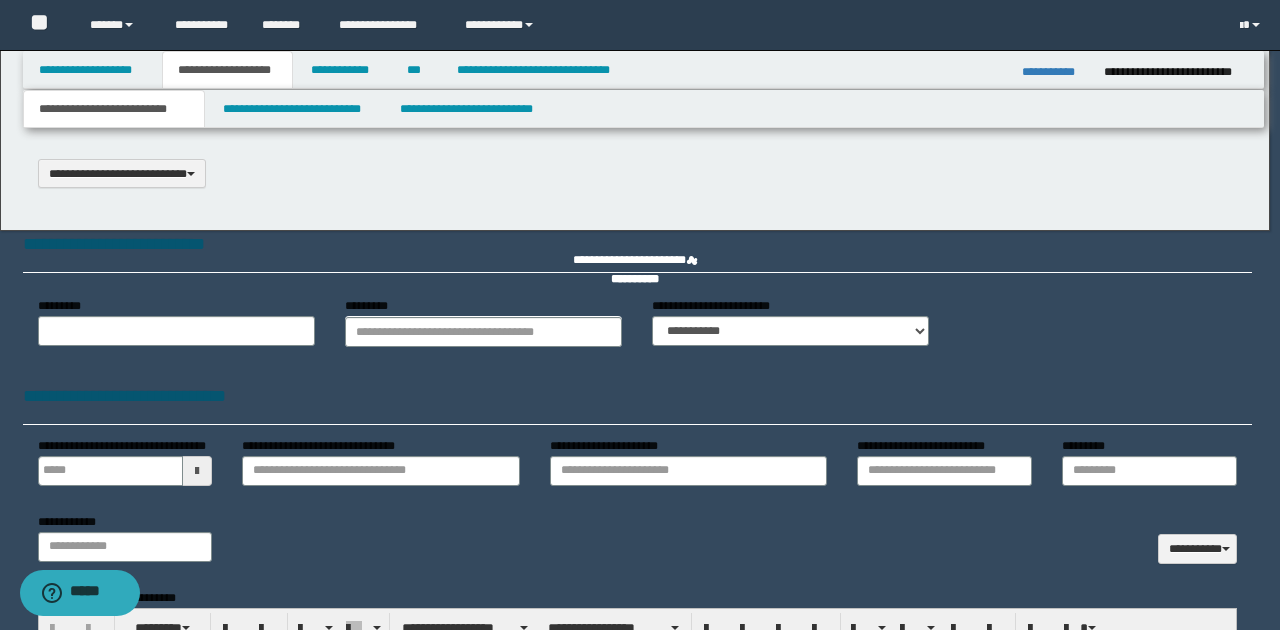 select on "*" 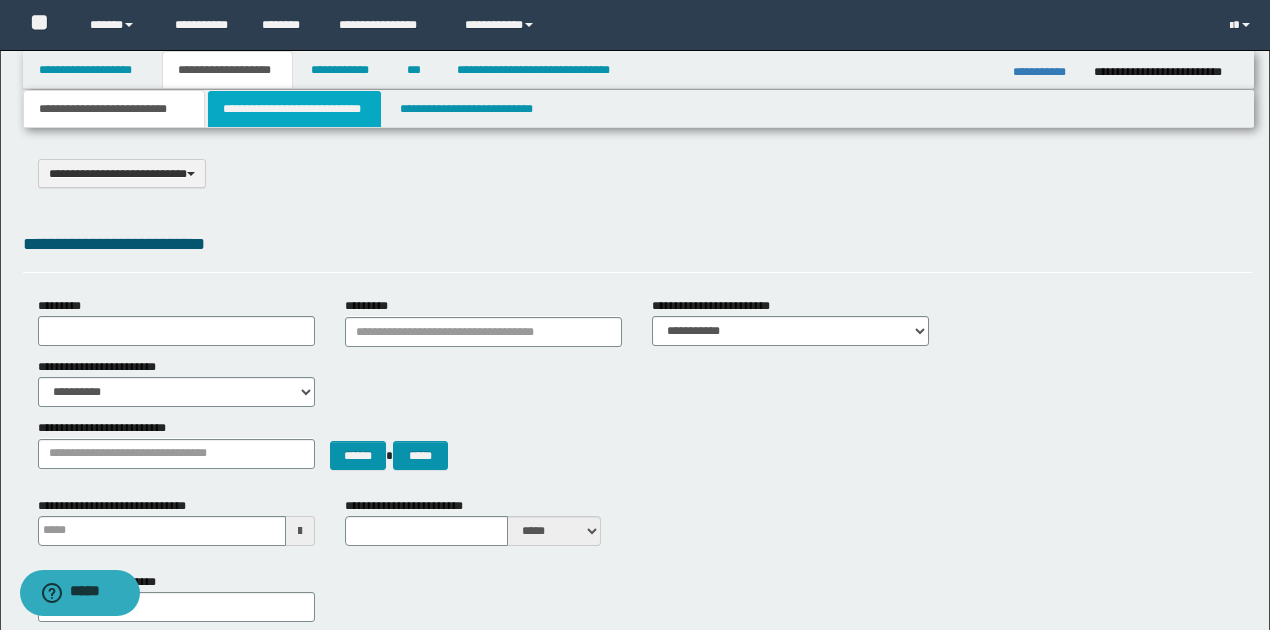 click on "**********" at bounding box center (294, 109) 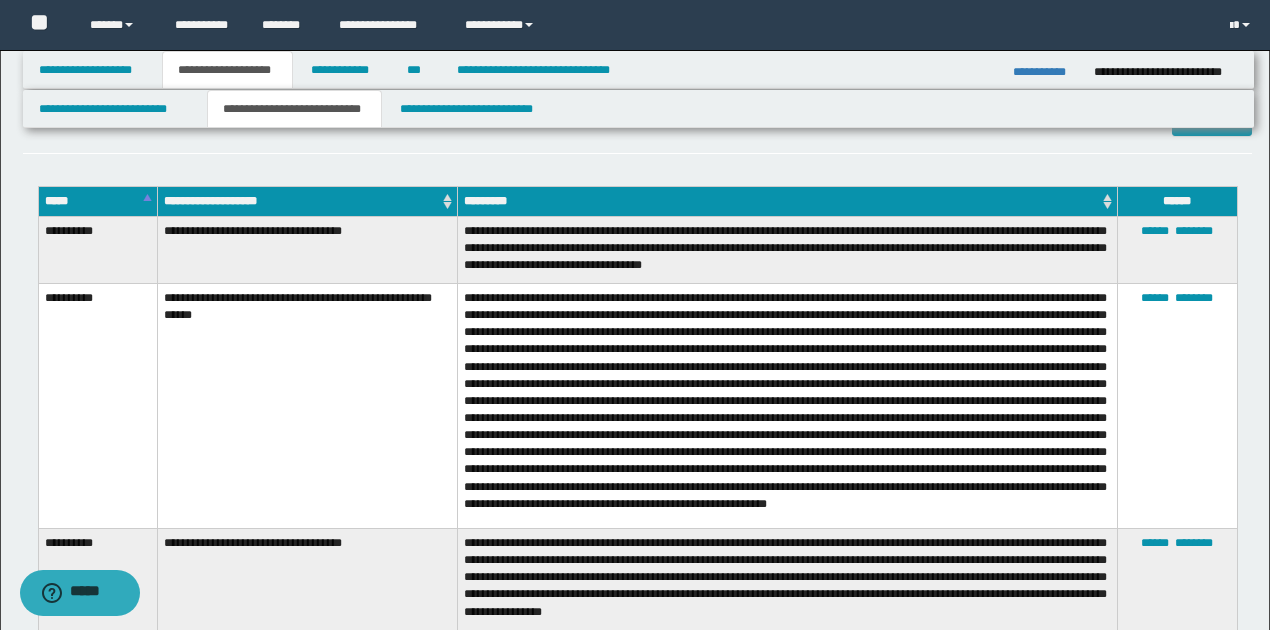 scroll, scrollTop: 4200, scrollLeft: 0, axis: vertical 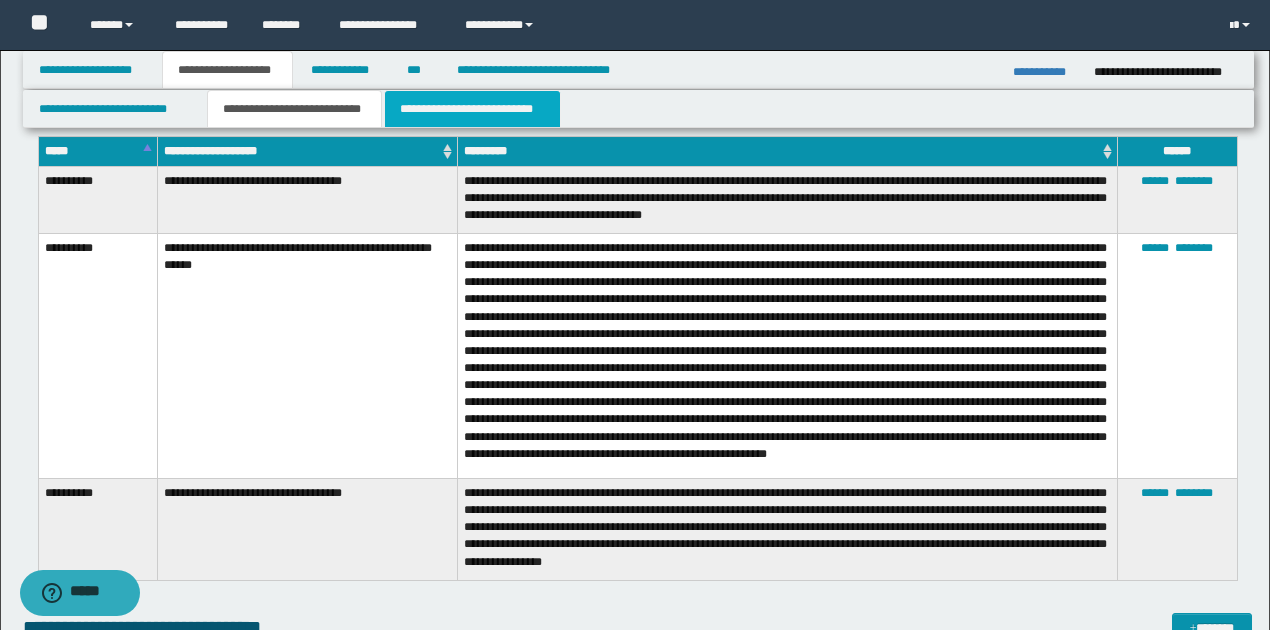 click on "**********" at bounding box center [472, 109] 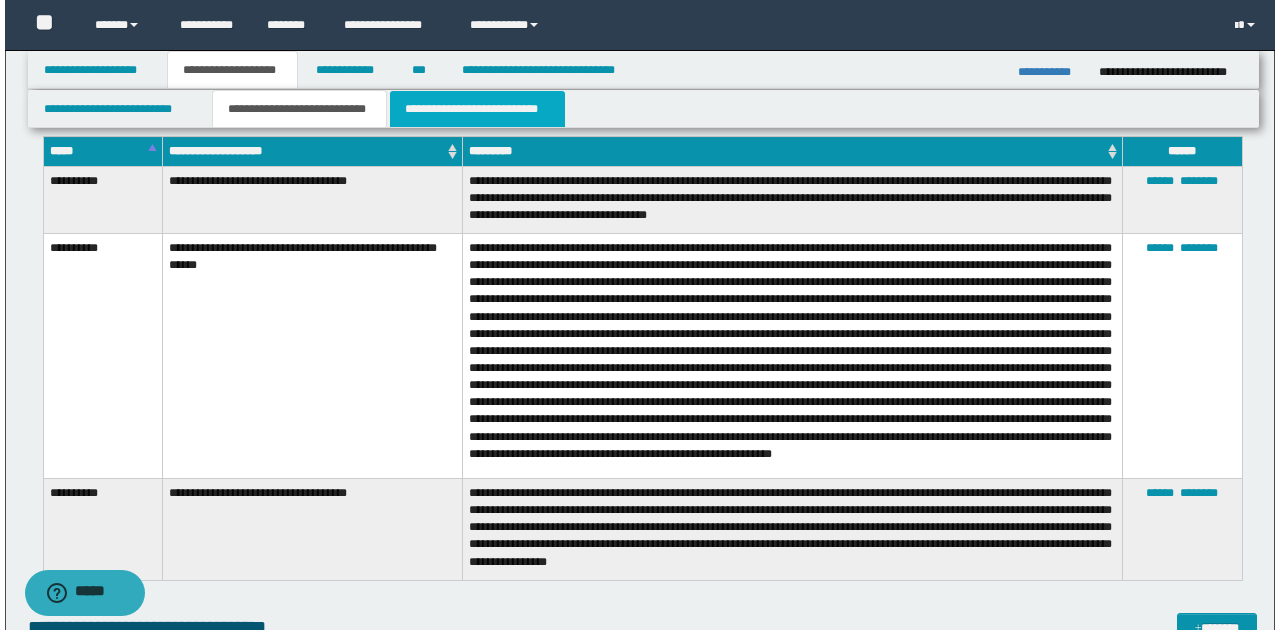 scroll, scrollTop: 0, scrollLeft: 0, axis: both 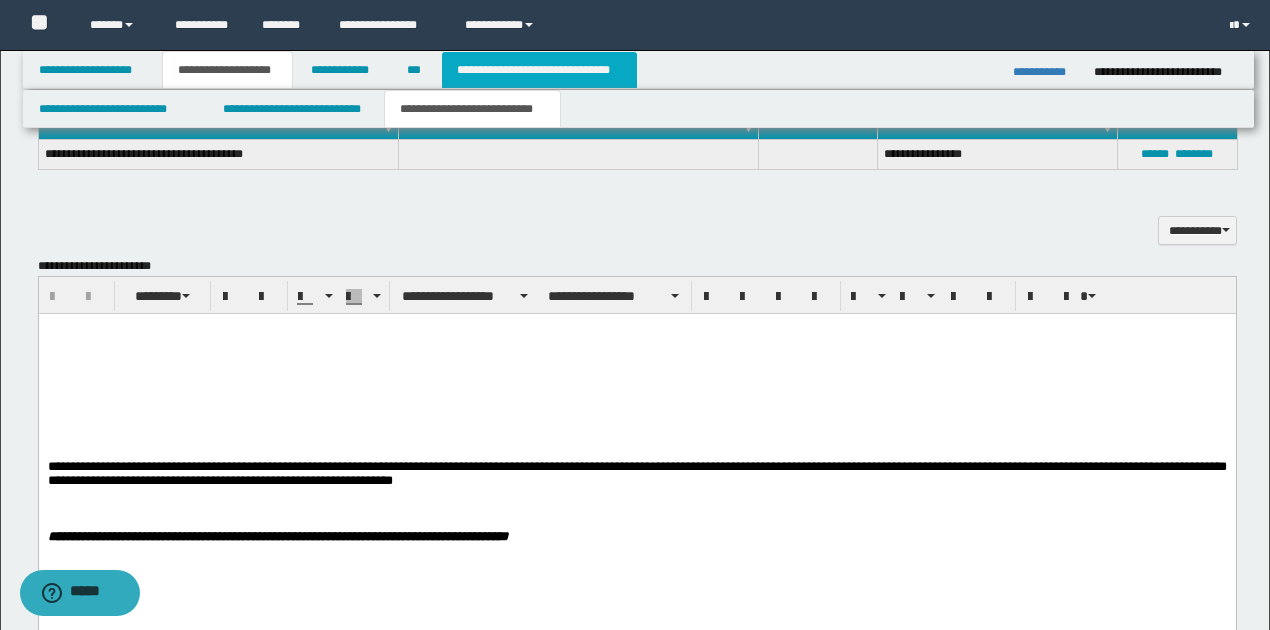 click on "**********" at bounding box center [539, 70] 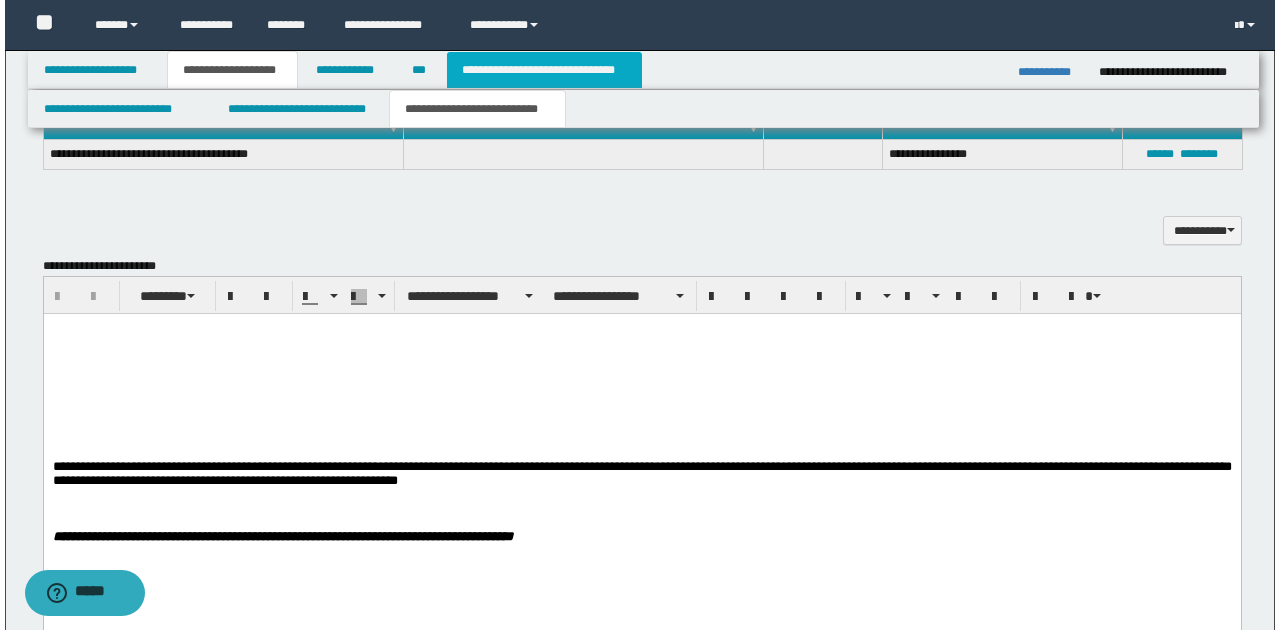 scroll, scrollTop: 0, scrollLeft: 0, axis: both 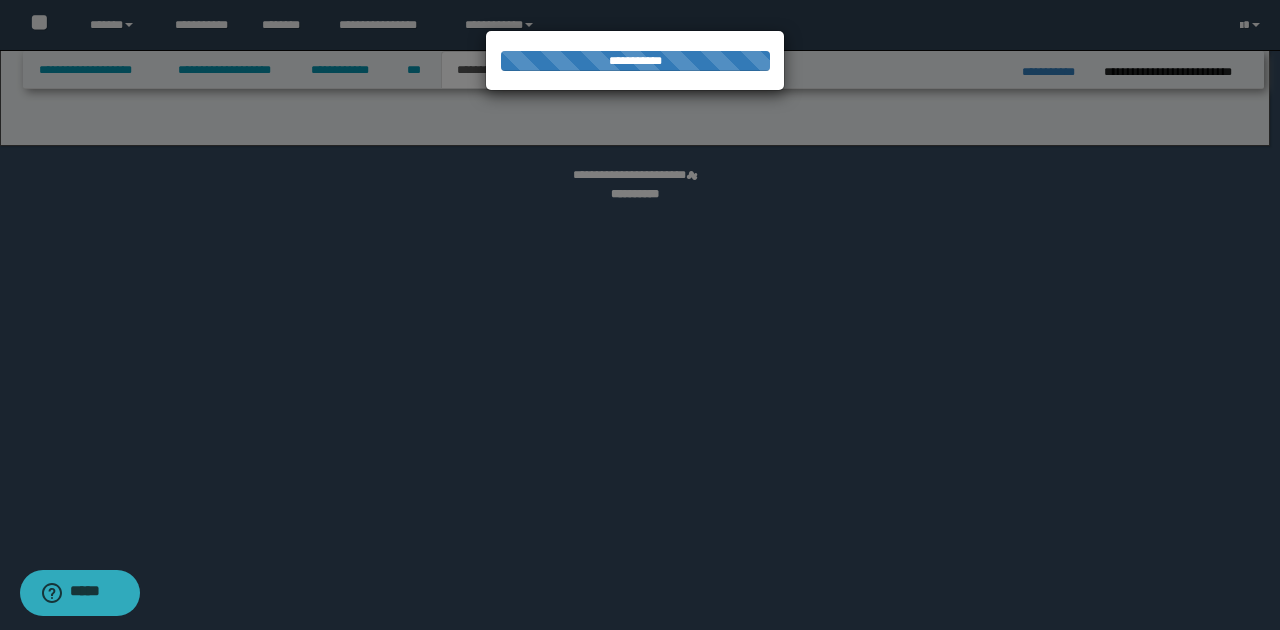 select on "*" 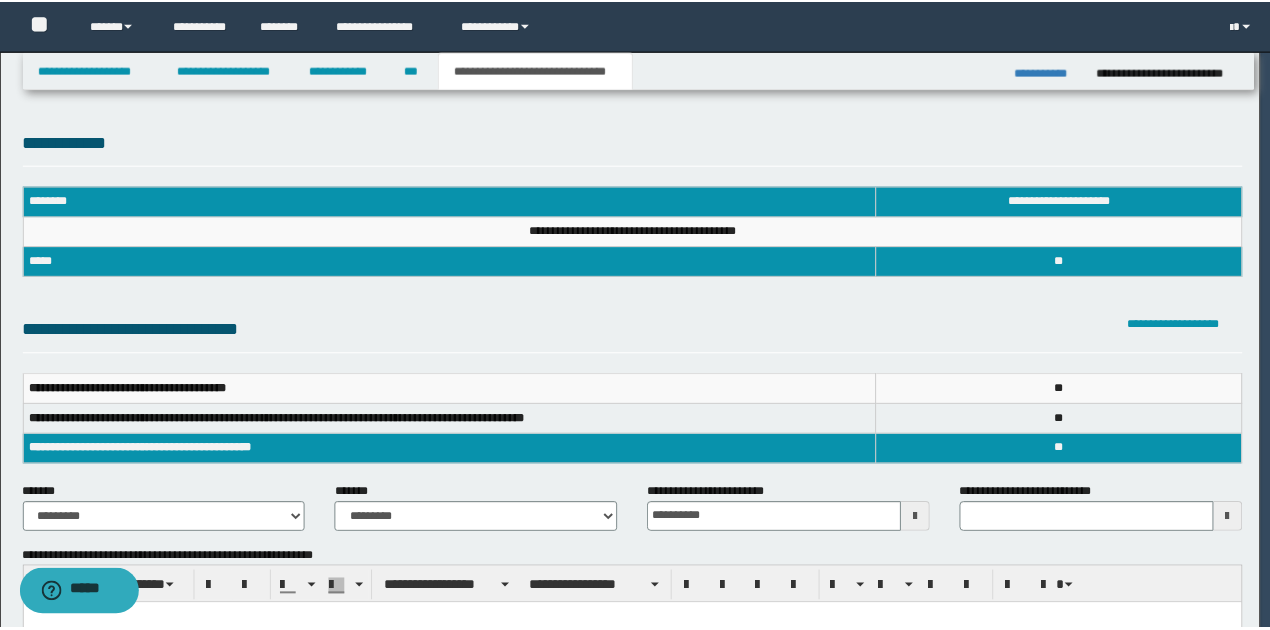 scroll, scrollTop: 0, scrollLeft: 0, axis: both 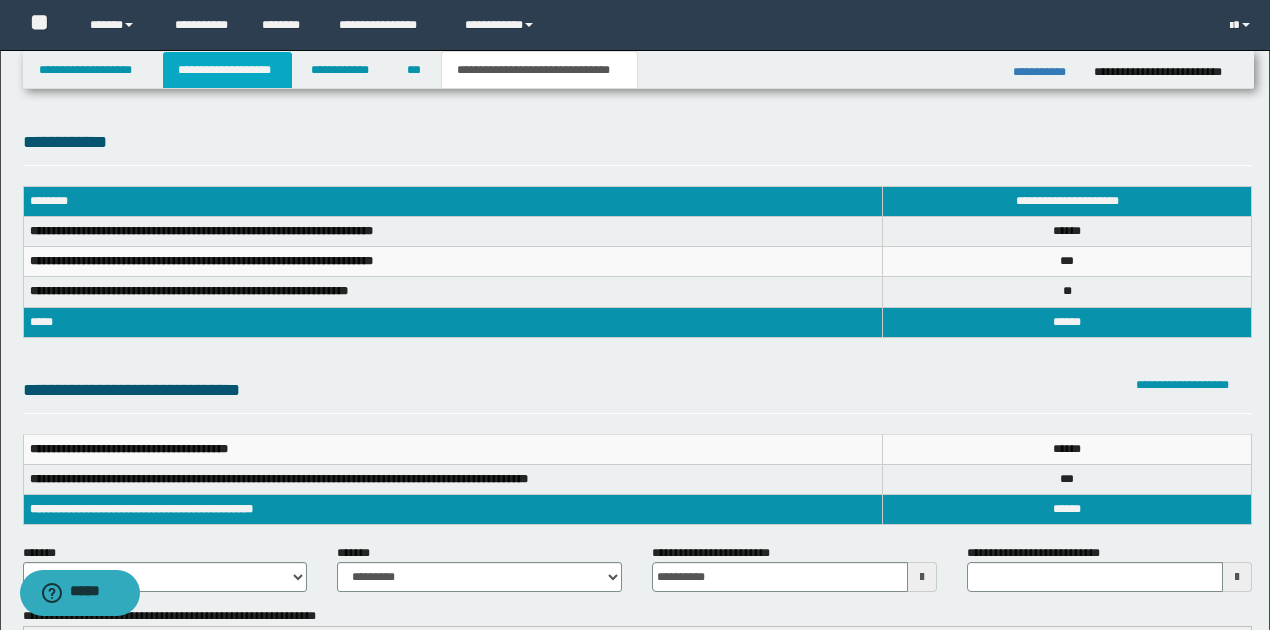 click on "**********" at bounding box center (227, 70) 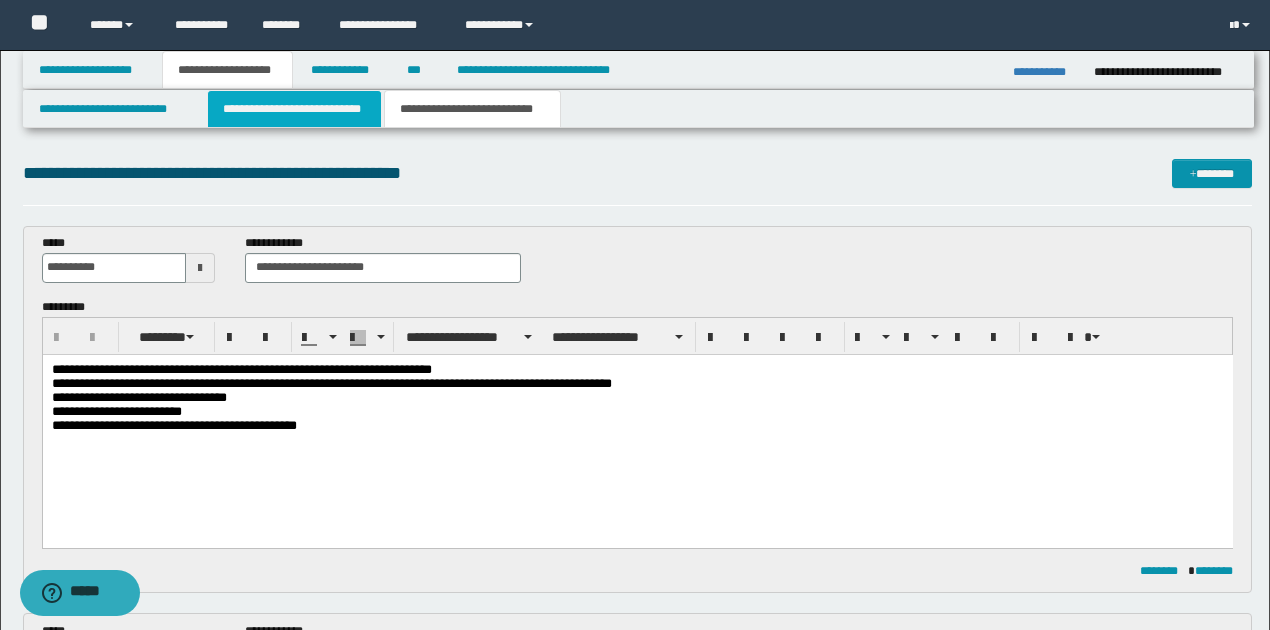 click on "**********" at bounding box center [294, 109] 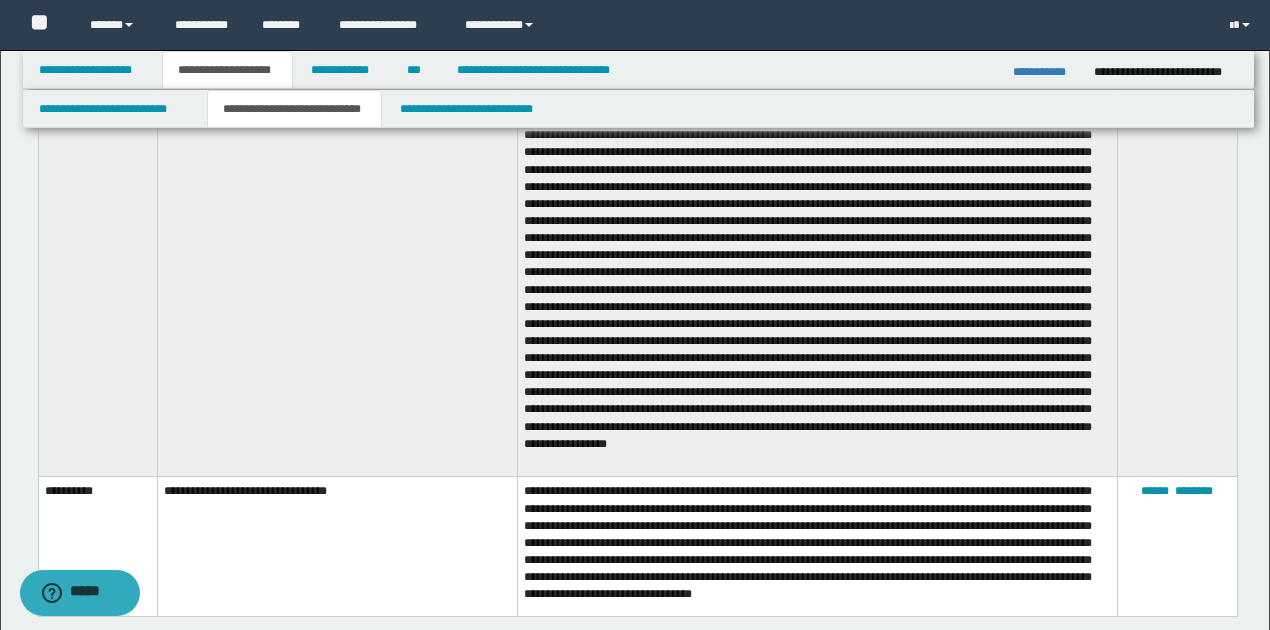 scroll, scrollTop: 3400, scrollLeft: 0, axis: vertical 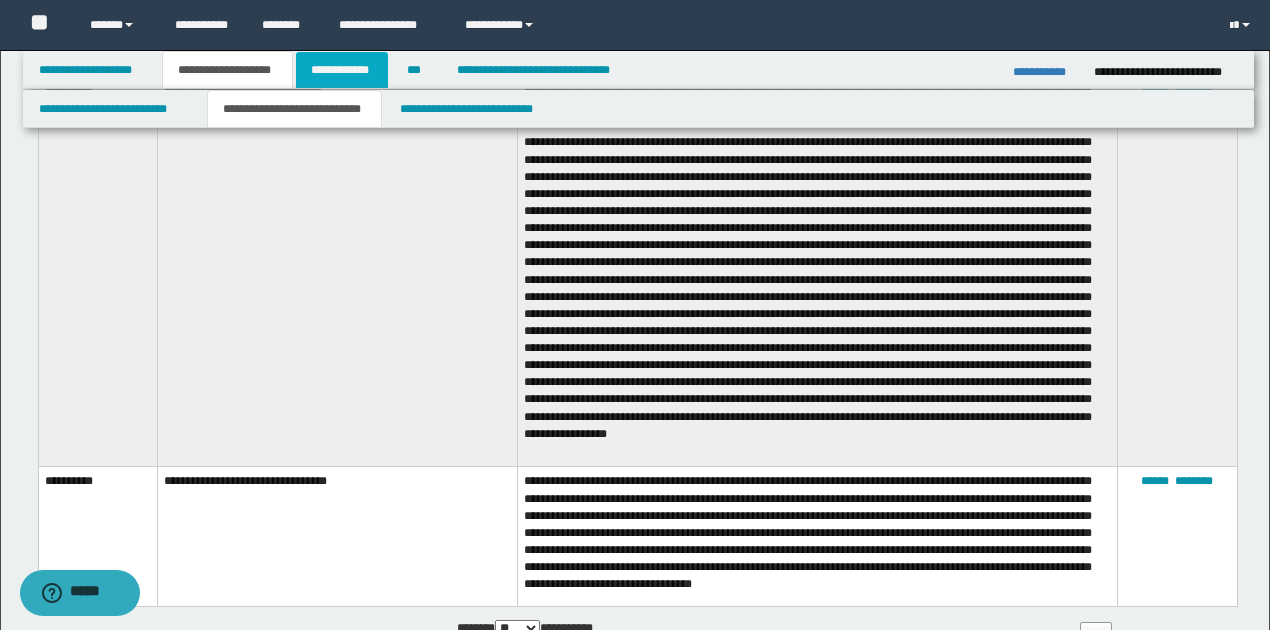 click on "**********" at bounding box center [342, 70] 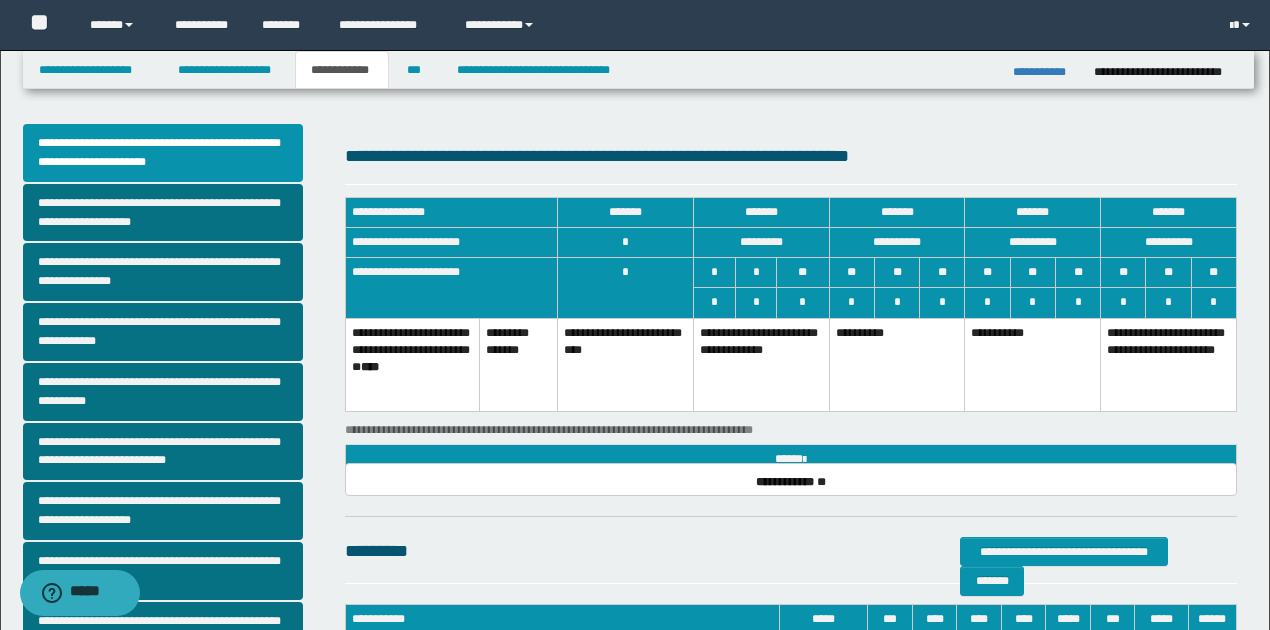 scroll, scrollTop: 0, scrollLeft: 0, axis: both 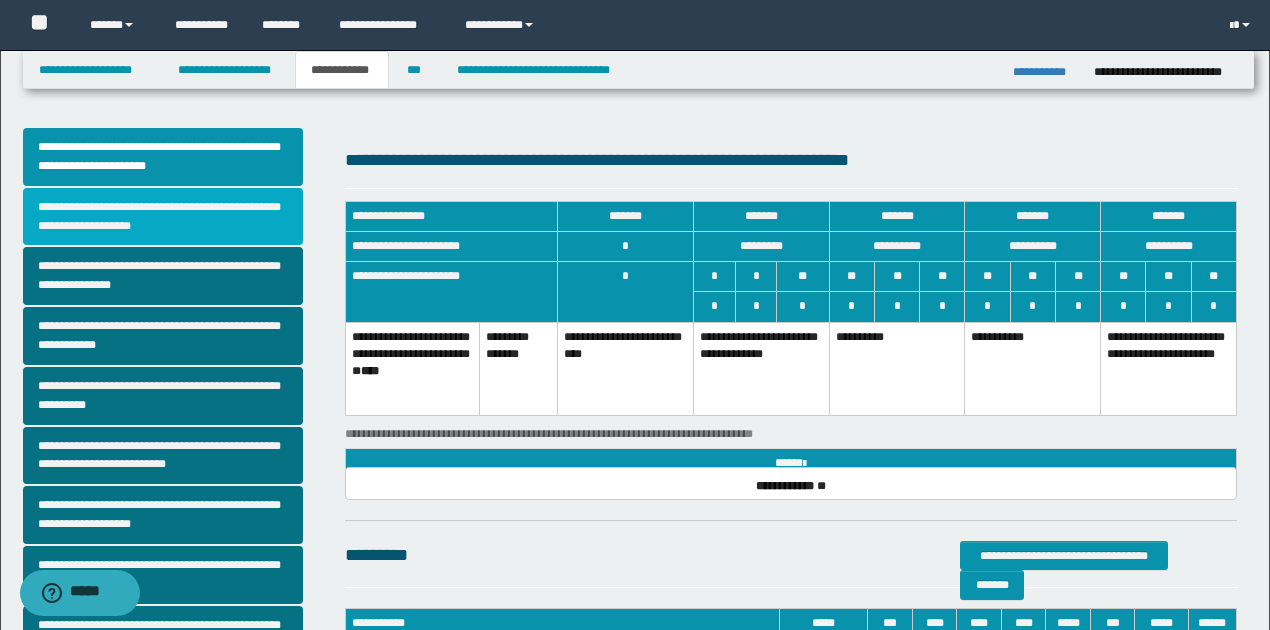 click on "**********" at bounding box center (163, 217) 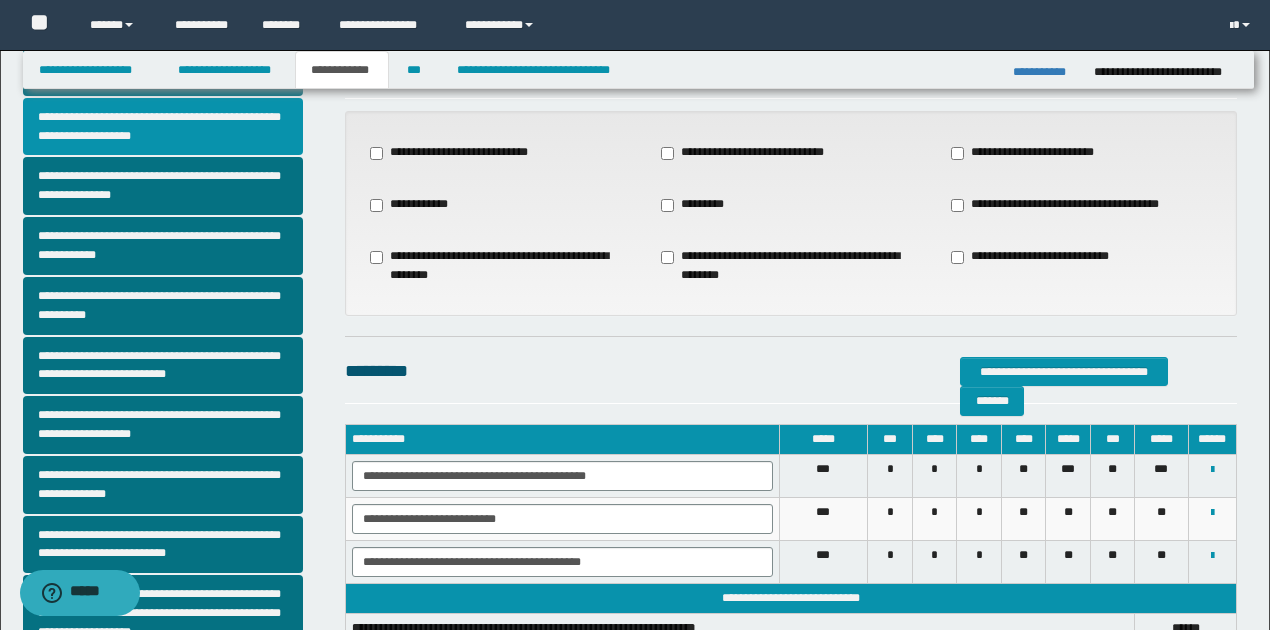 scroll, scrollTop: 66, scrollLeft: 0, axis: vertical 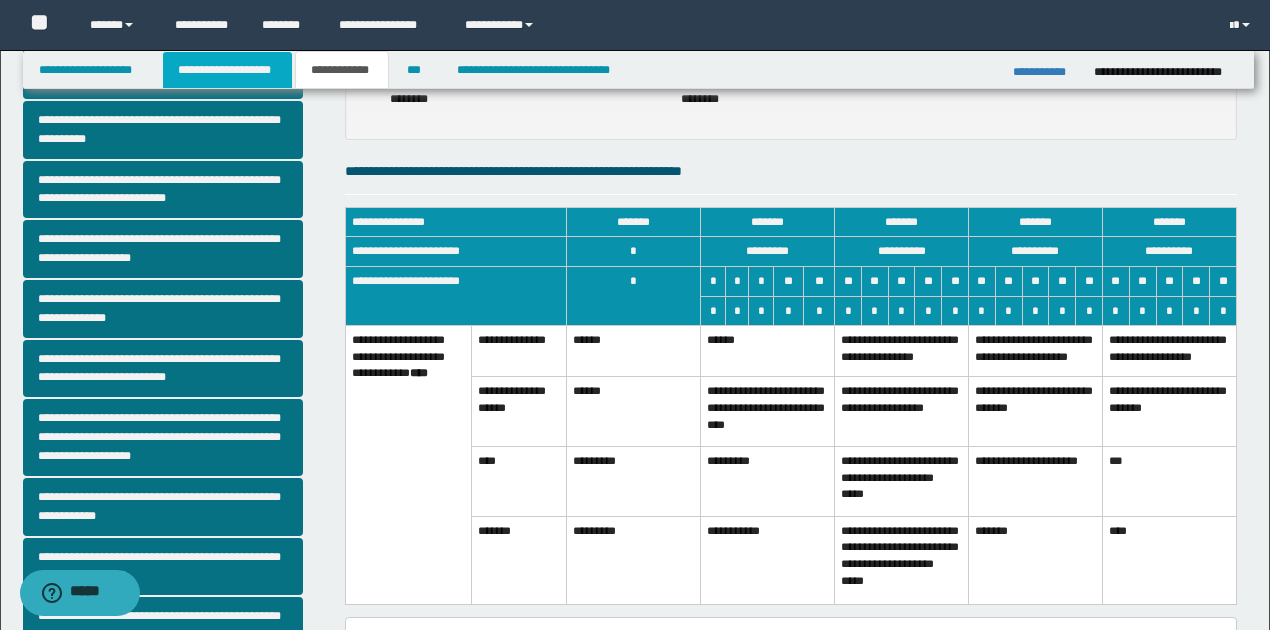 click on "**********" at bounding box center [227, 70] 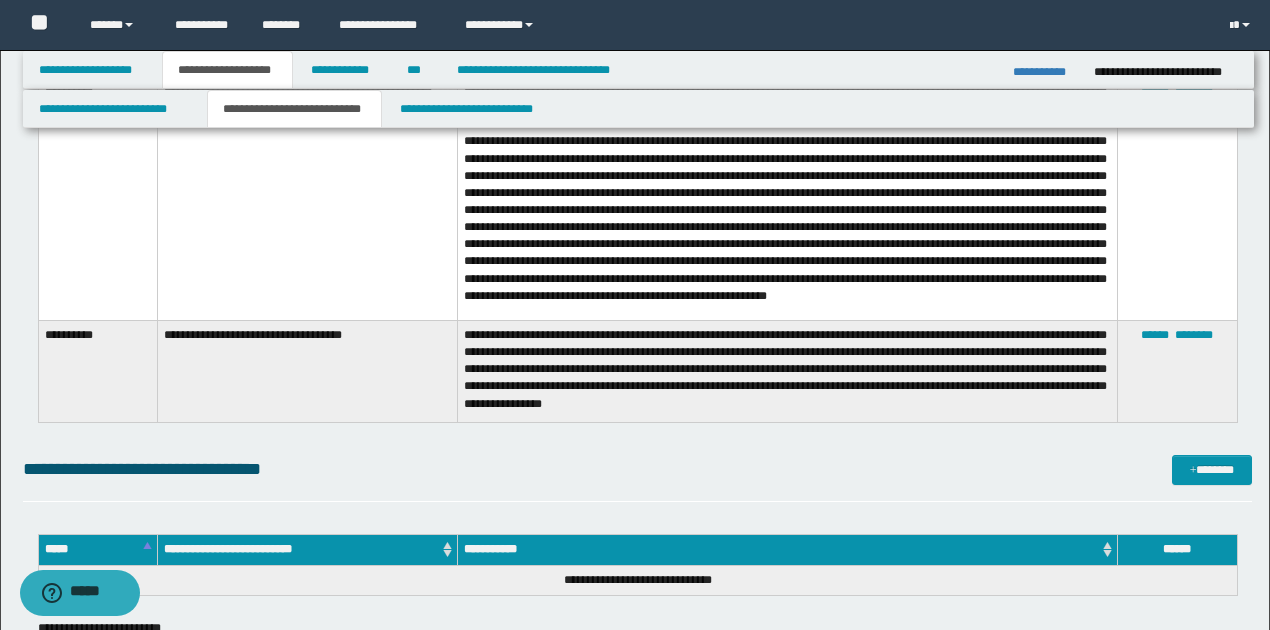 scroll, scrollTop: 4364, scrollLeft: 0, axis: vertical 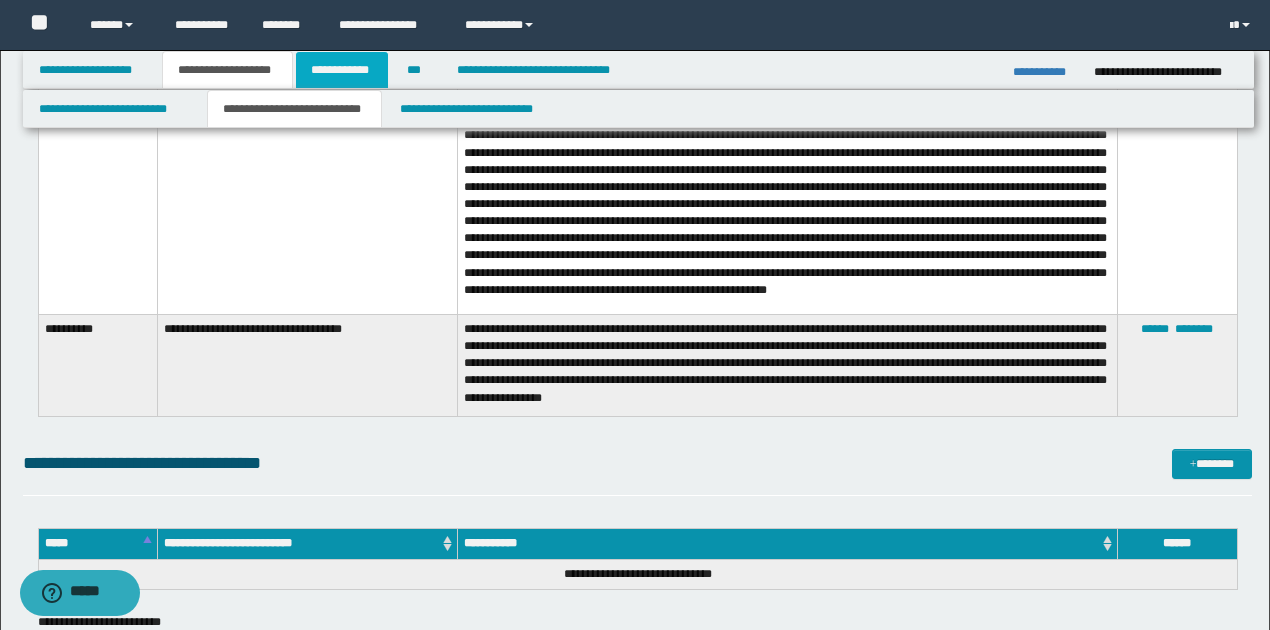 click on "**********" at bounding box center (342, 70) 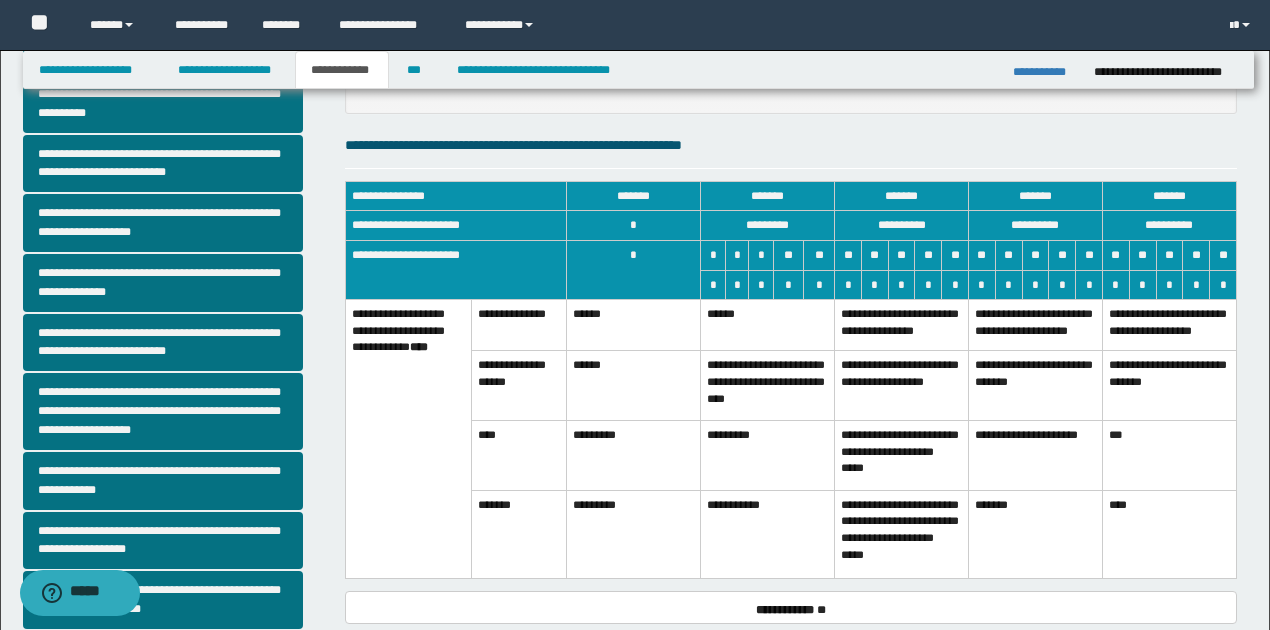scroll, scrollTop: 273, scrollLeft: 0, axis: vertical 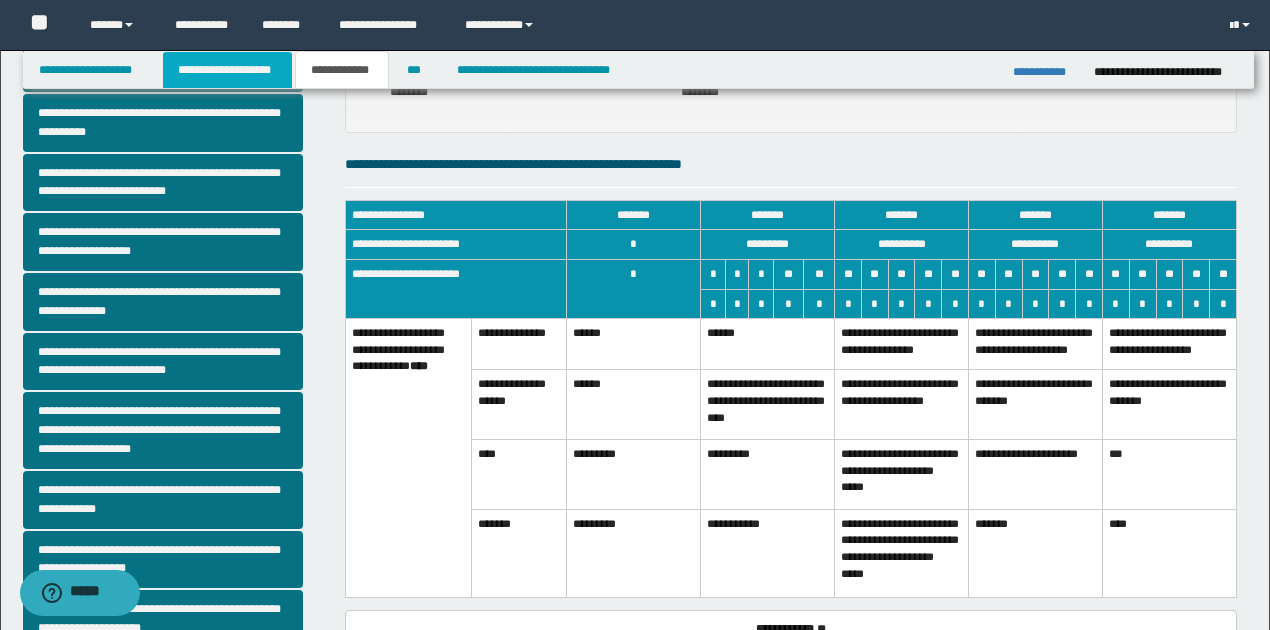 click on "**********" at bounding box center [227, 70] 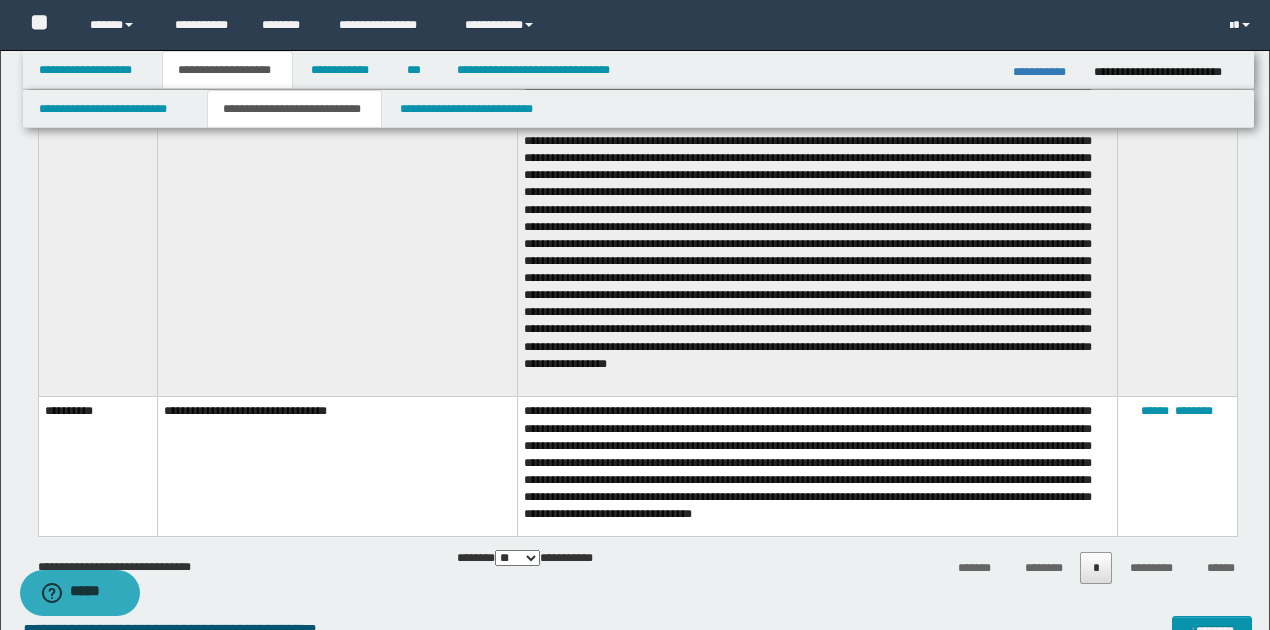 scroll, scrollTop: 3437, scrollLeft: 0, axis: vertical 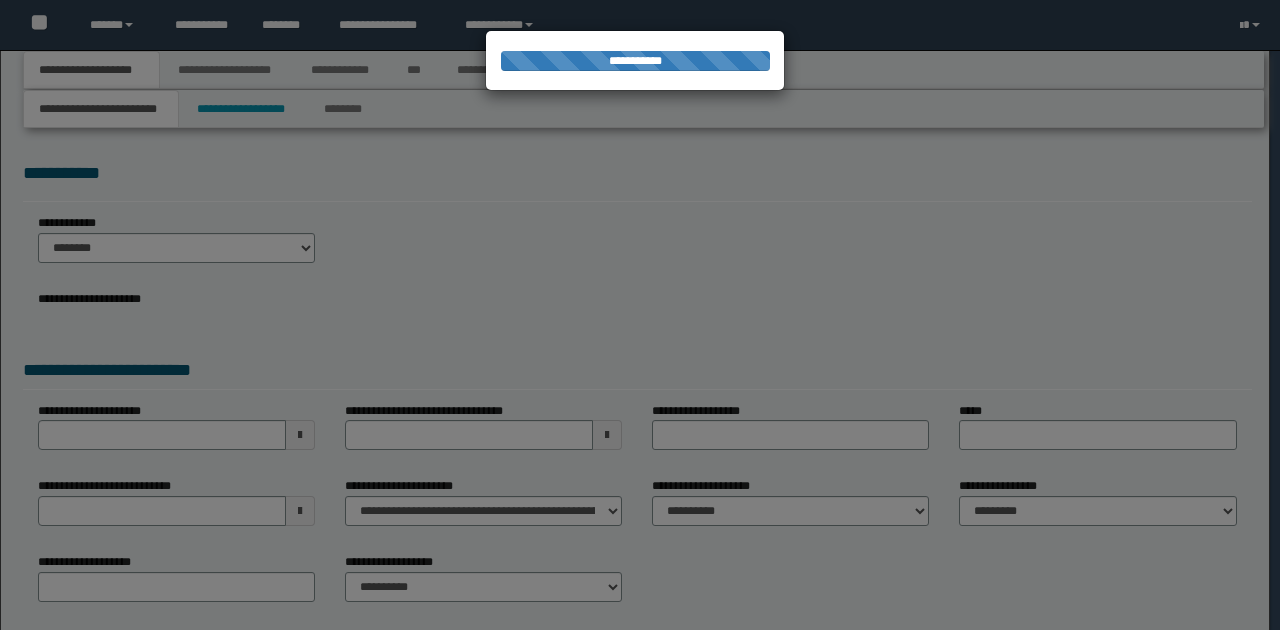 type on "**********" 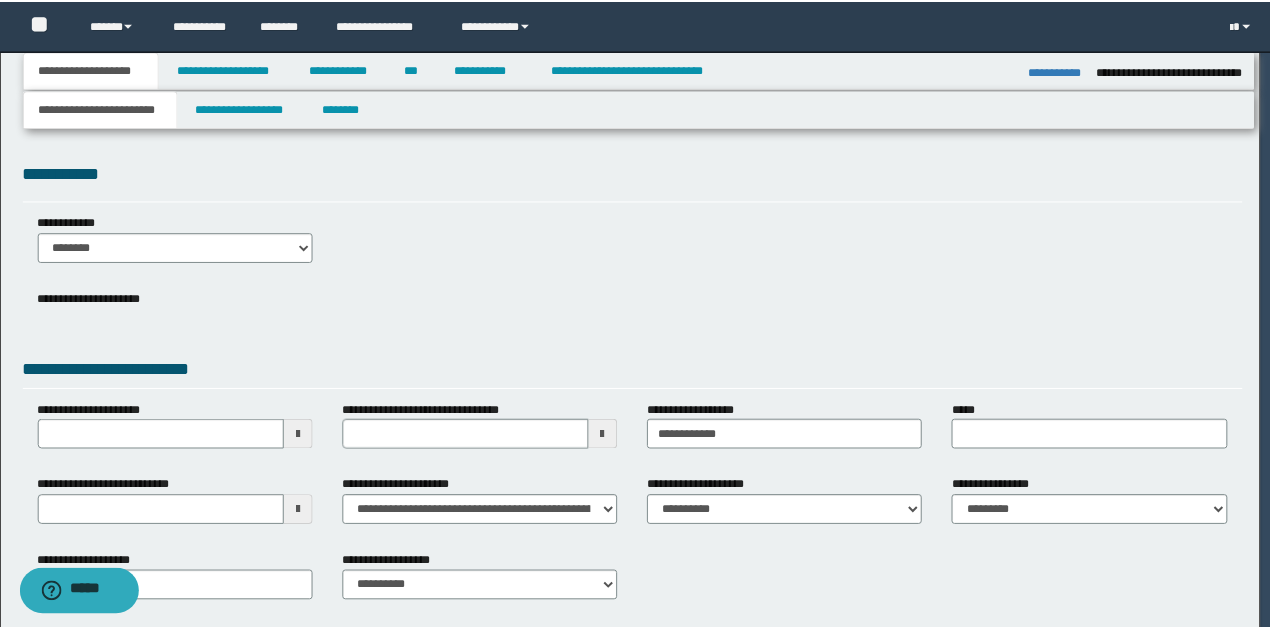 scroll, scrollTop: 0, scrollLeft: 0, axis: both 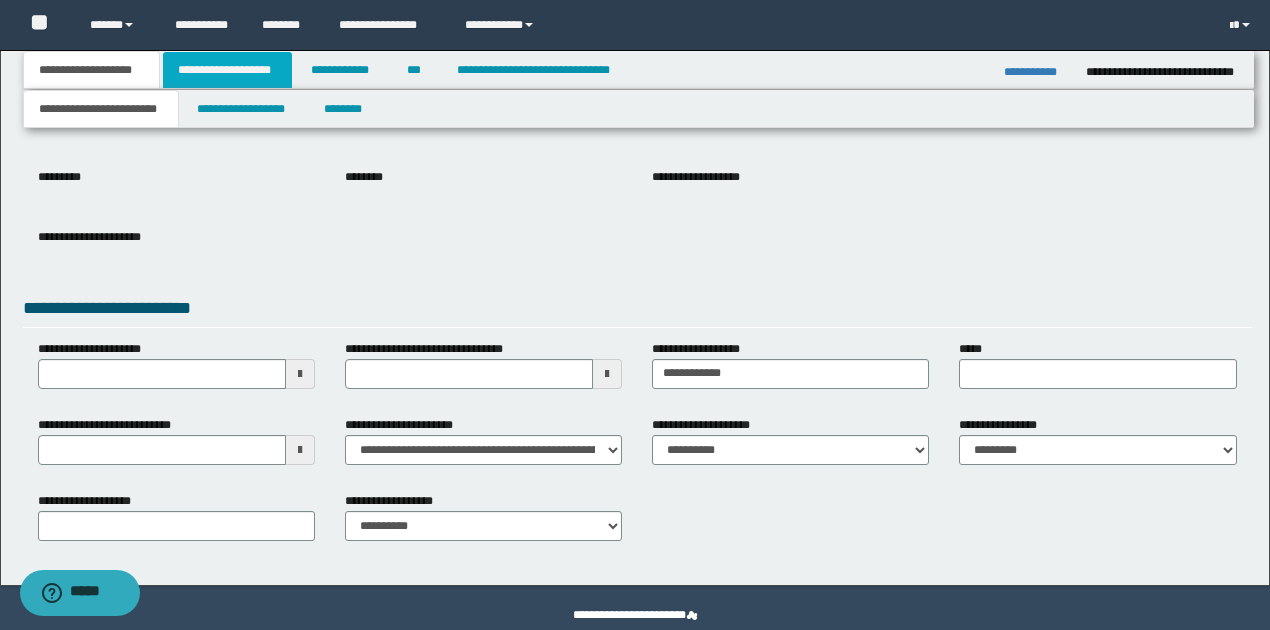 click on "**********" at bounding box center [227, 70] 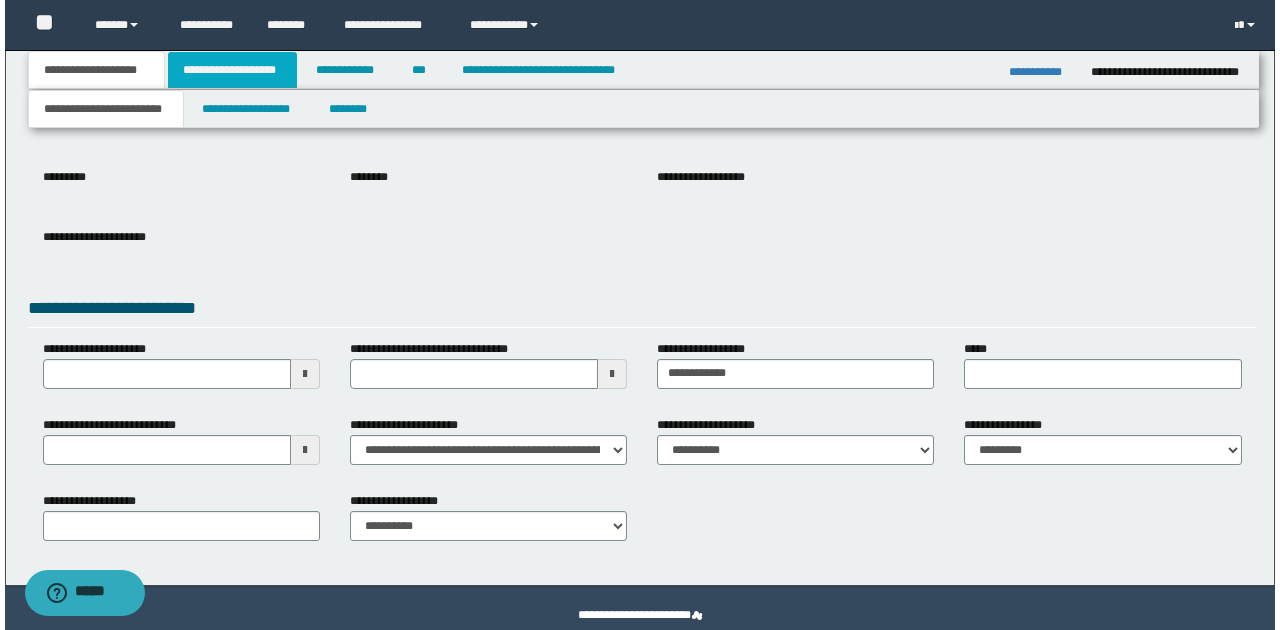 scroll, scrollTop: 0, scrollLeft: 0, axis: both 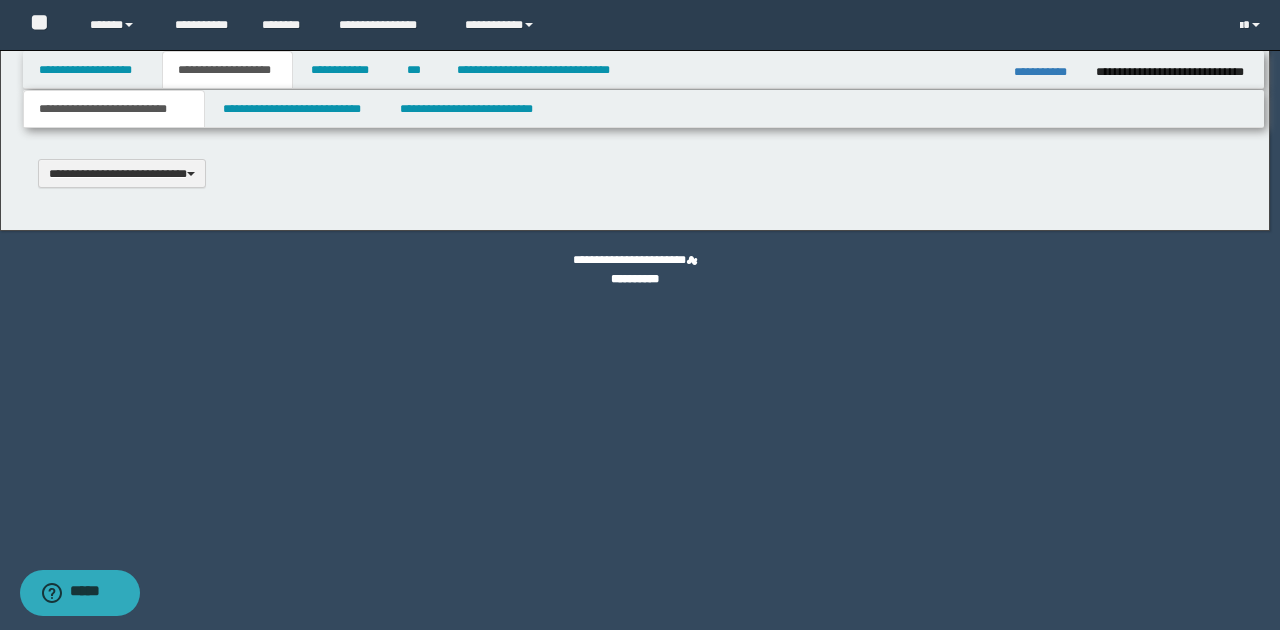 type 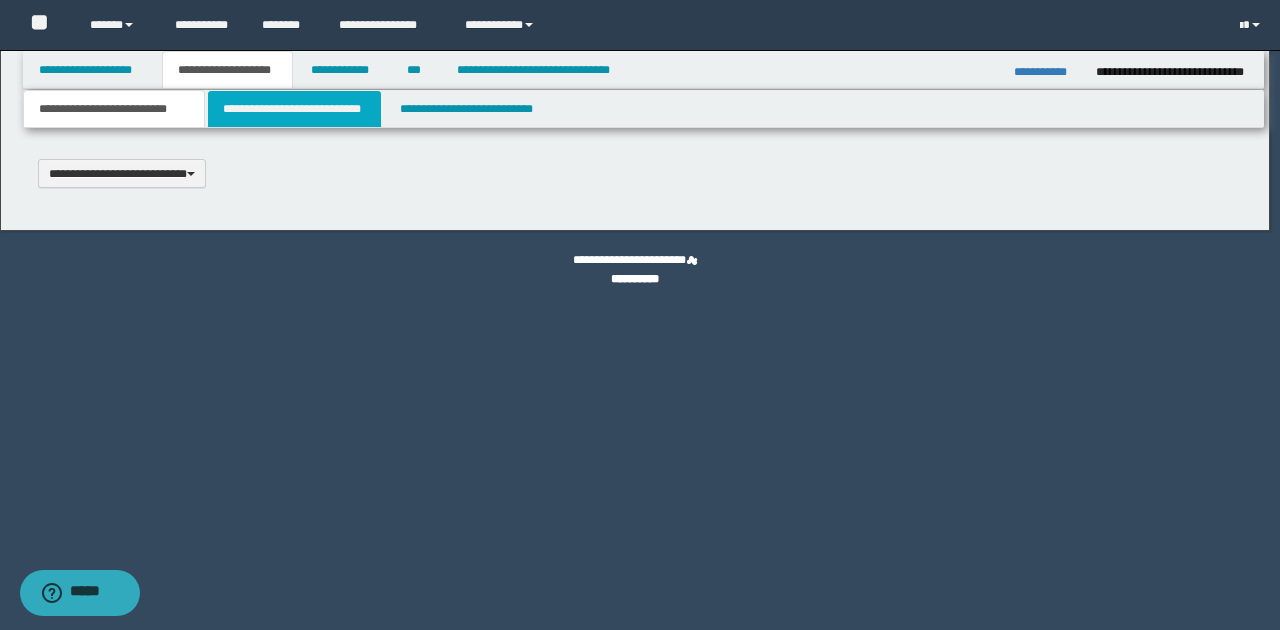 scroll, scrollTop: 0, scrollLeft: 0, axis: both 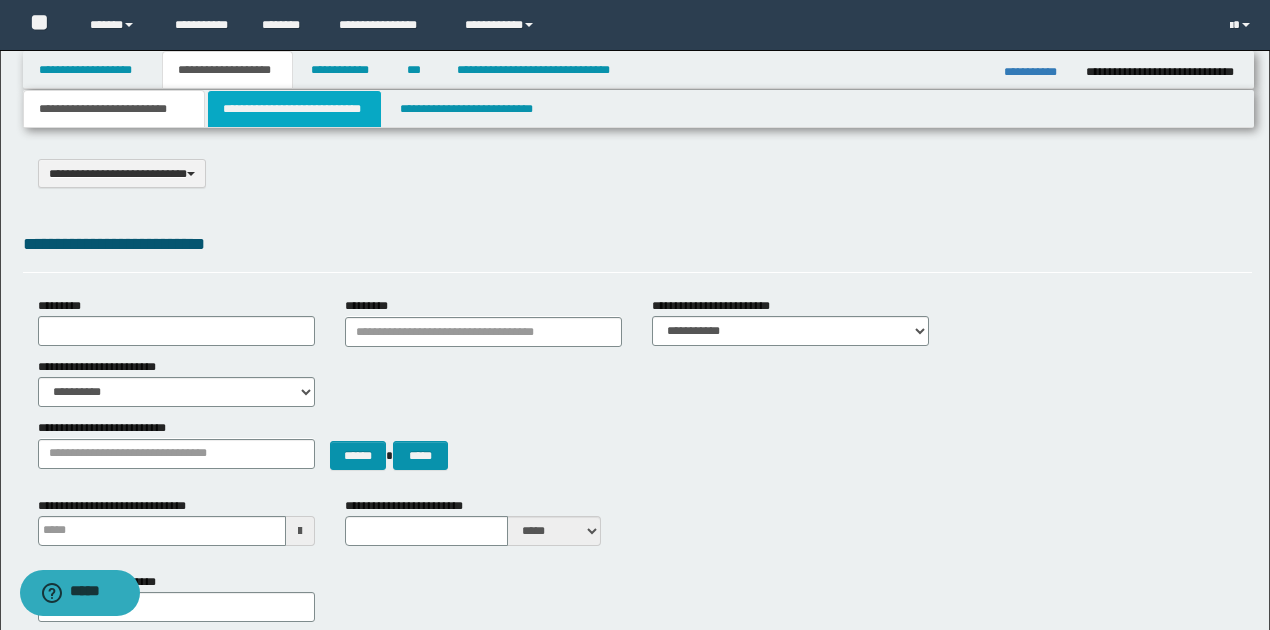 click on "**********" at bounding box center [294, 109] 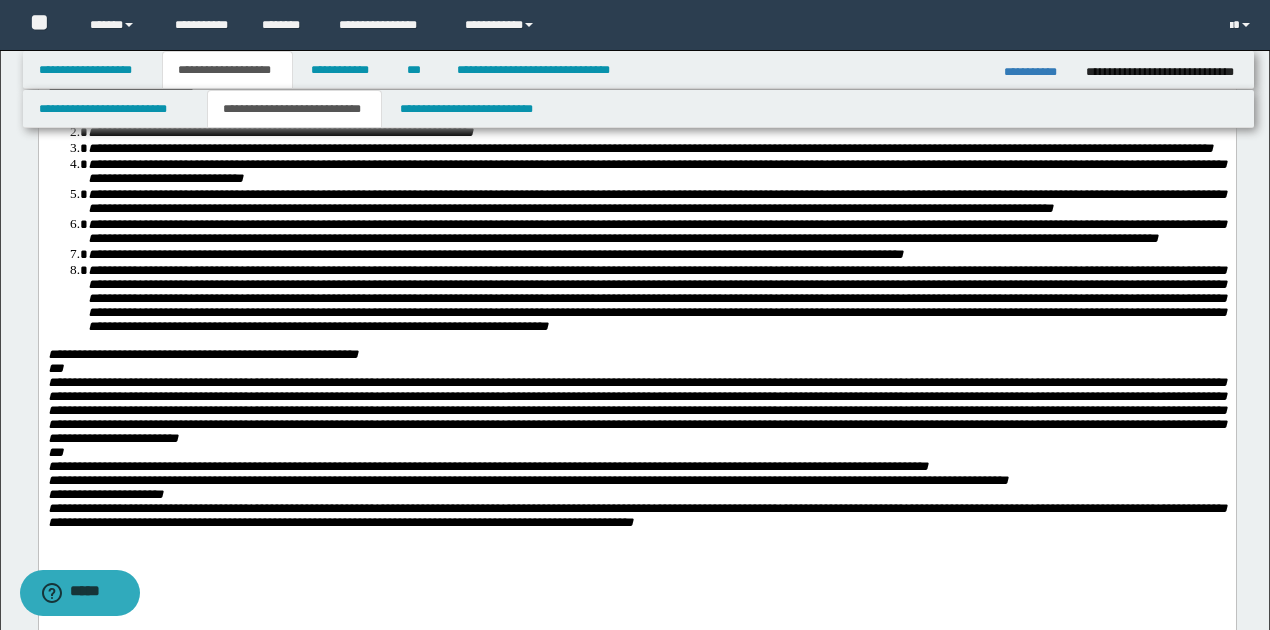 scroll, scrollTop: 1133, scrollLeft: 0, axis: vertical 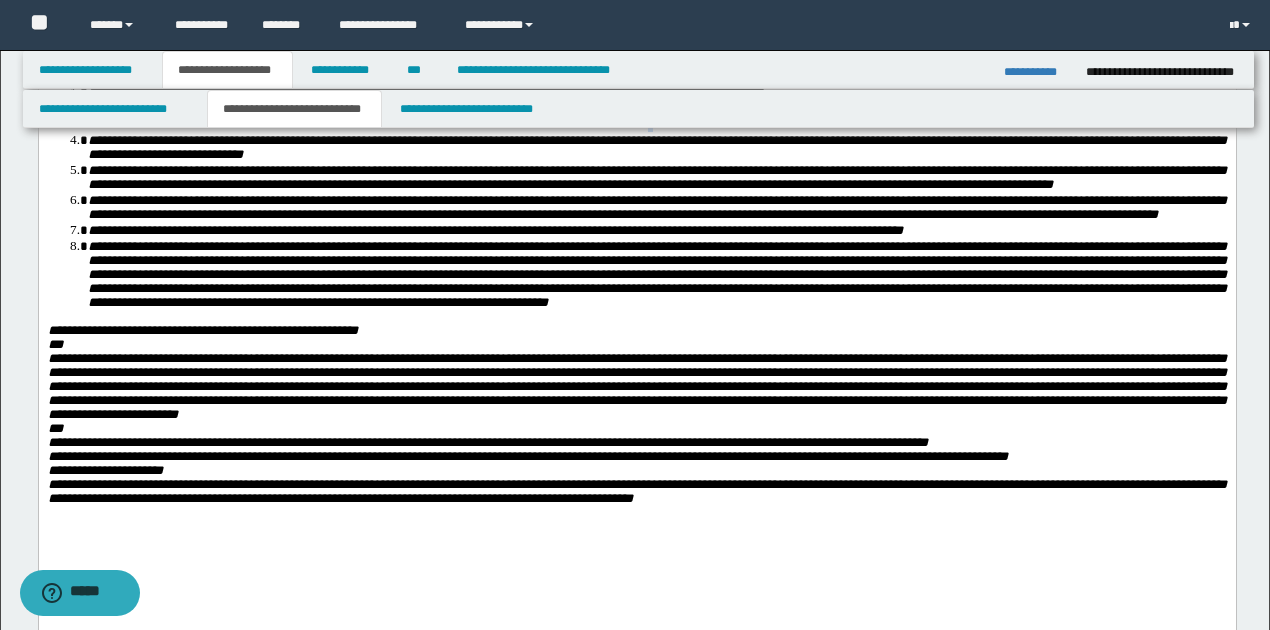 click on "**********" at bounding box center (649, 124) 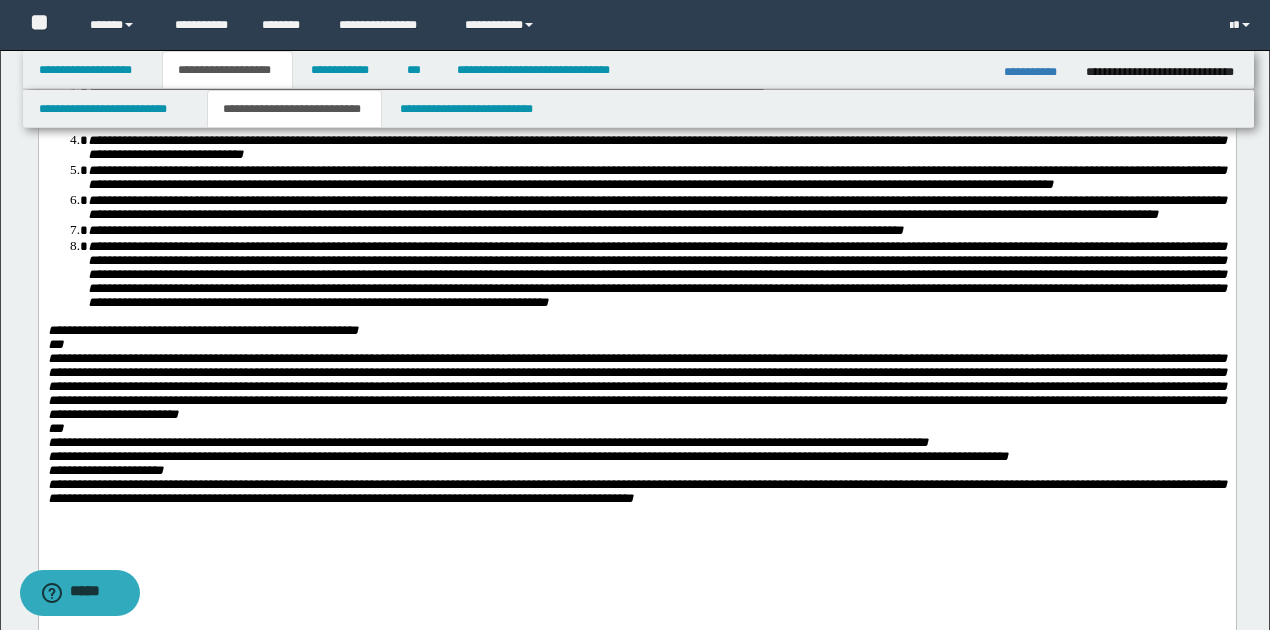 click on "**********" at bounding box center (649, 124) 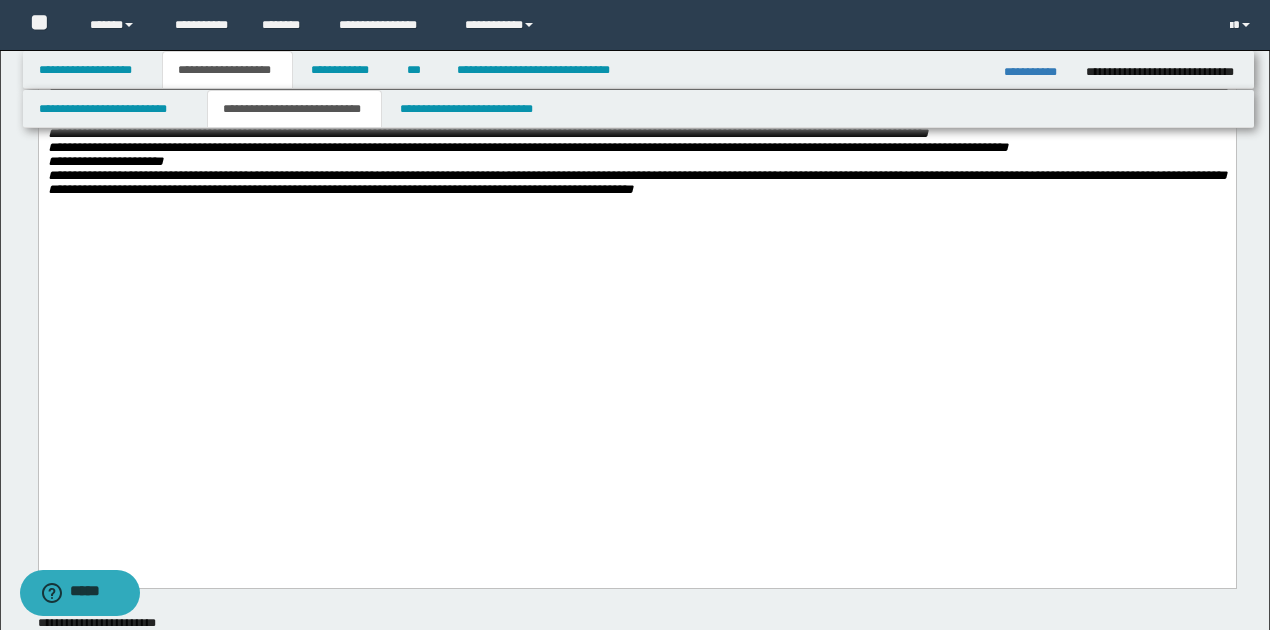 scroll, scrollTop: 1466, scrollLeft: 0, axis: vertical 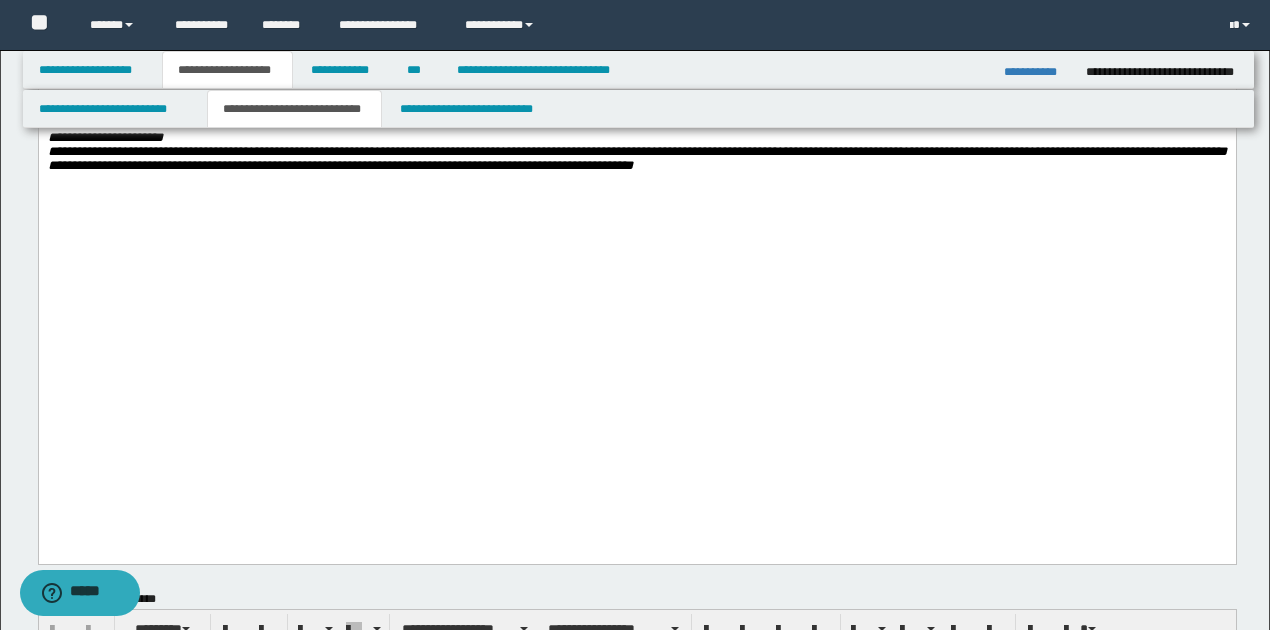 click on "**********" at bounding box center [636, 159] 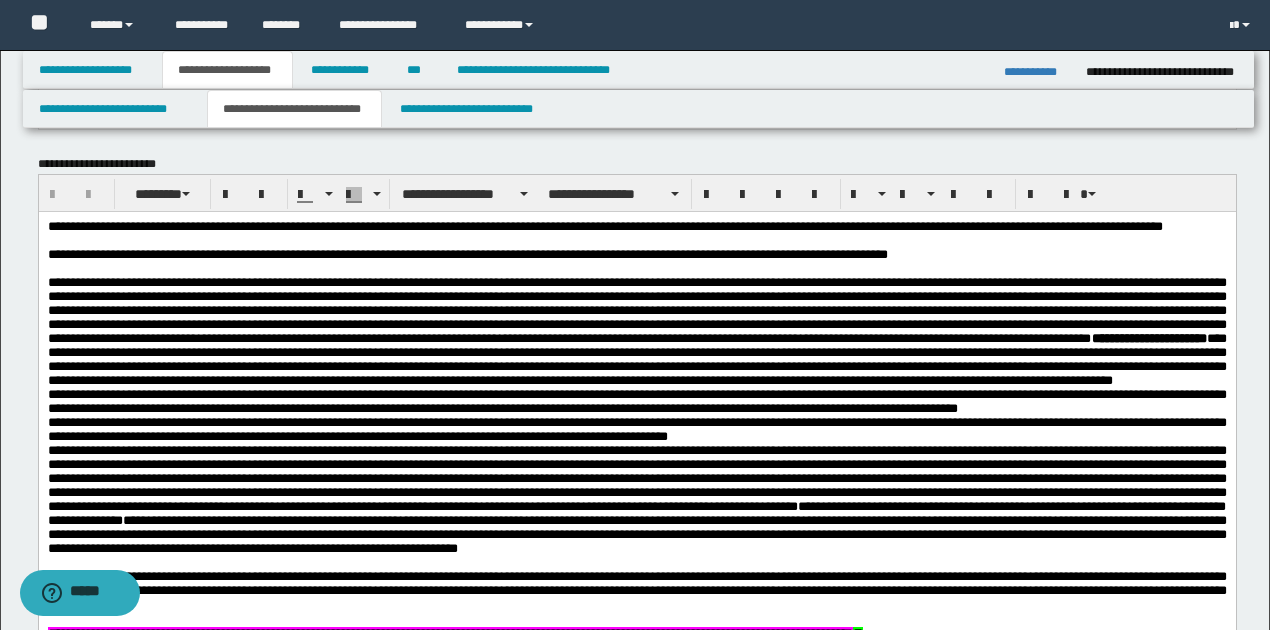 scroll, scrollTop: 1866, scrollLeft: 0, axis: vertical 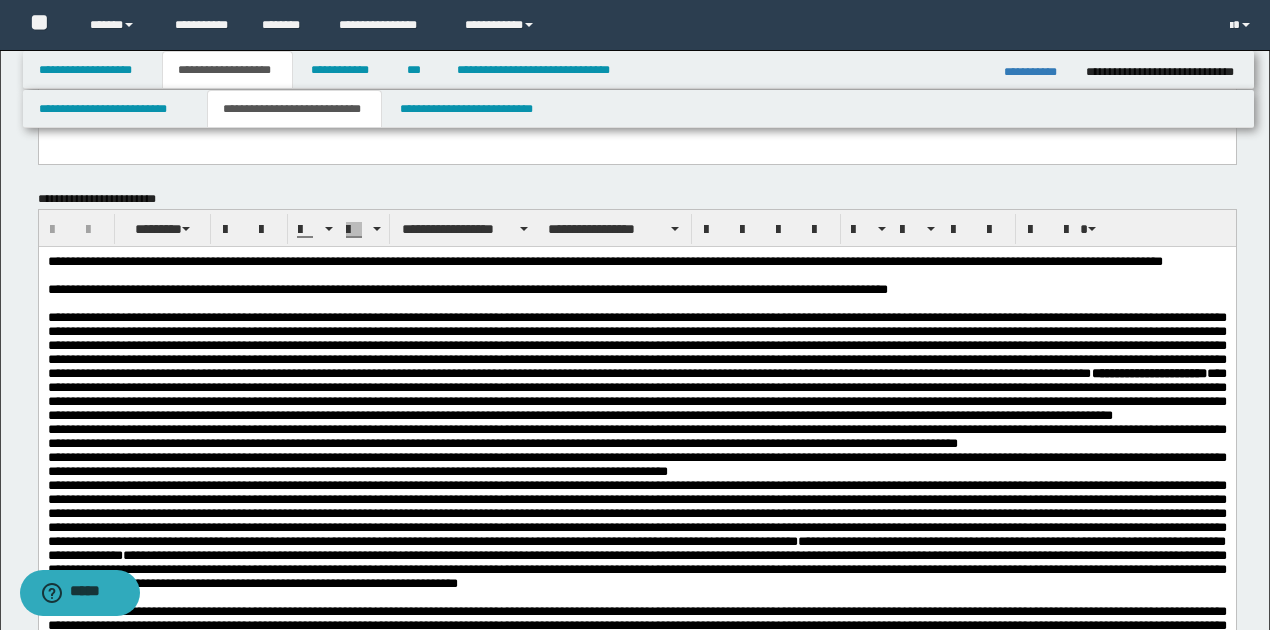 click on "**********" at bounding box center (636, 436) 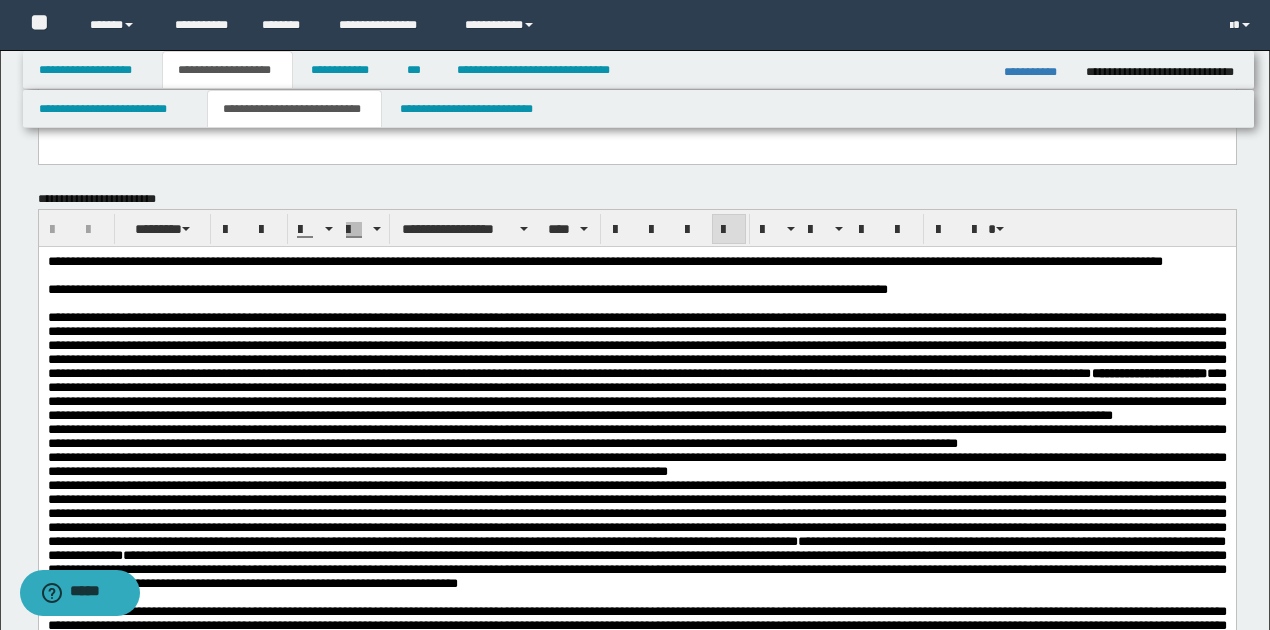 type 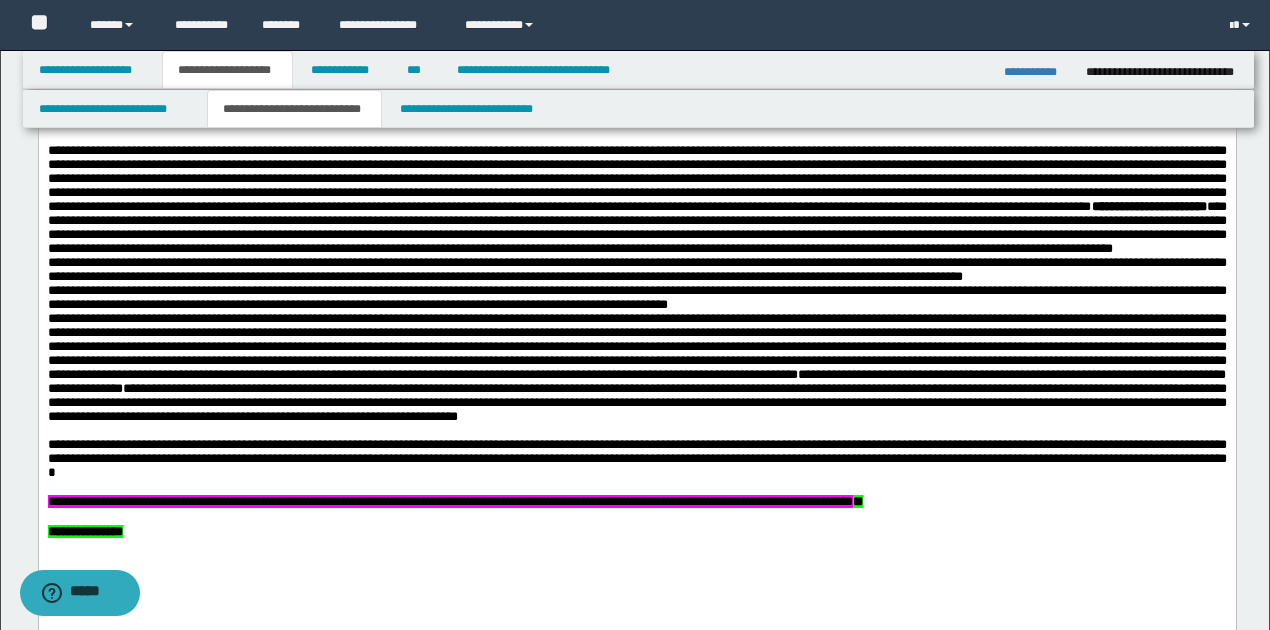 scroll, scrollTop: 2066, scrollLeft: 0, axis: vertical 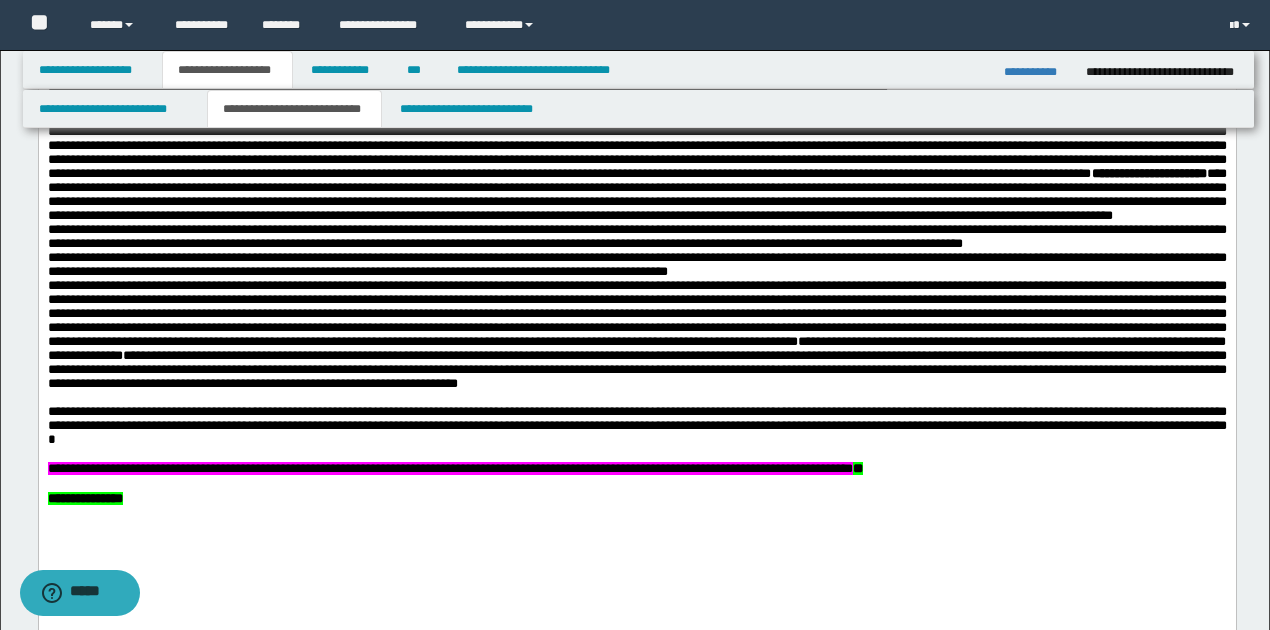 click on "**********" at bounding box center [636, 194] 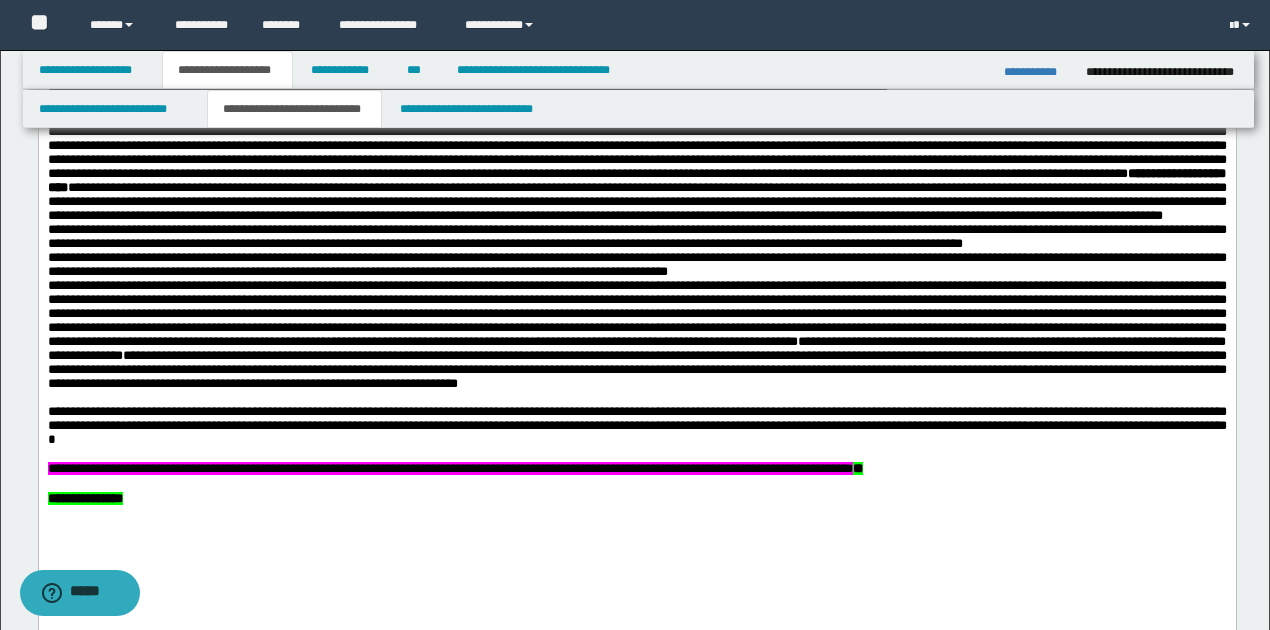 click on "**********" at bounding box center [636, 369] 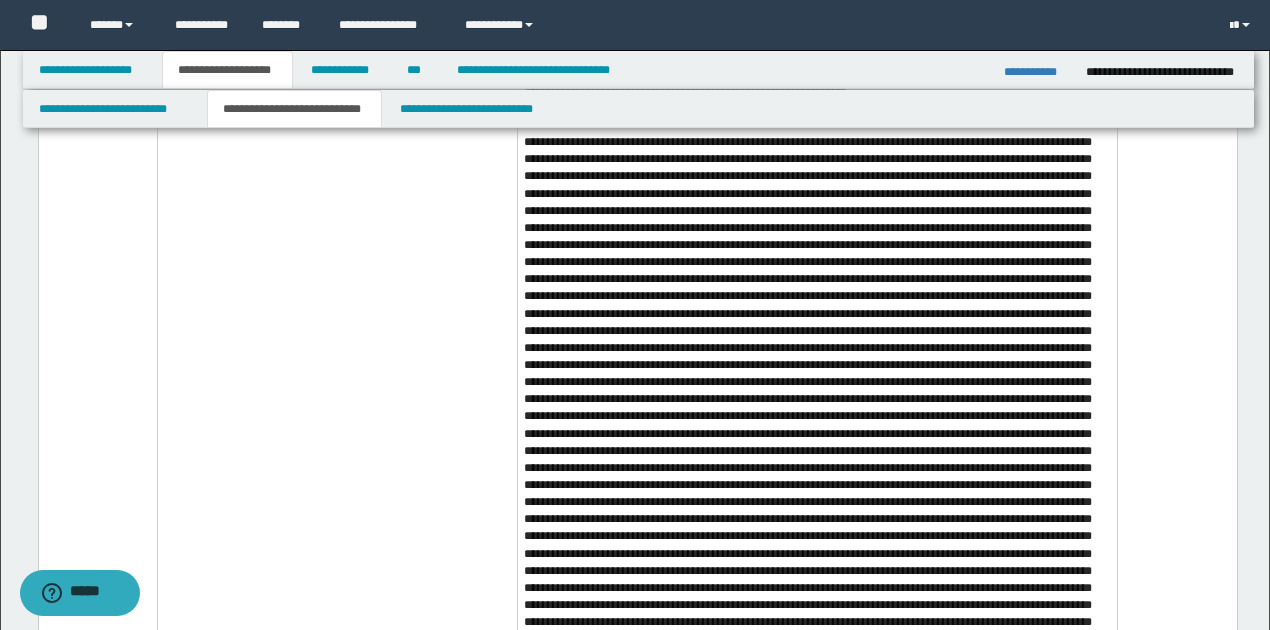 scroll, scrollTop: 2866, scrollLeft: 0, axis: vertical 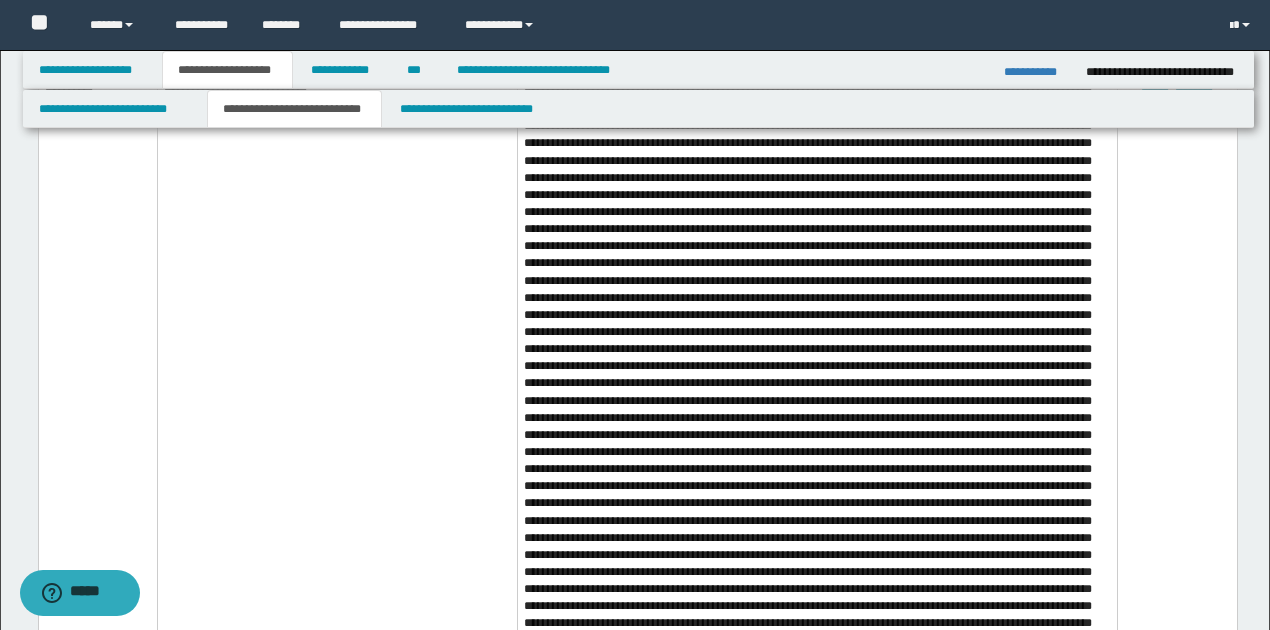 click at bounding box center [817, 471] 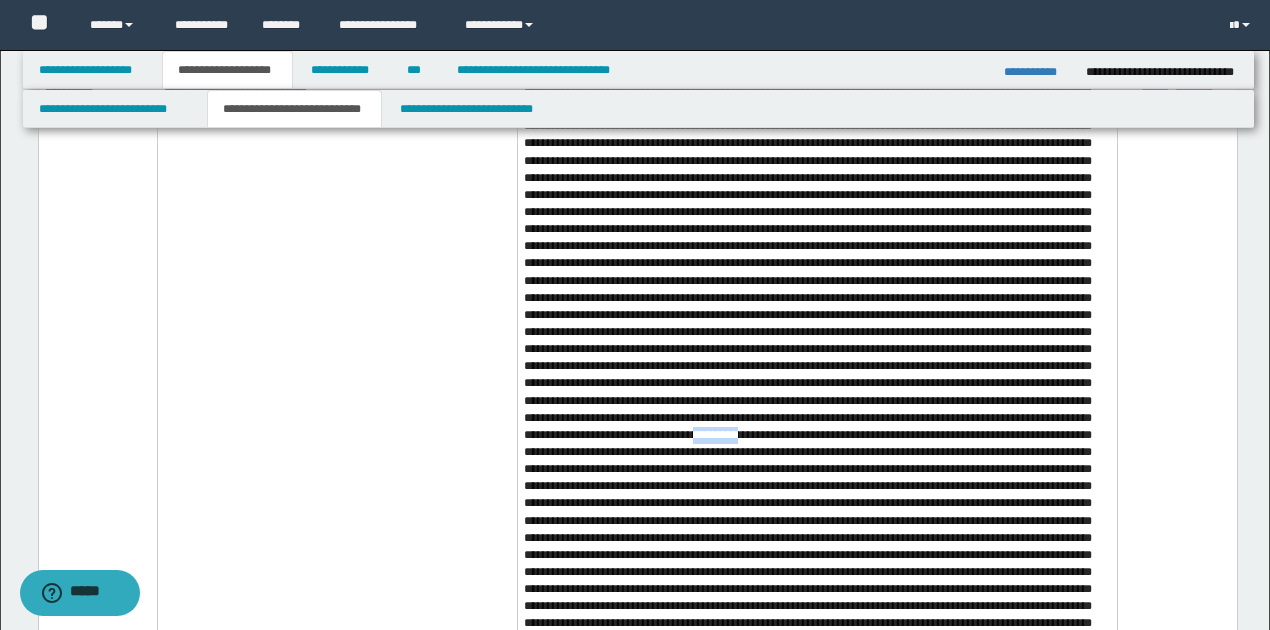 click at bounding box center (817, 471) 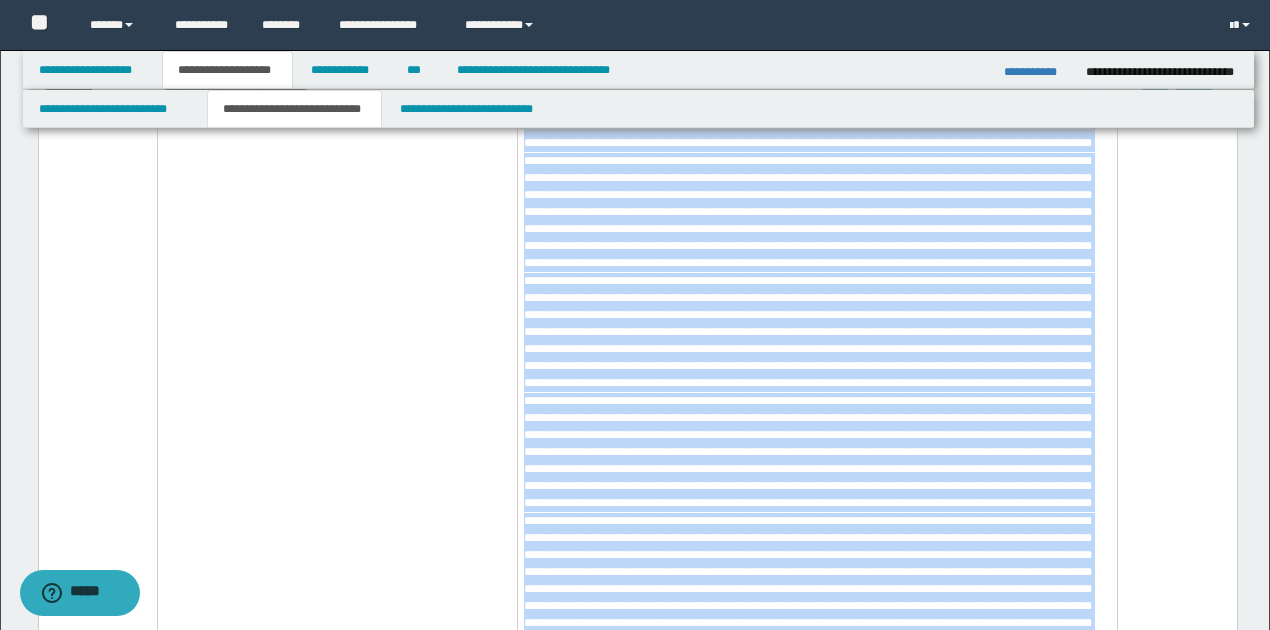 click at bounding box center (817, 471) 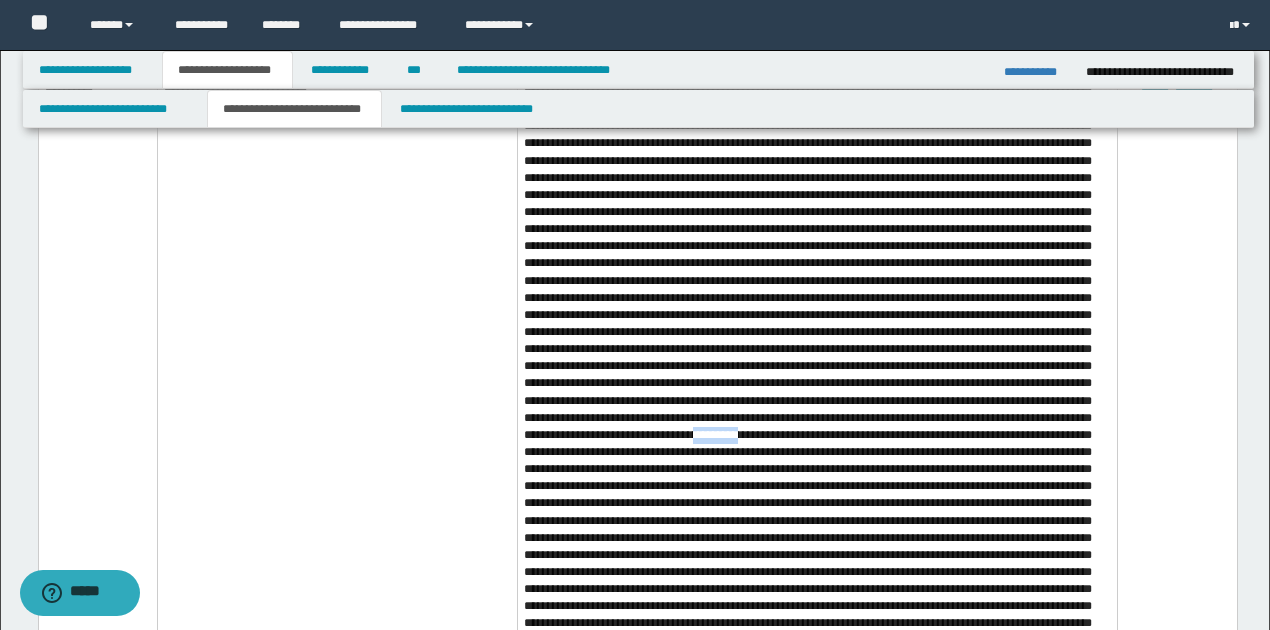 click at bounding box center [817, 471] 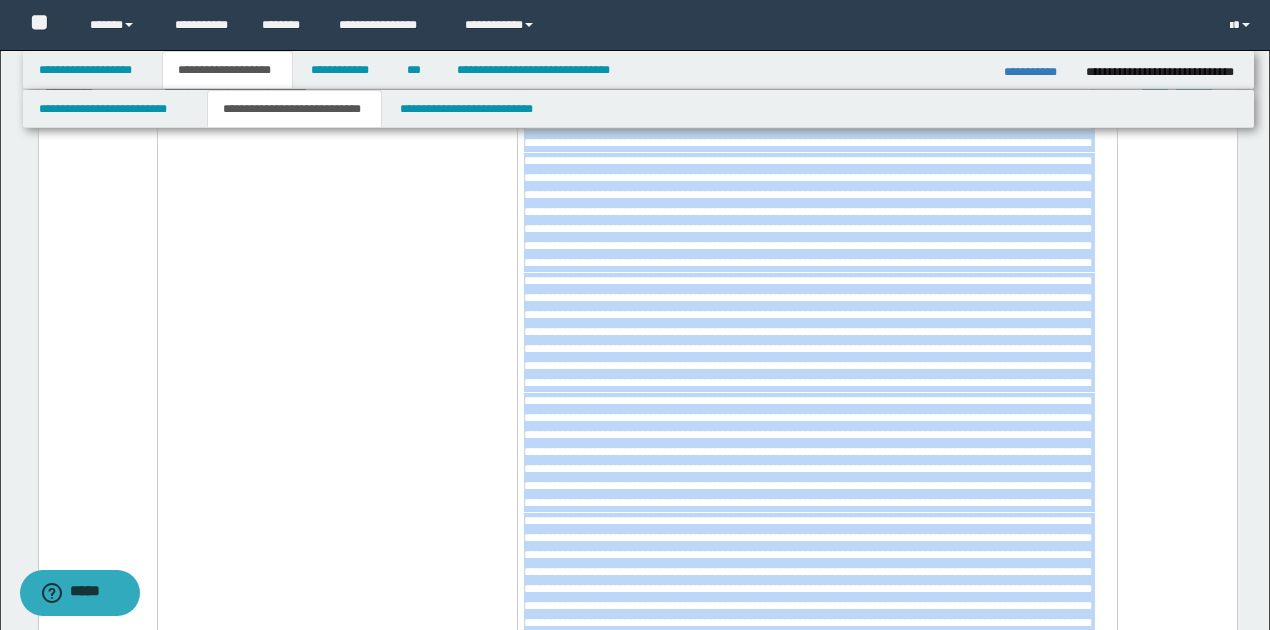click at bounding box center (817, 471) 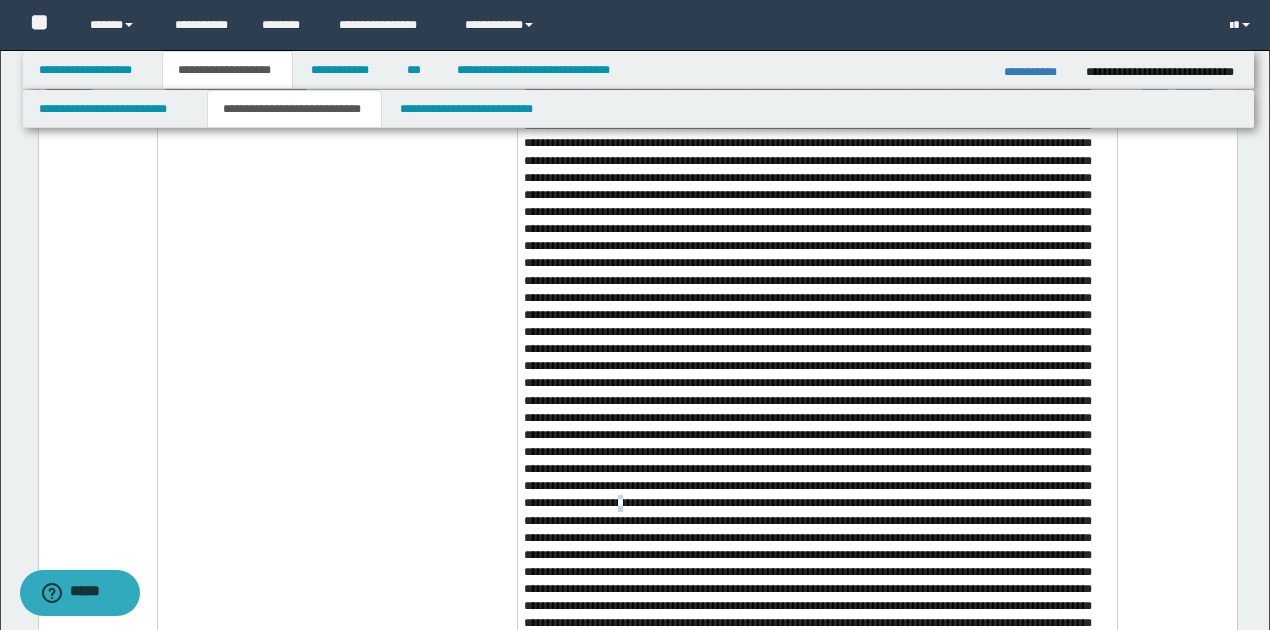 click at bounding box center (817, 471) 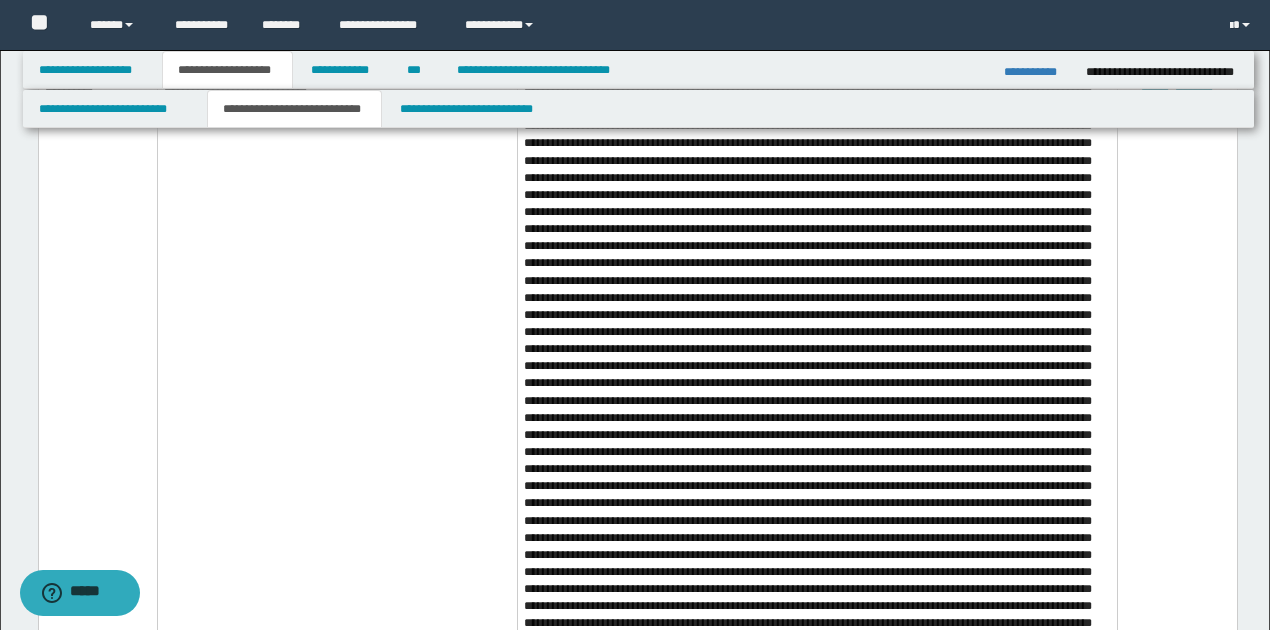 click at bounding box center (817, 471) 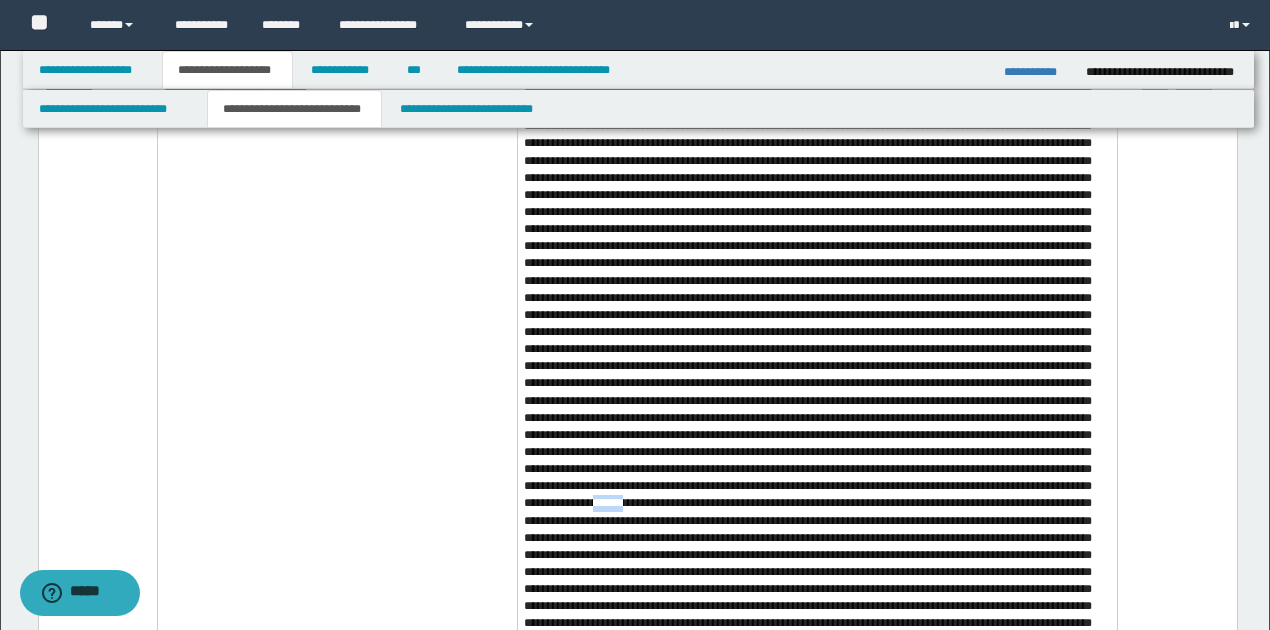 click at bounding box center (817, 471) 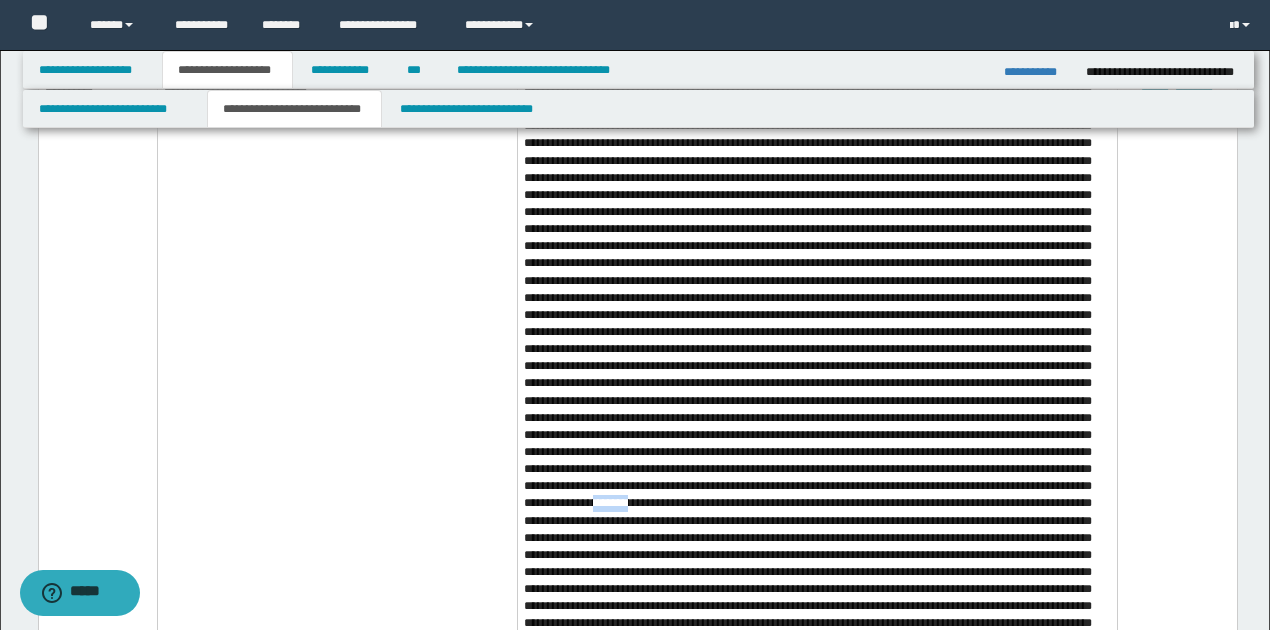 click at bounding box center [817, 471] 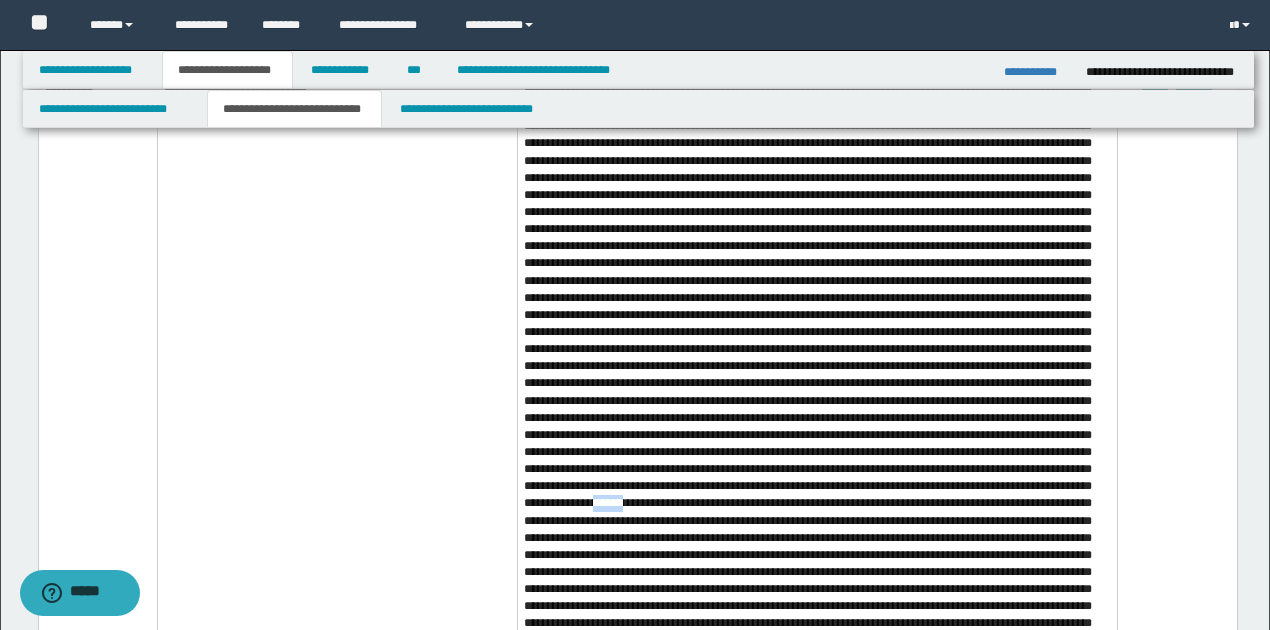 click at bounding box center (817, 471) 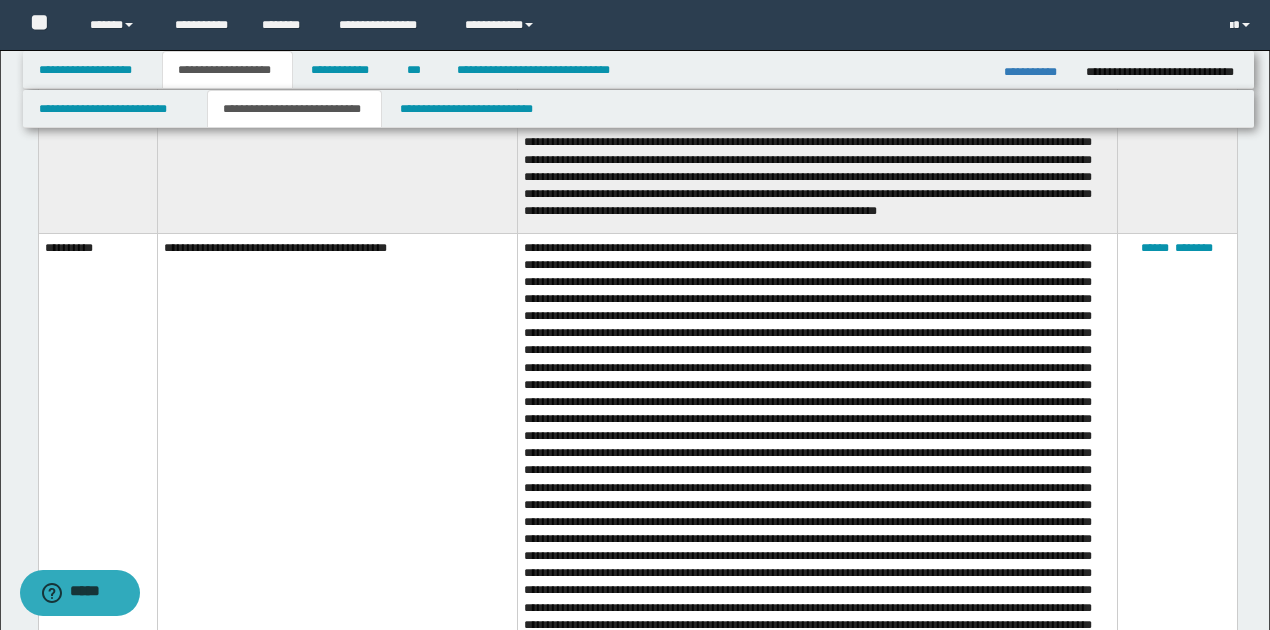 scroll, scrollTop: 3666, scrollLeft: 0, axis: vertical 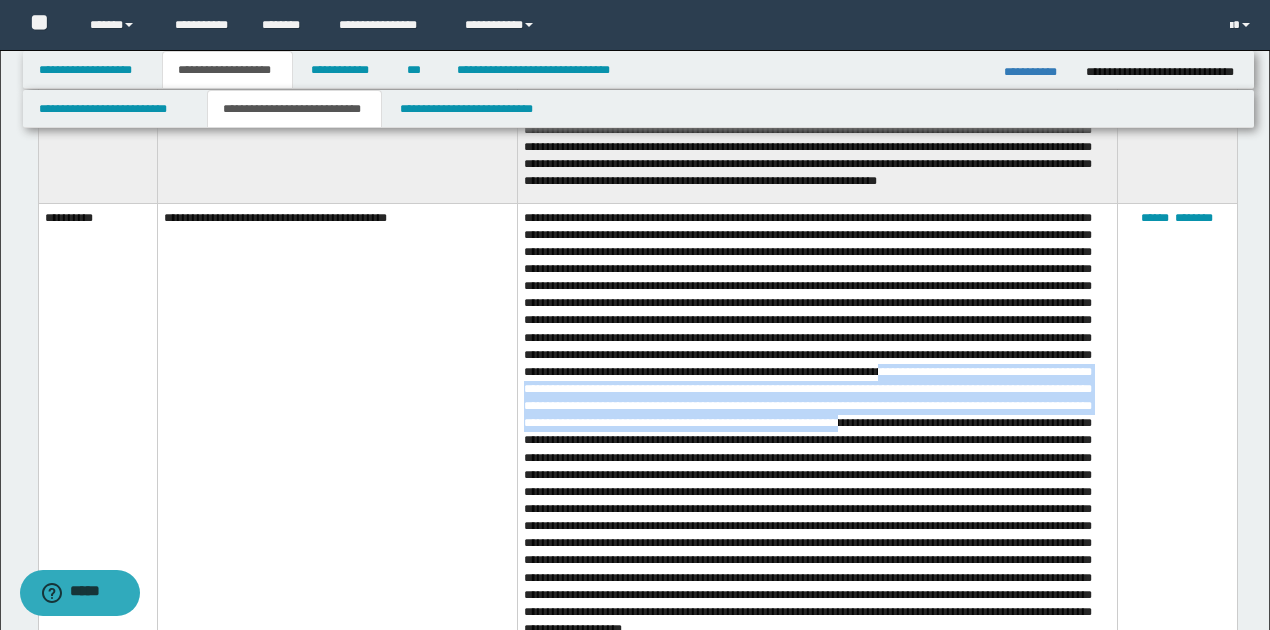 drag, startPoint x: 526, startPoint y: 393, endPoint x: 1075, endPoint y: 426, distance: 549.9909 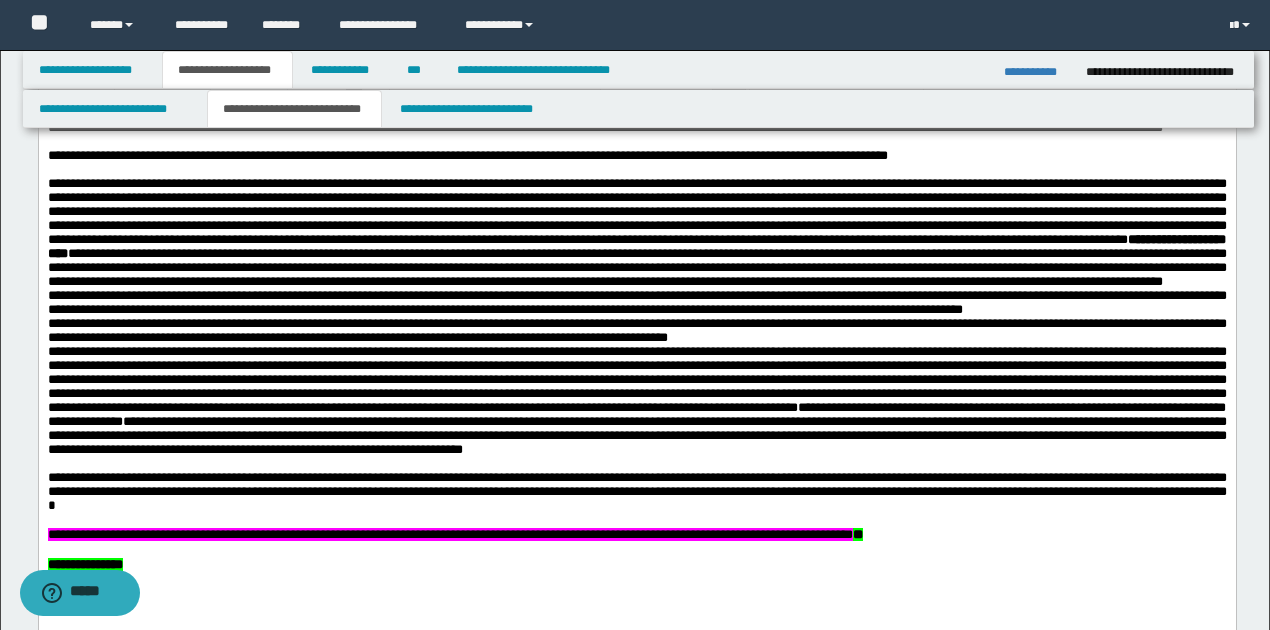 scroll, scrollTop: 2066, scrollLeft: 0, axis: vertical 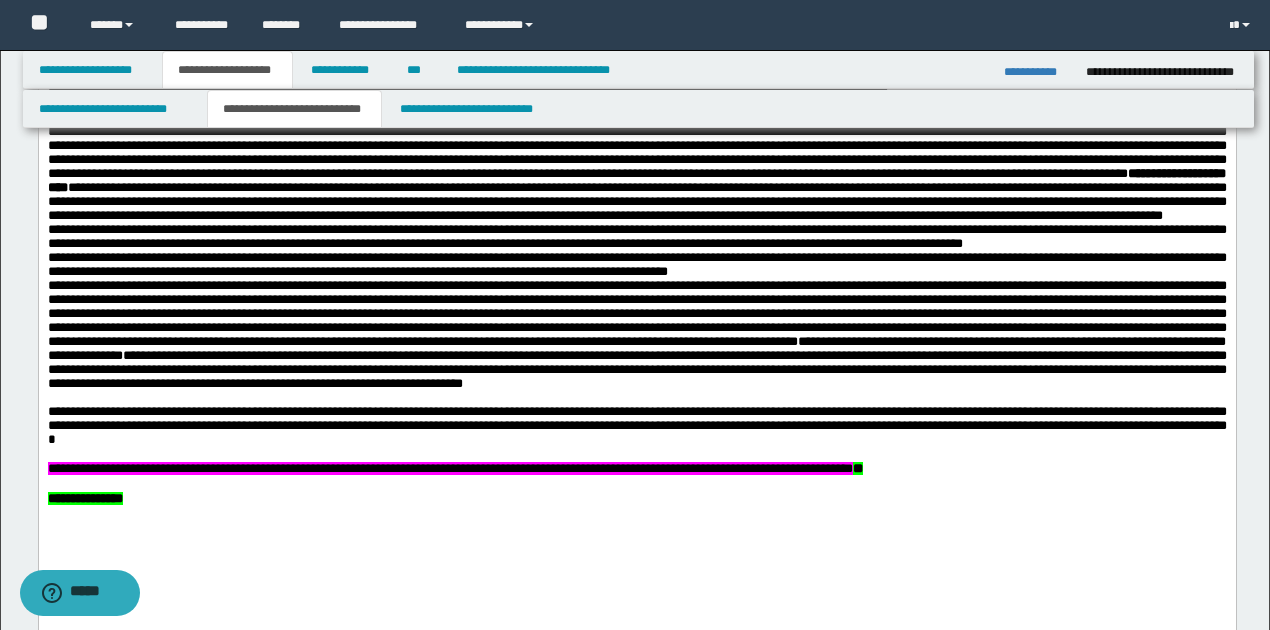 click on "**********" at bounding box center [636, 369] 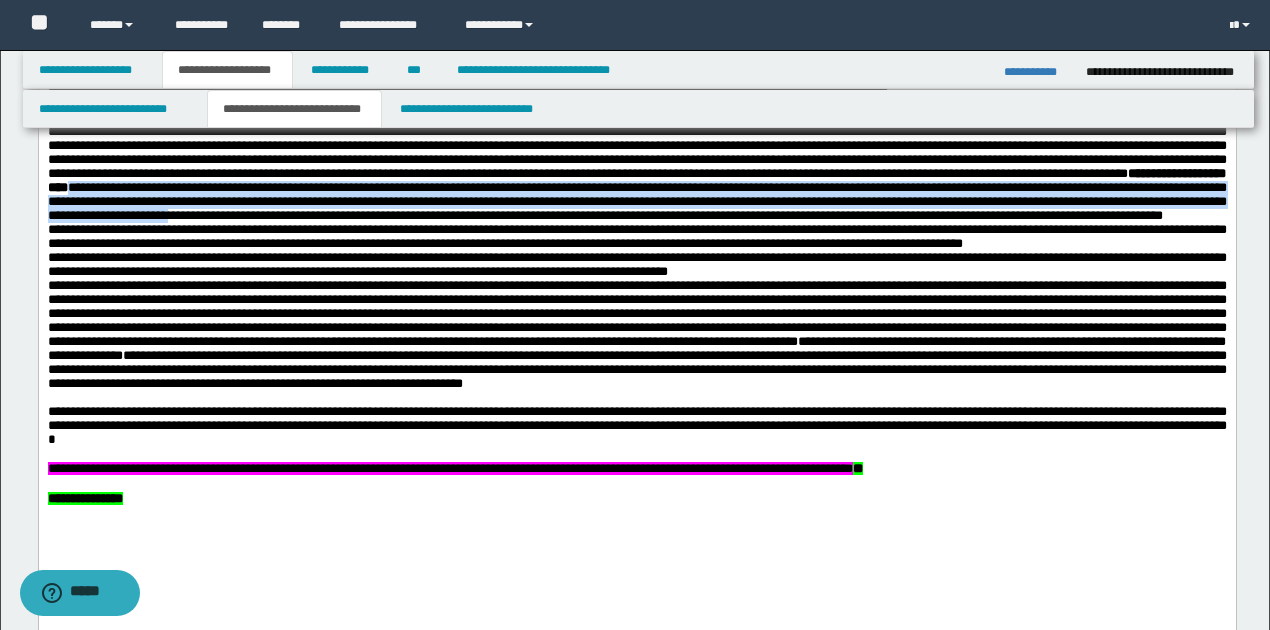 drag, startPoint x: 419, startPoint y: 213, endPoint x: 693, endPoint y: 246, distance: 275.98007 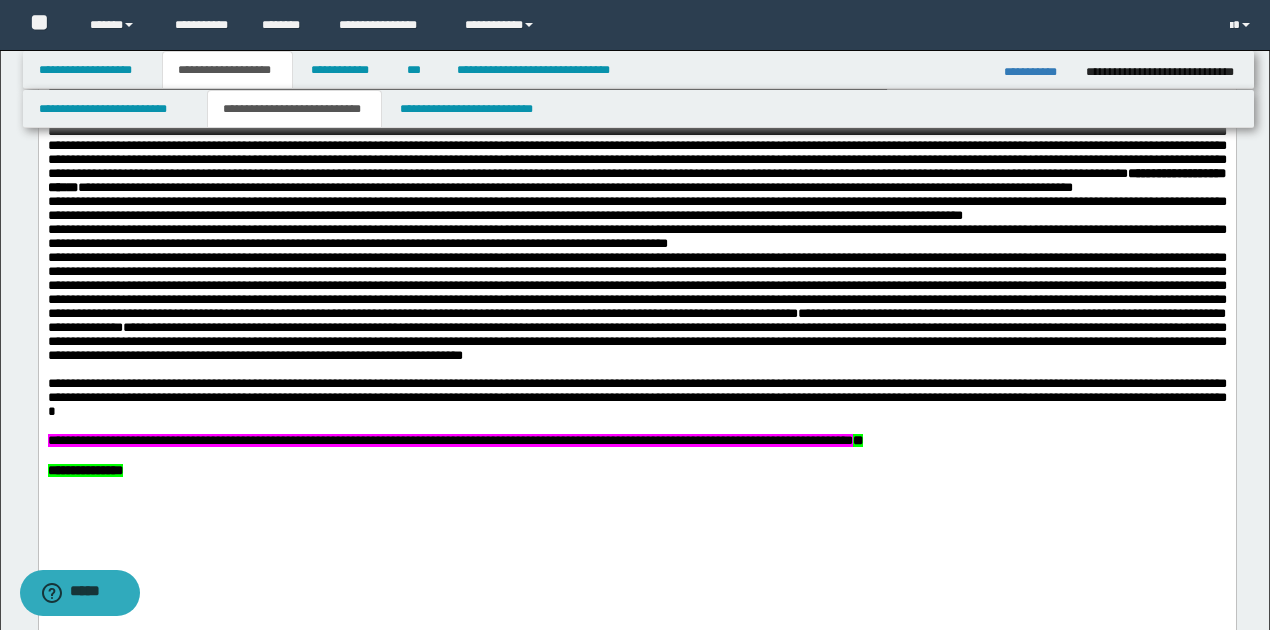 click on "**********" at bounding box center [636, 153] 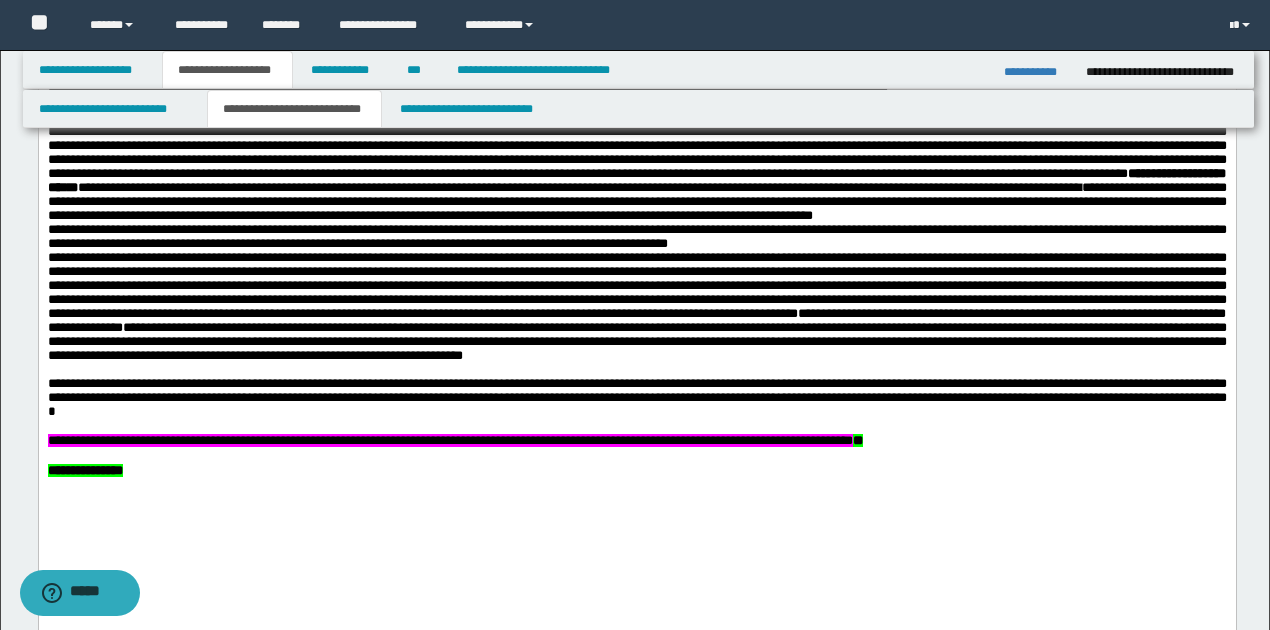 click on "**********" at bounding box center [636, 167] 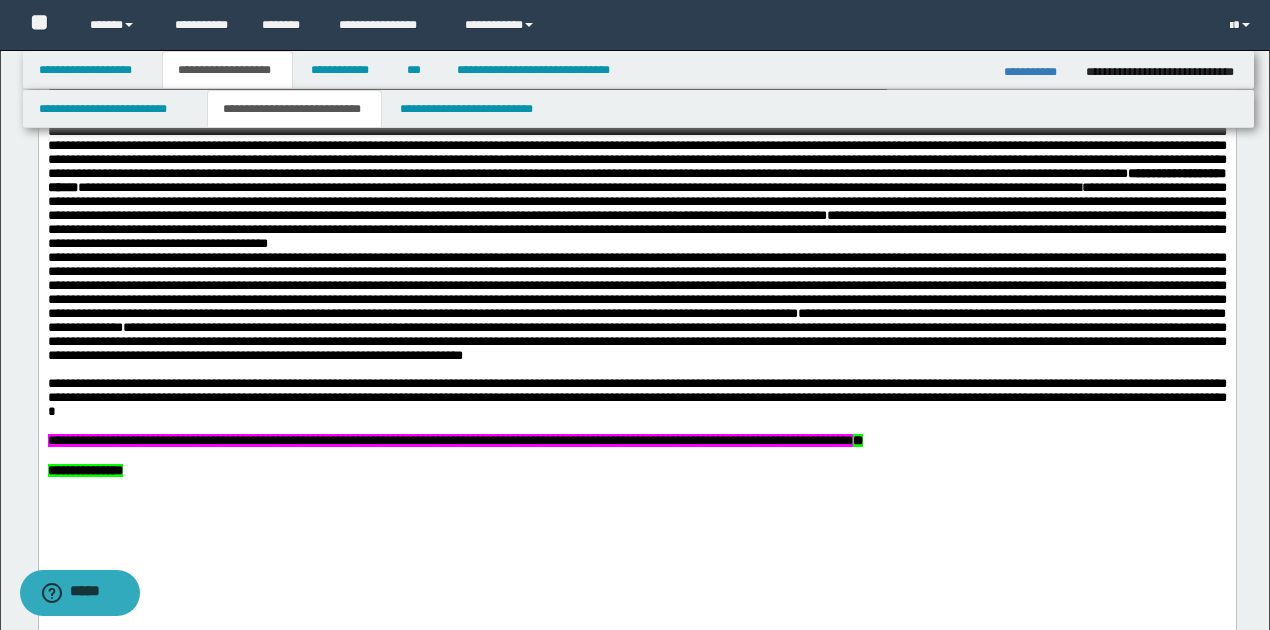 click on "**********" at bounding box center (636, 181) 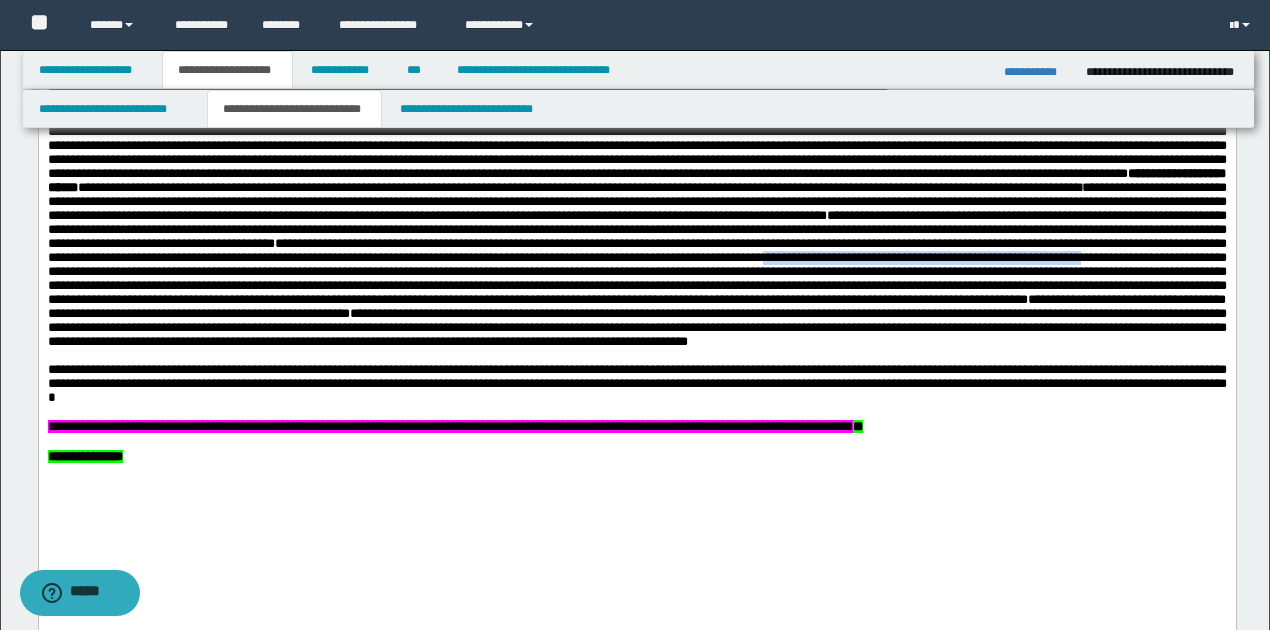 drag, startPoint x: 325, startPoint y: 308, endPoint x: 684, endPoint y: 308, distance: 359 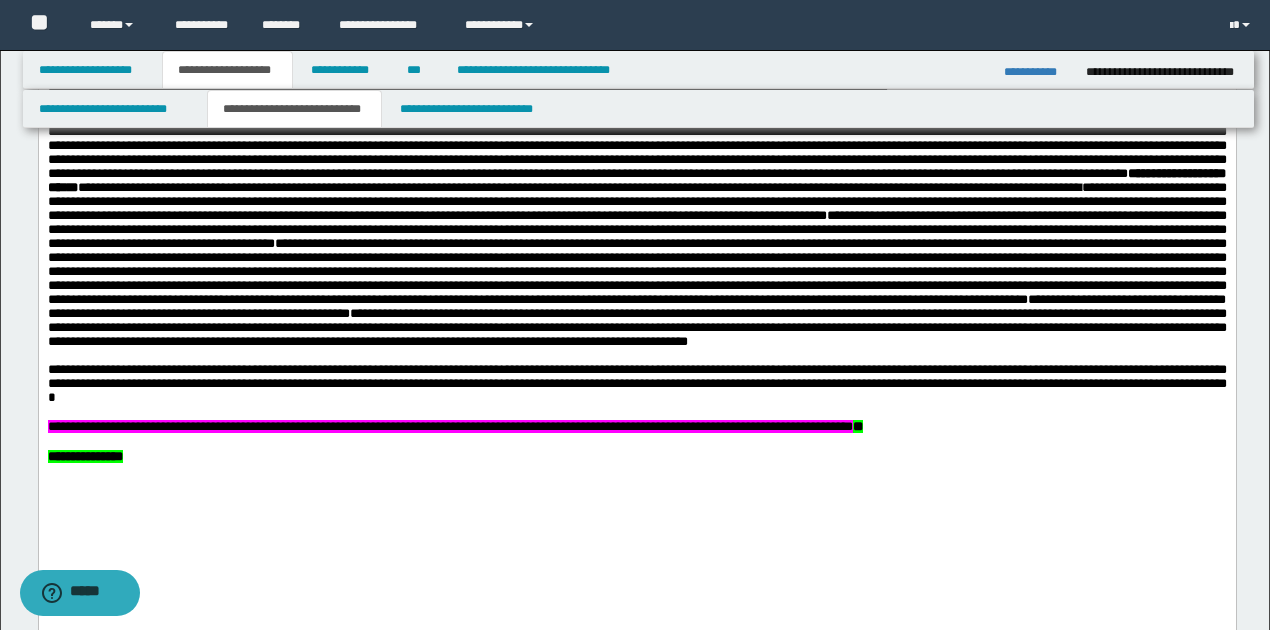 click at bounding box center [636, 271] 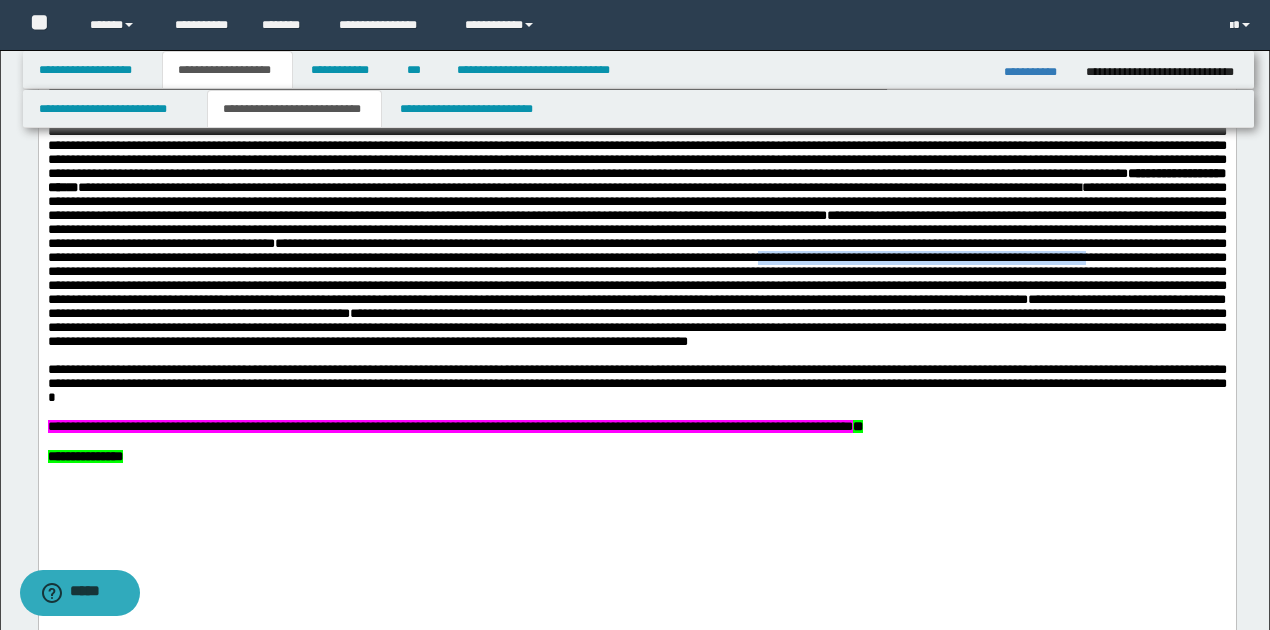 drag, startPoint x: 322, startPoint y: 307, endPoint x: 688, endPoint y: 304, distance: 366.0123 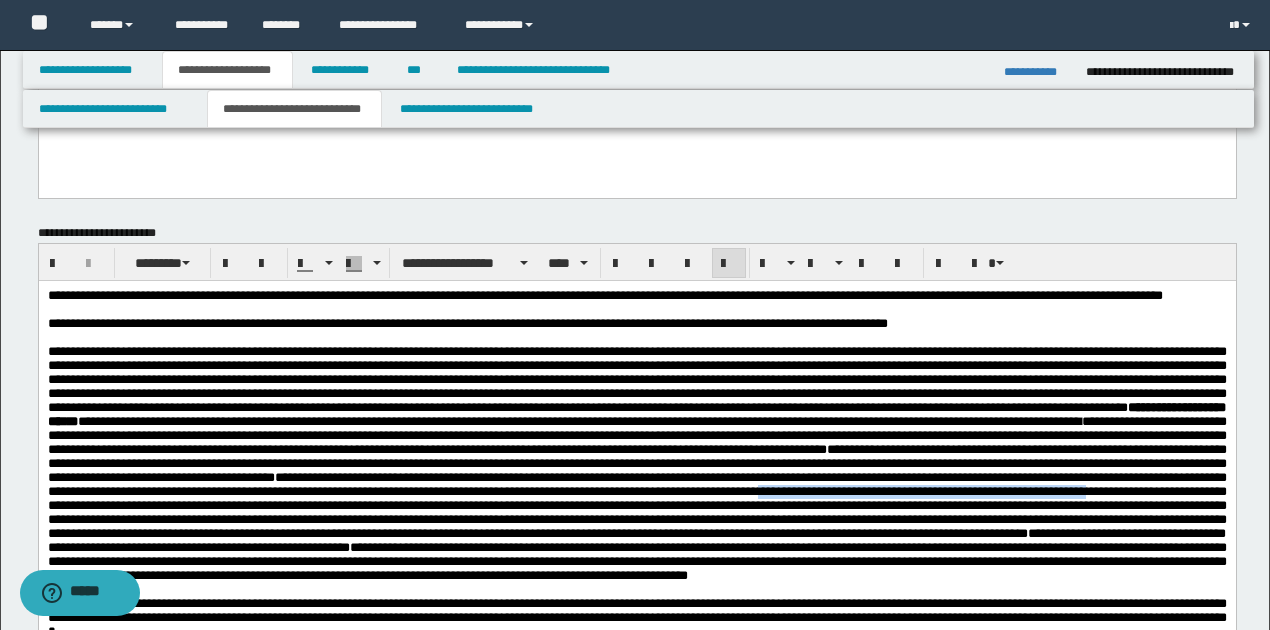 scroll, scrollTop: 1800, scrollLeft: 0, axis: vertical 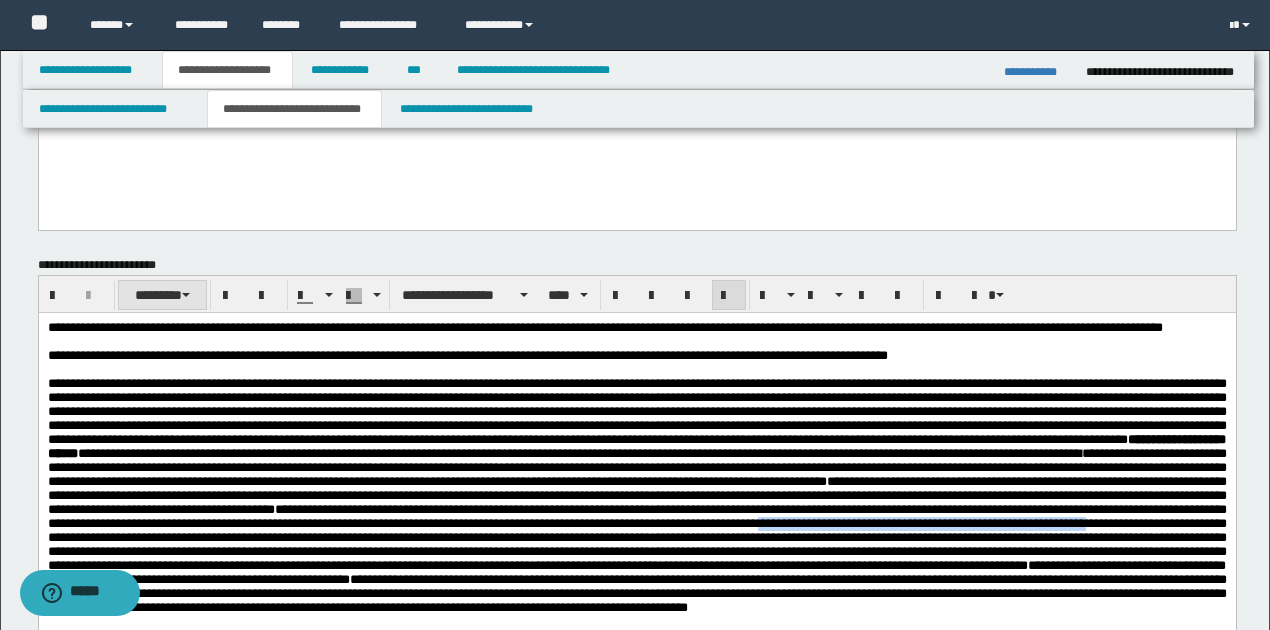 click on "********" at bounding box center [162, 295] 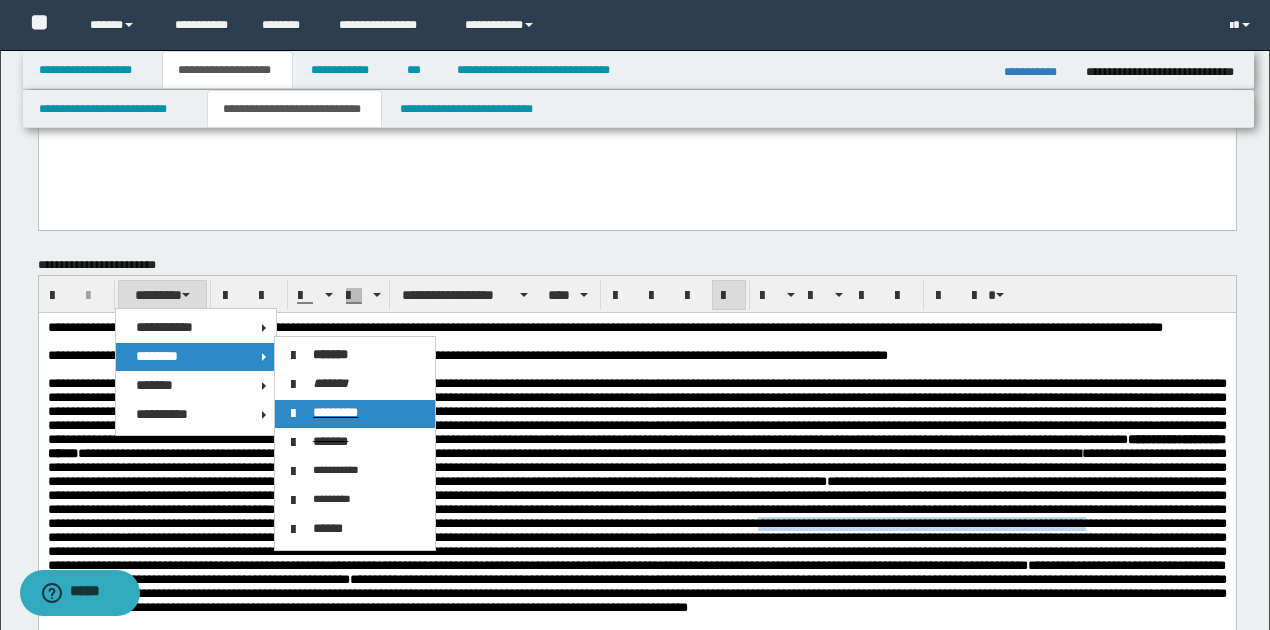 click on "*********" at bounding box center (335, 412) 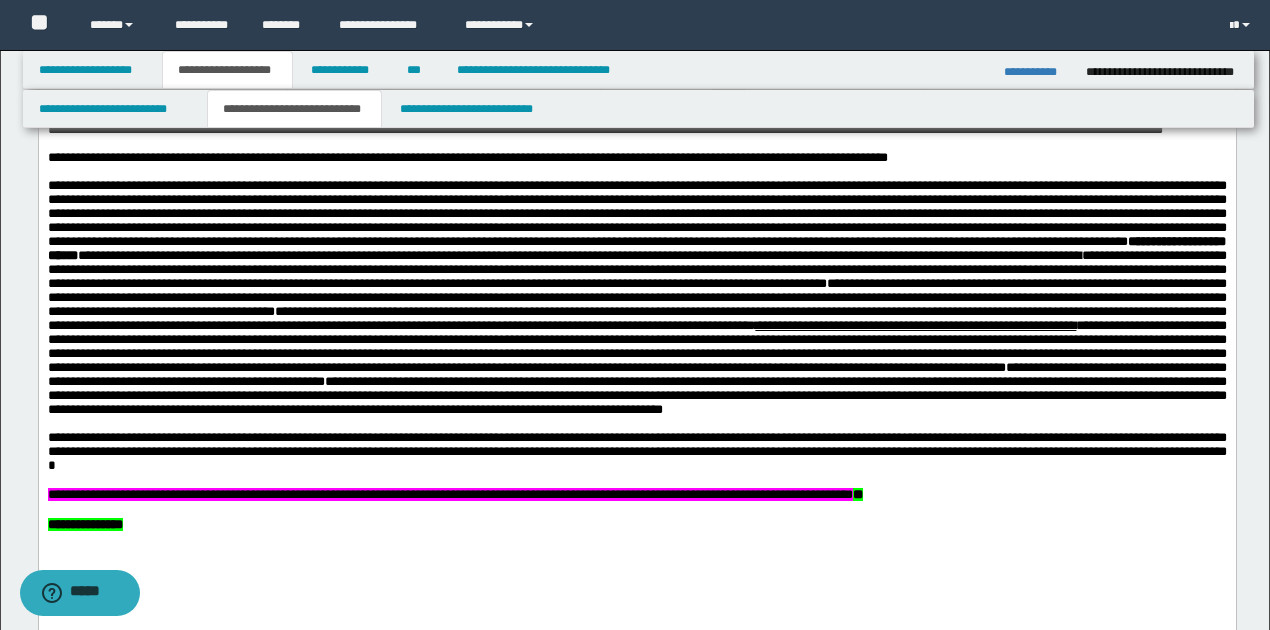 scroll, scrollTop: 2000, scrollLeft: 0, axis: vertical 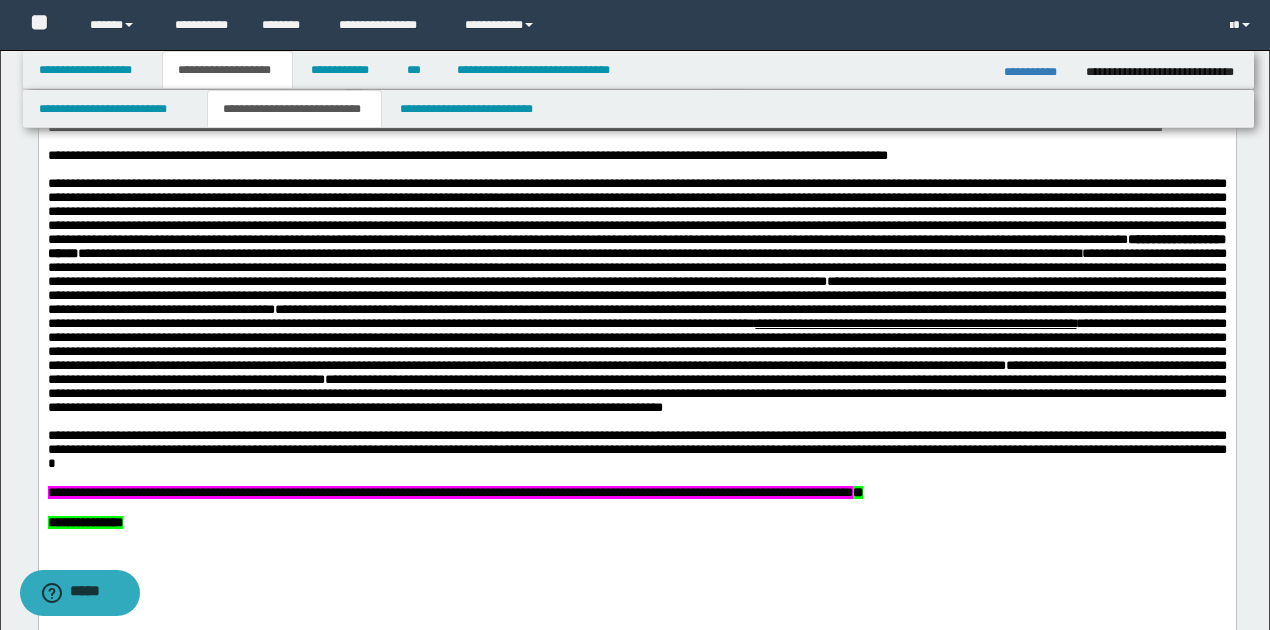 click on "**********" at bounding box center [636, 393] 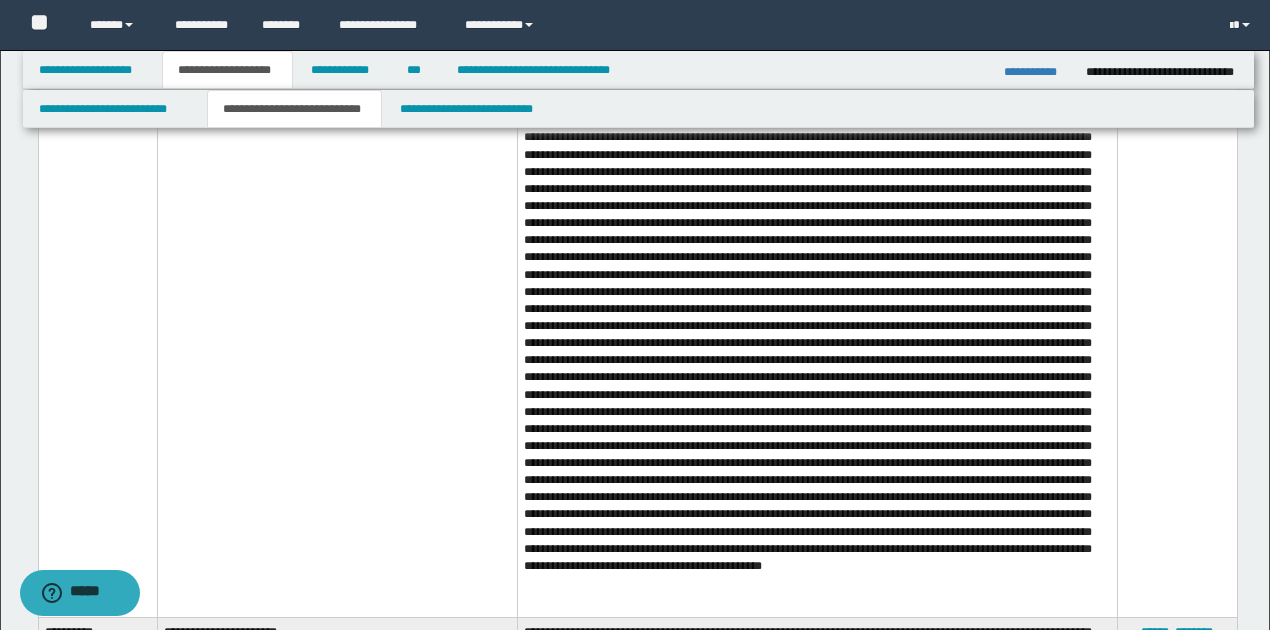 scroll, scrollTop: 3133, scrollLeft: 0, axis: vertical 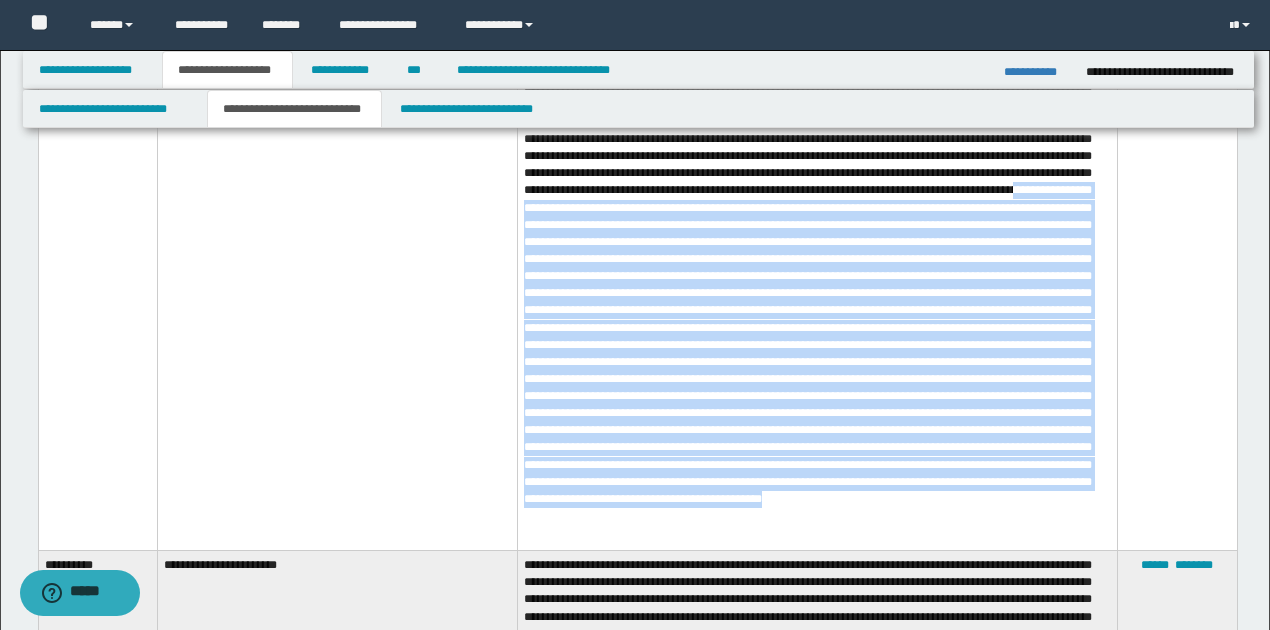 drag, startPoint x: 753, startPoint y: 222, endPoint x: 1084, endPoint y: 545, distance: 462.48242 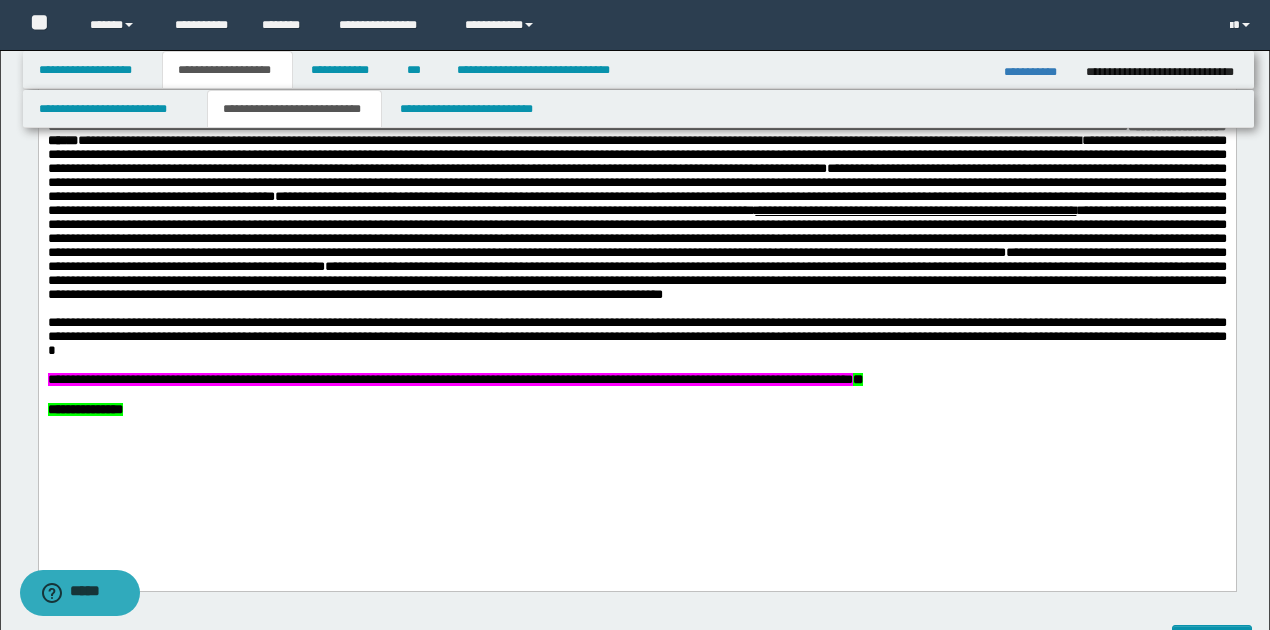 scroll, scrollTop: 2000, scrollLeft: 0, axis: vertical 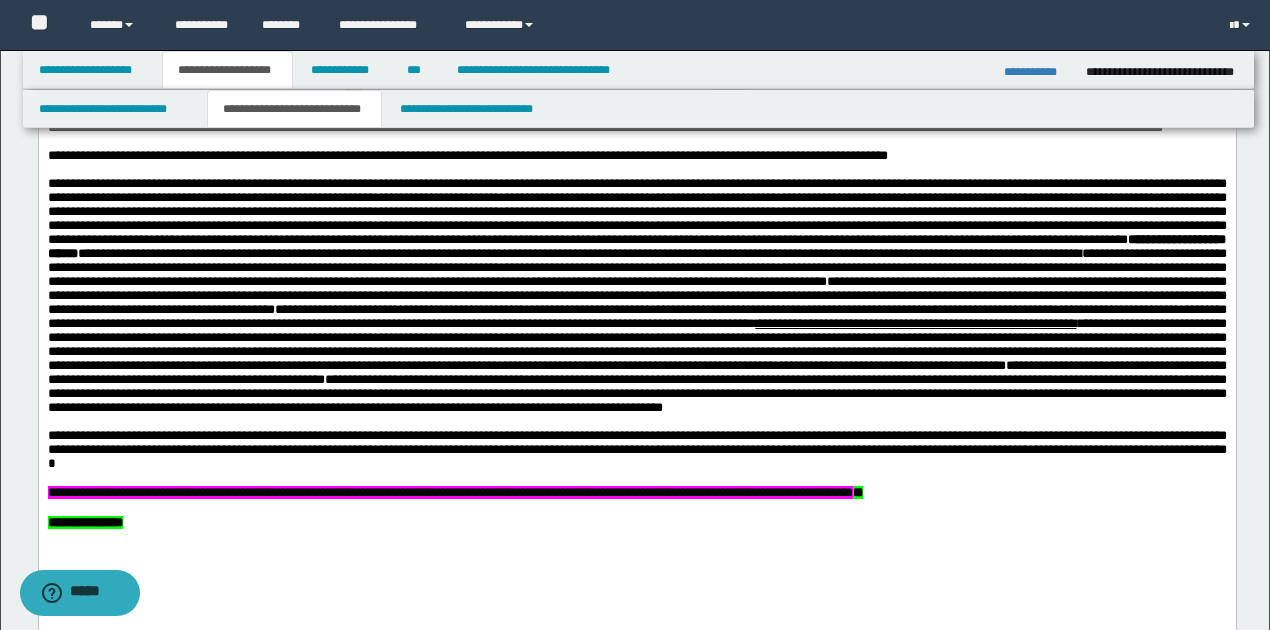 click on "**********" at bounding box center (636, 450) 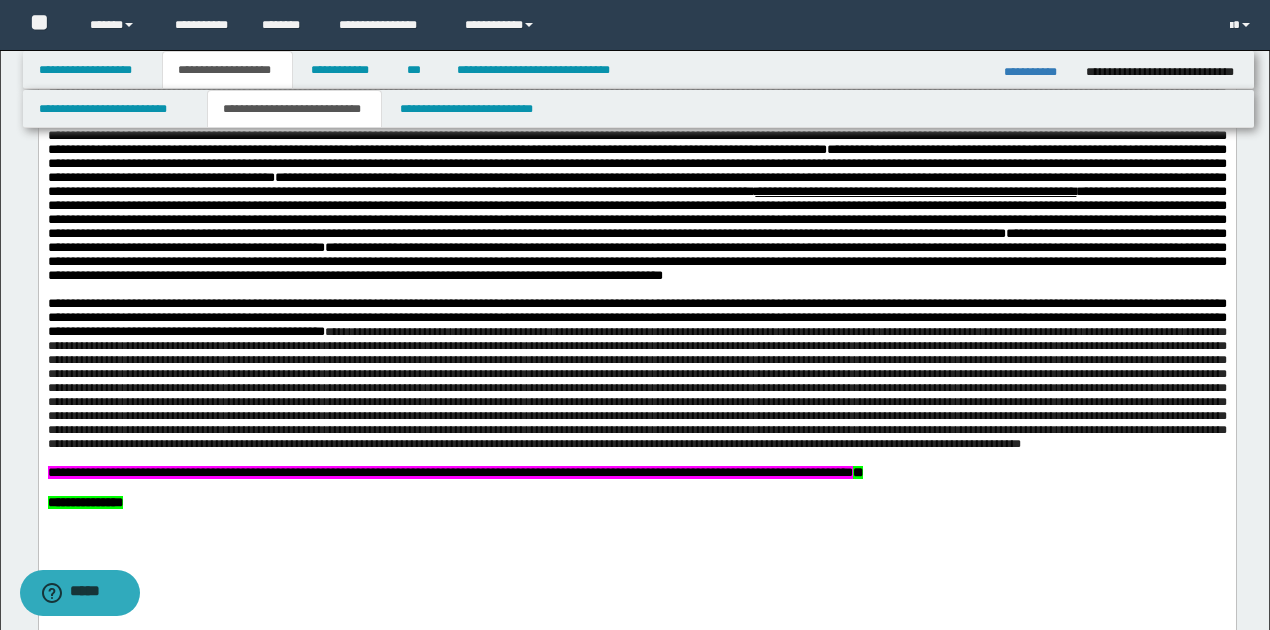 scroll, scrollTop: 2133, scrollLeft: 0, axis: vertical 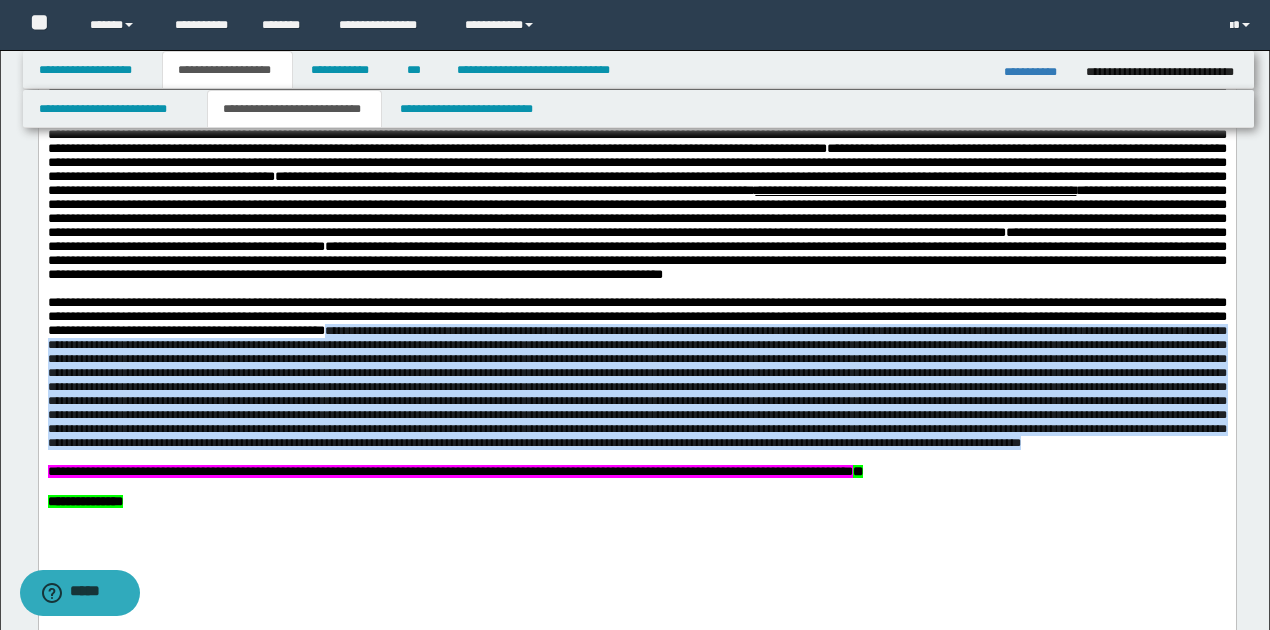 drag, startPoint x: 508, startPoint y: 398, endPoint x: 734, endPoint y: 537, distance: 265.32434 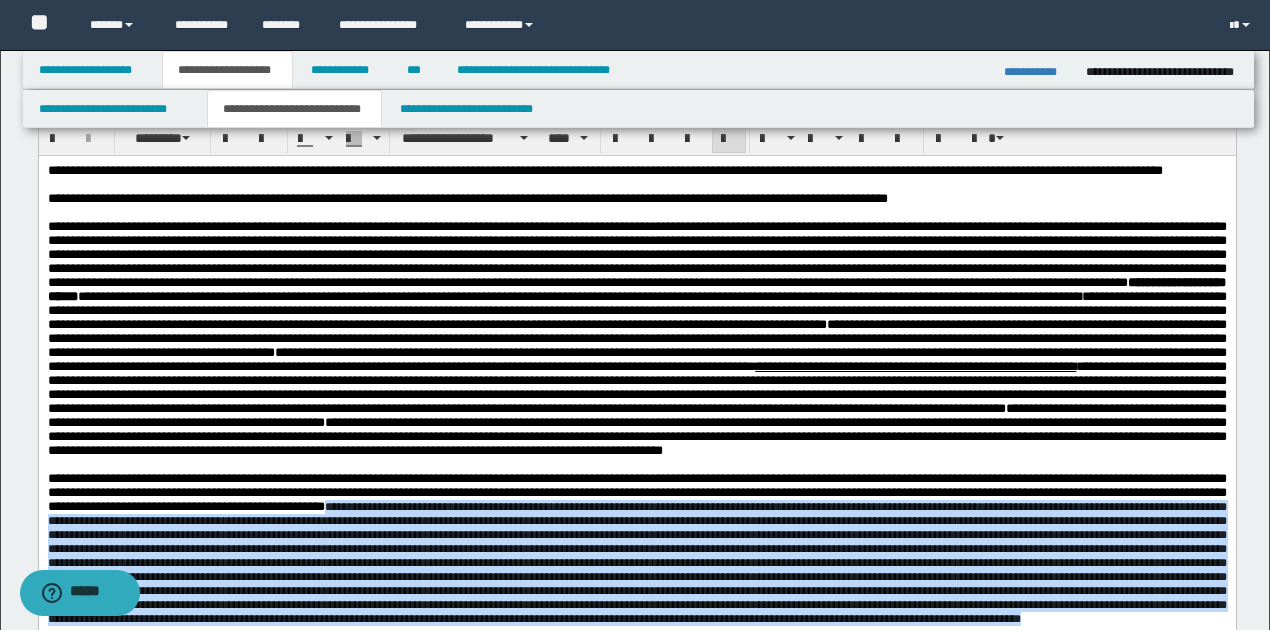 scroll, scrollTop: 1933, scrollLeft: 0, axis: vertical 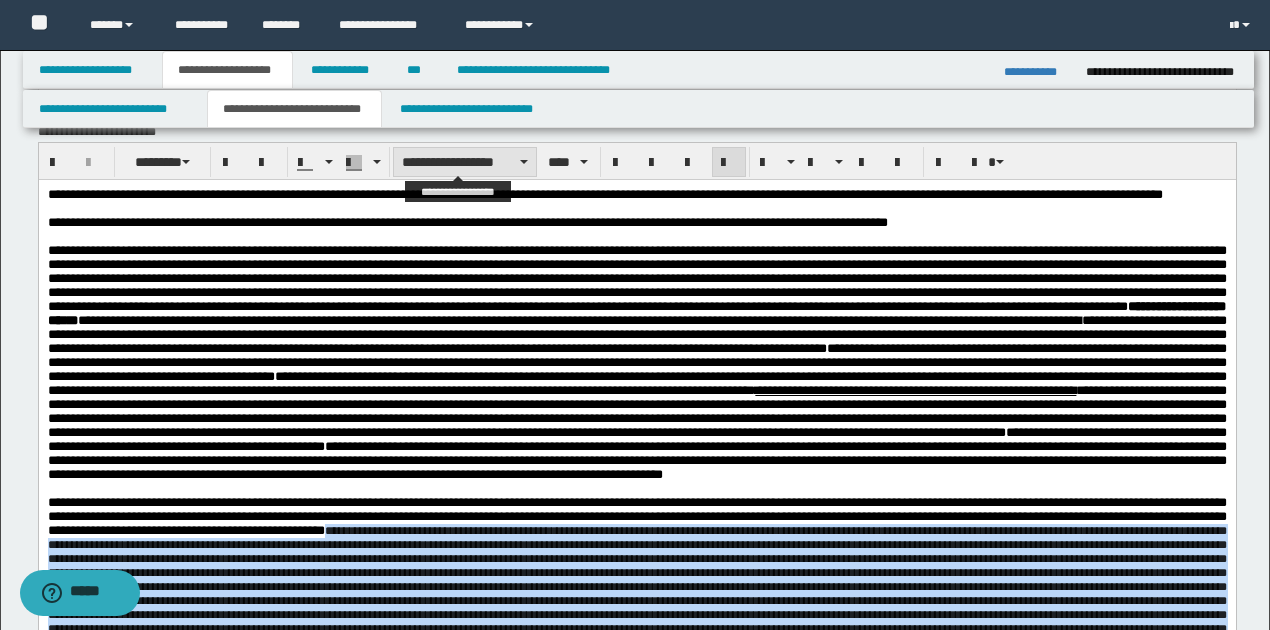 click on "**********" at bounding box center [465, 162] 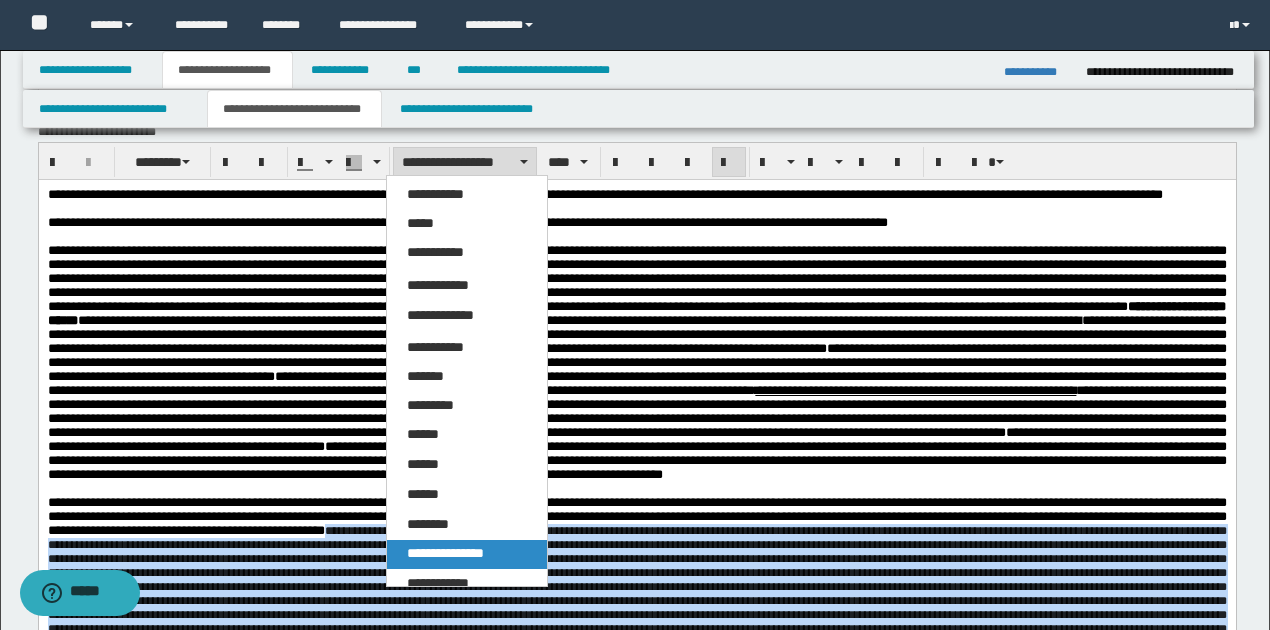 click on "**********" at bounding box center [445, 553] 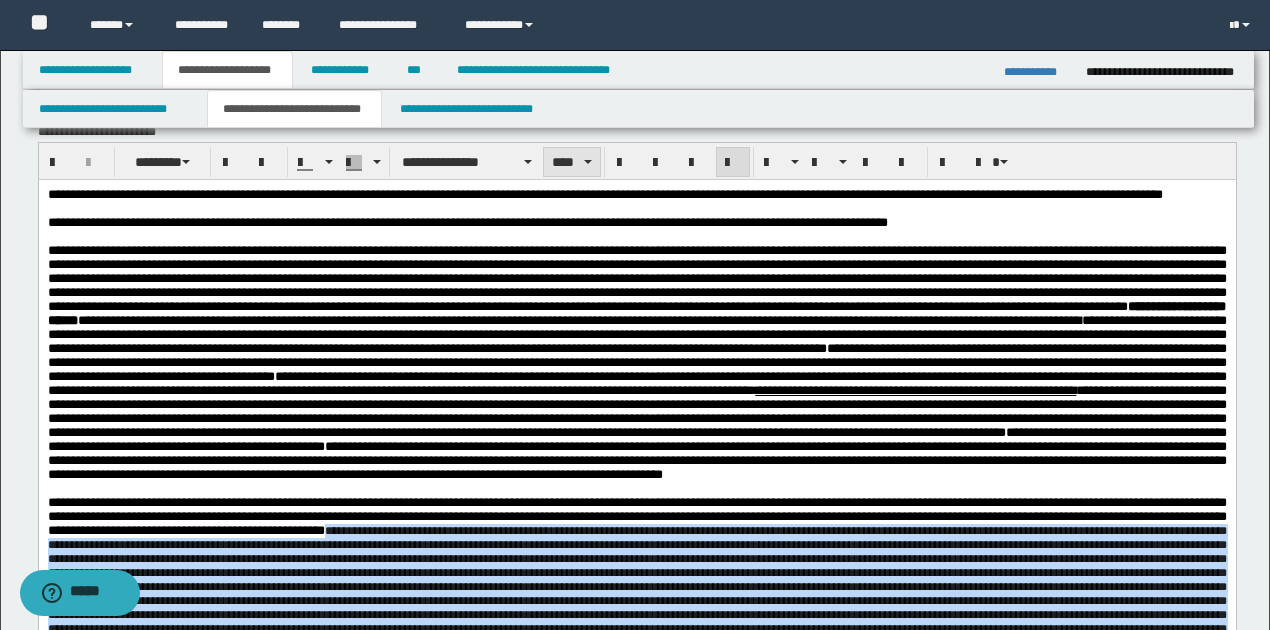 click at bounding box center (588, 162) 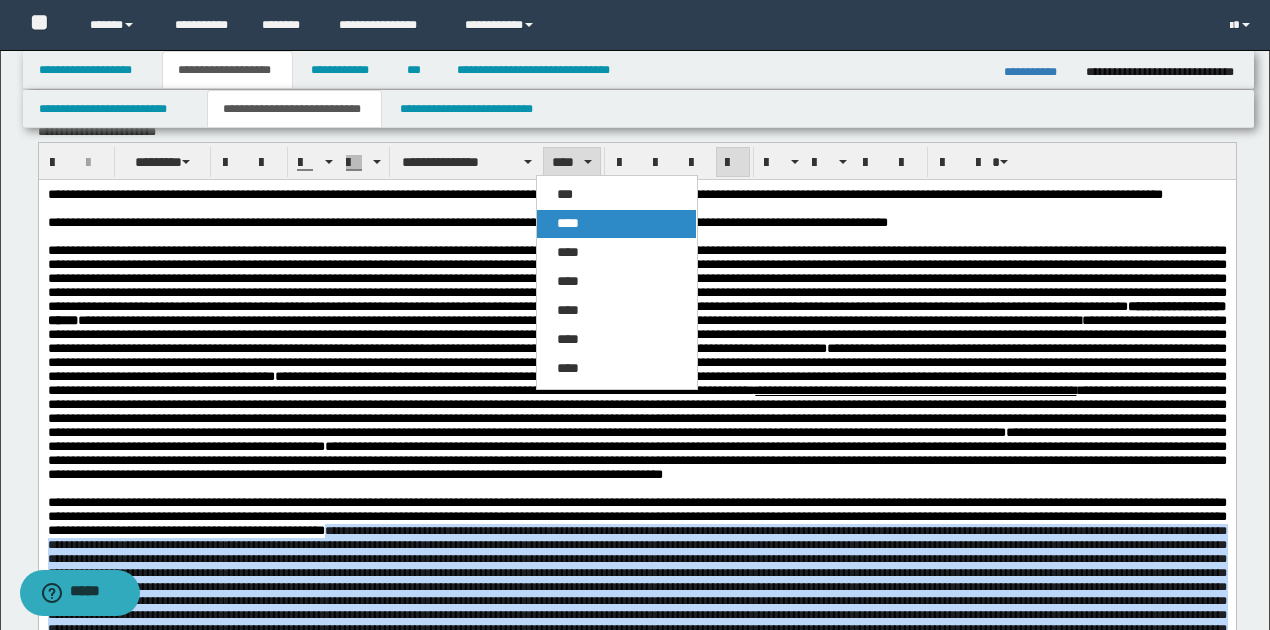 click on "****" at bounding box center (568, 223) 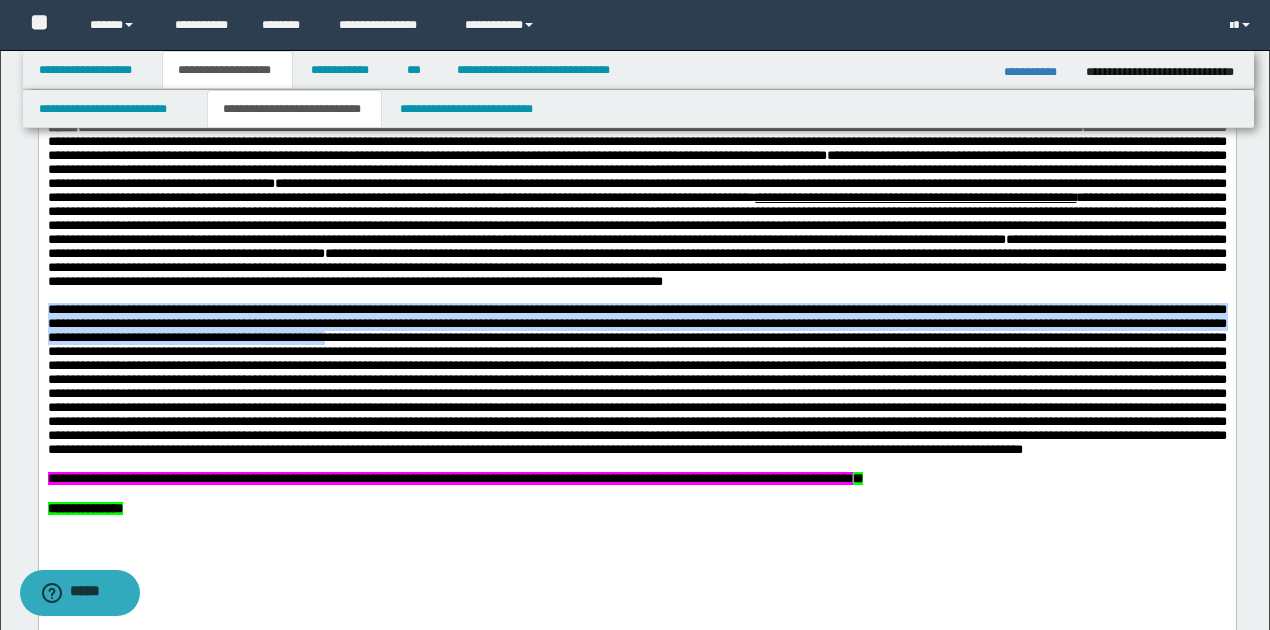 scroll, scrollTop: 2133, scrollLeft: 0, axis: vertical 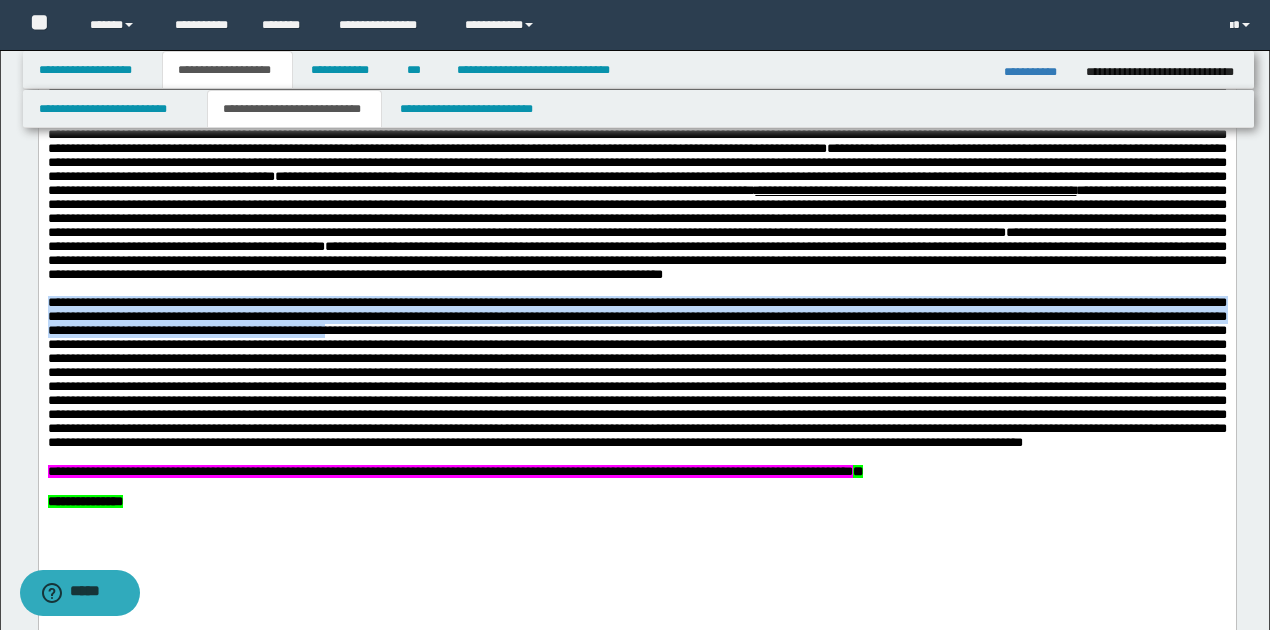 click at bounding box center [636, 373] 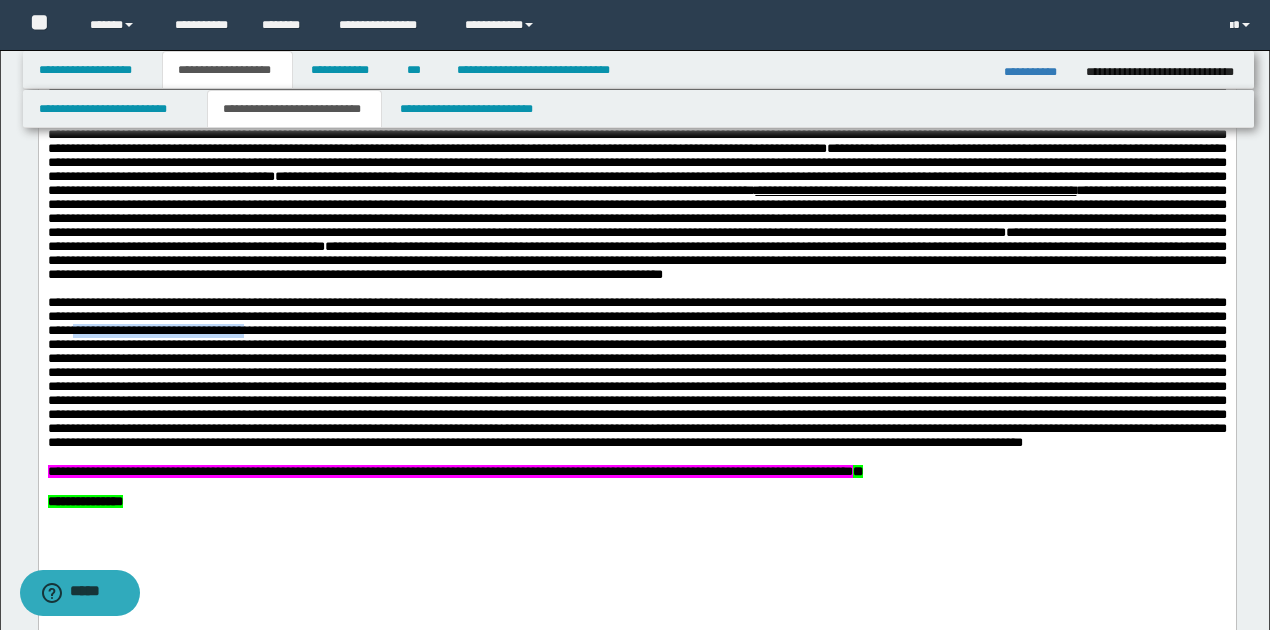 drag, startPoint x: 249, startPoint y: 394, endPoint x: 430, endPoint y: 393, distance: 181.00276 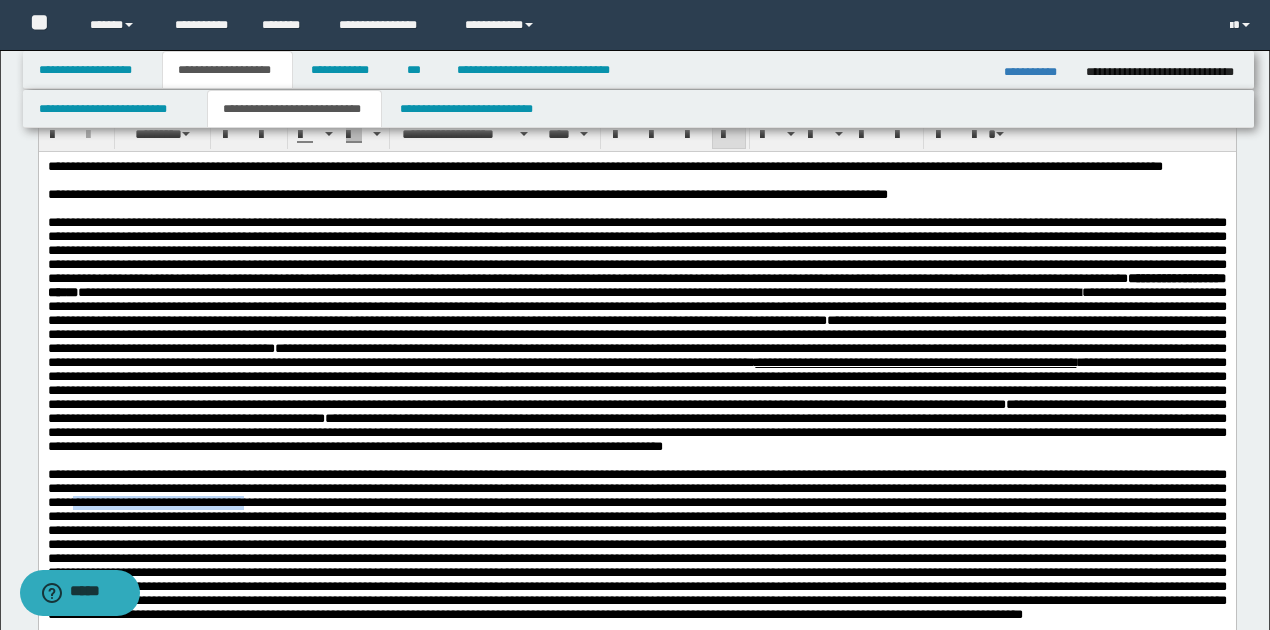 scroll, scrollTop: 1933, scrollLeft: 0, axis: vertical 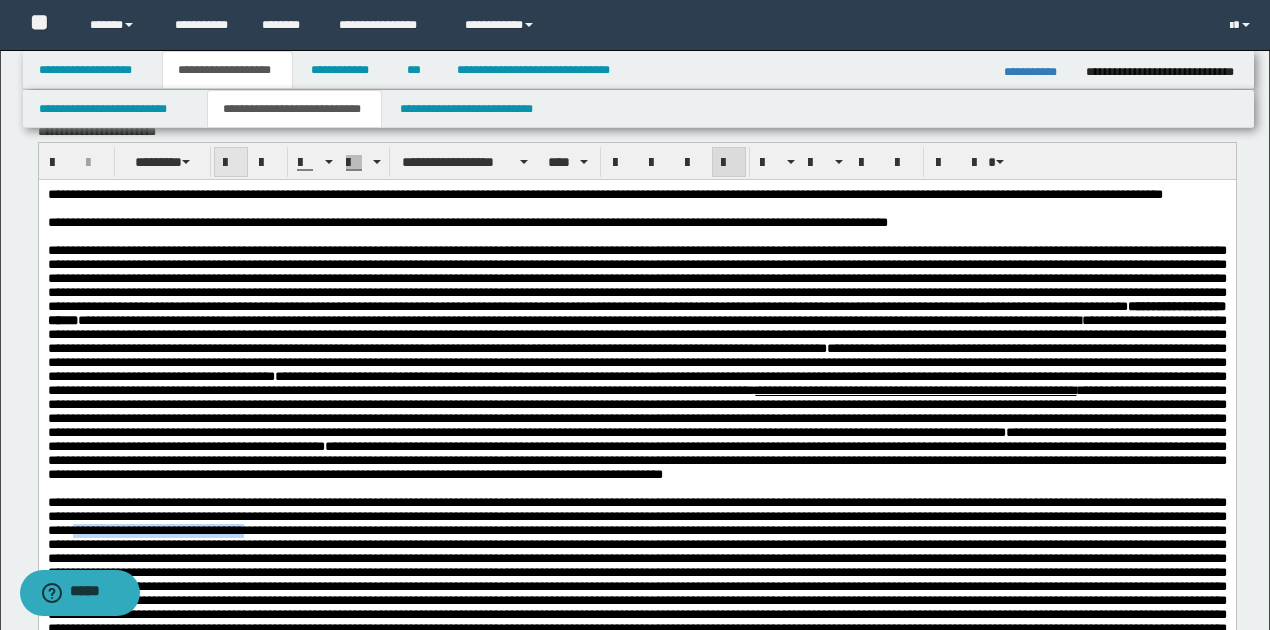 click at bounding box center (231, 163) 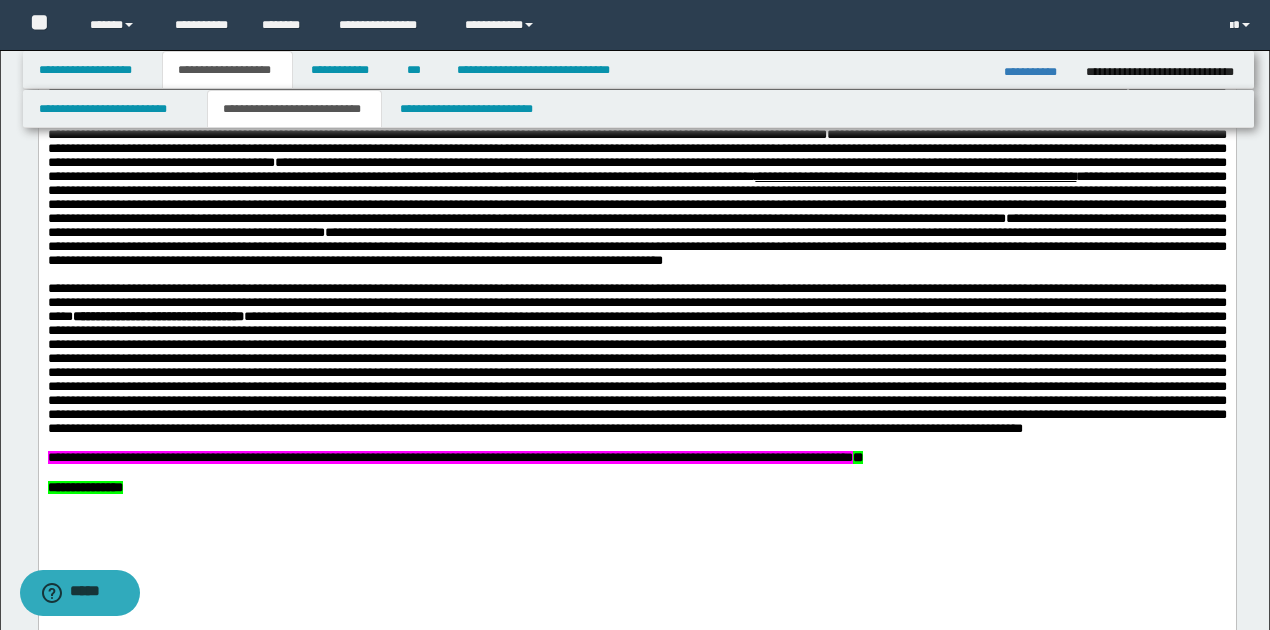 scroll, scrollTop: 2200, scrollLeft: 0, axis: vertical 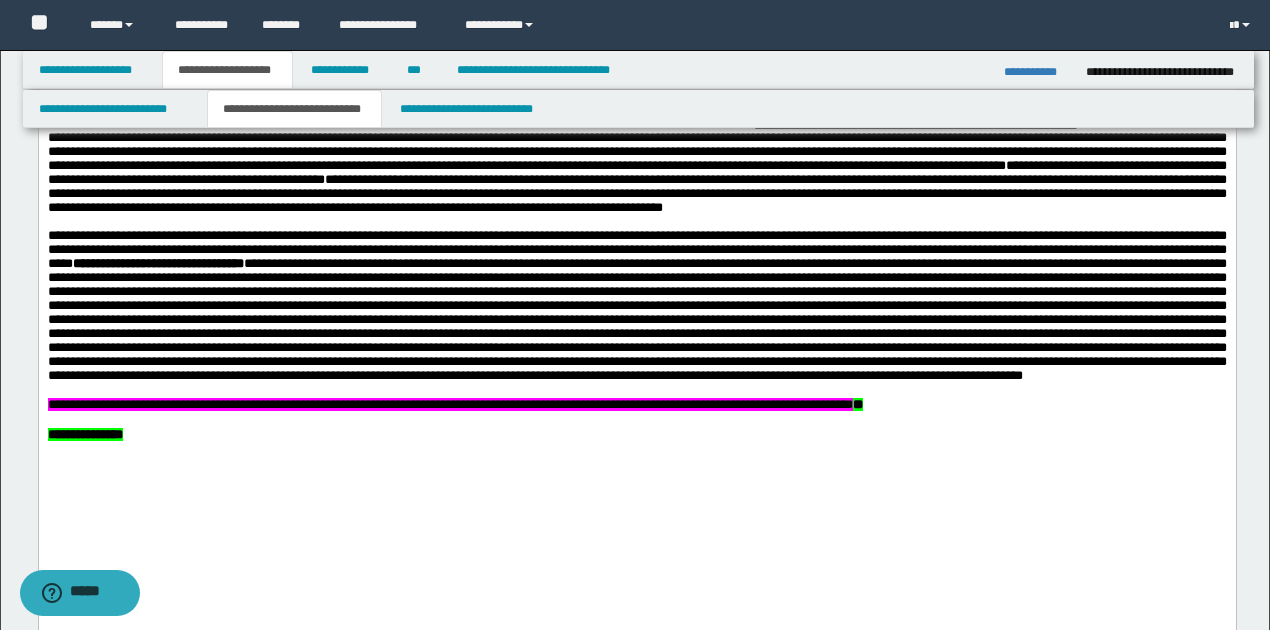 click on "**********" at bounding box center (636, 306) 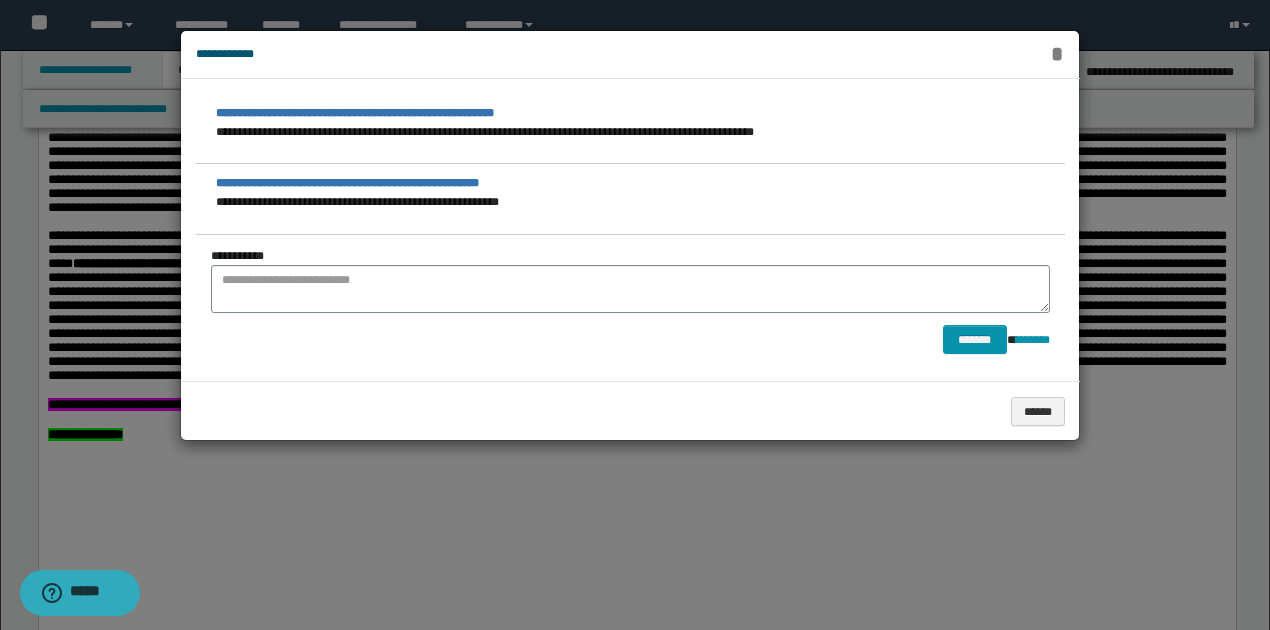 click on "*" at bounding box center [1057, 54] 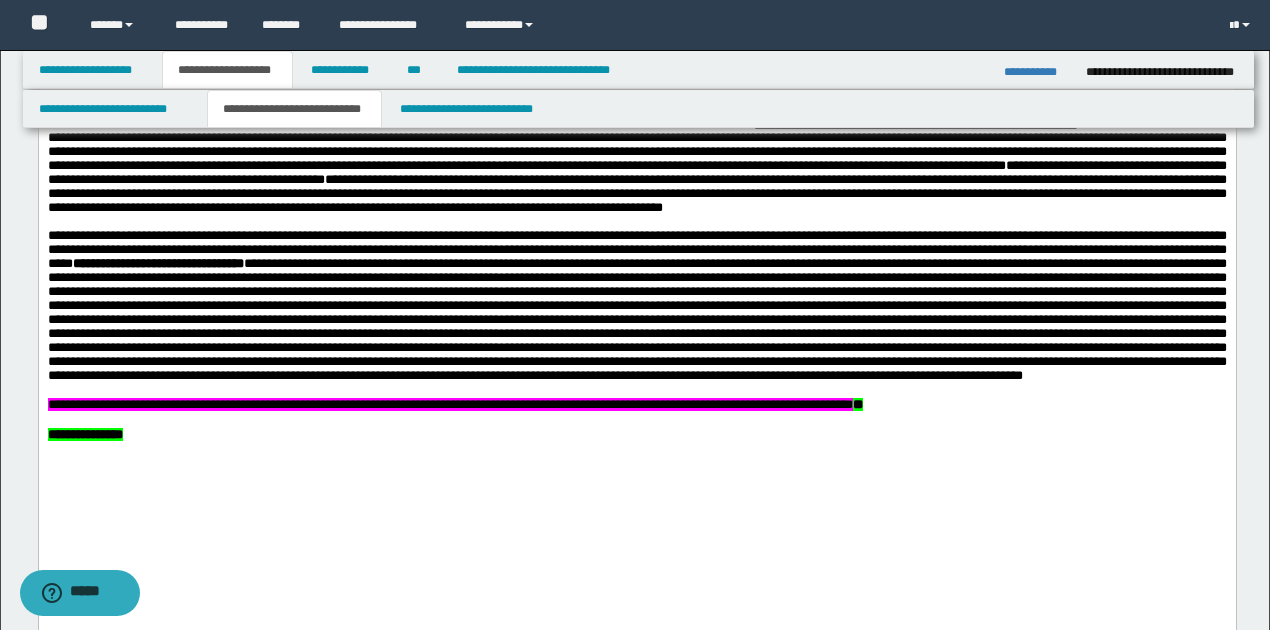 click on "**********" at bounding box center (1037, 72) 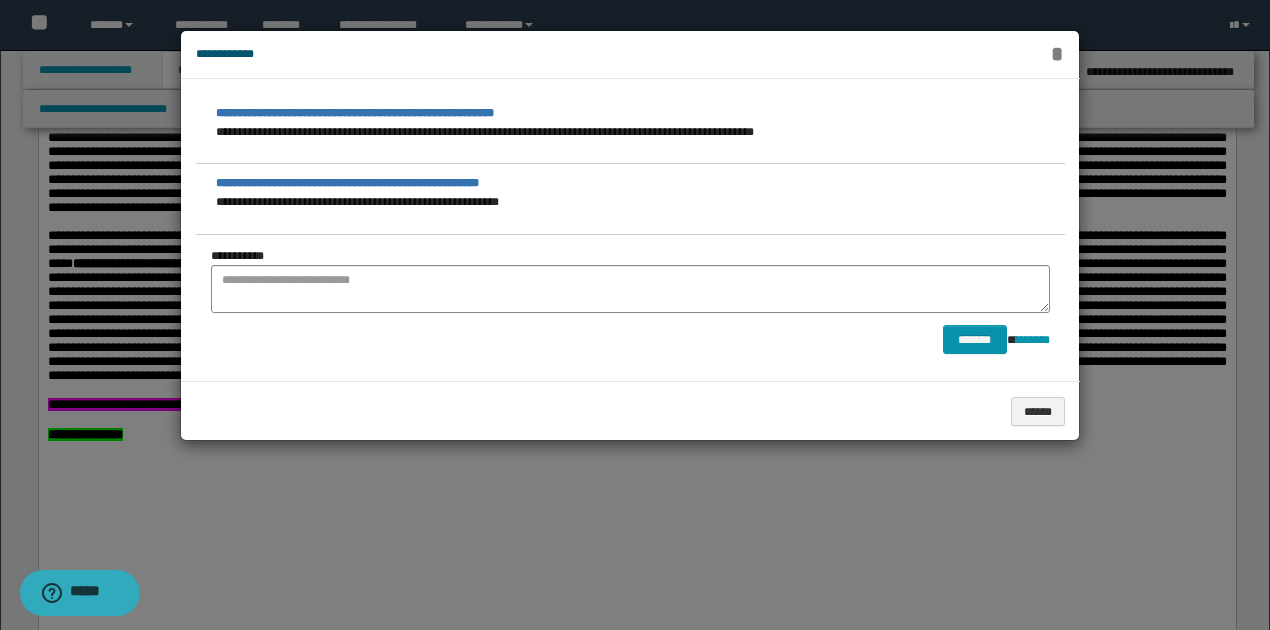 click on "*" at bounding box center (1057, 54) 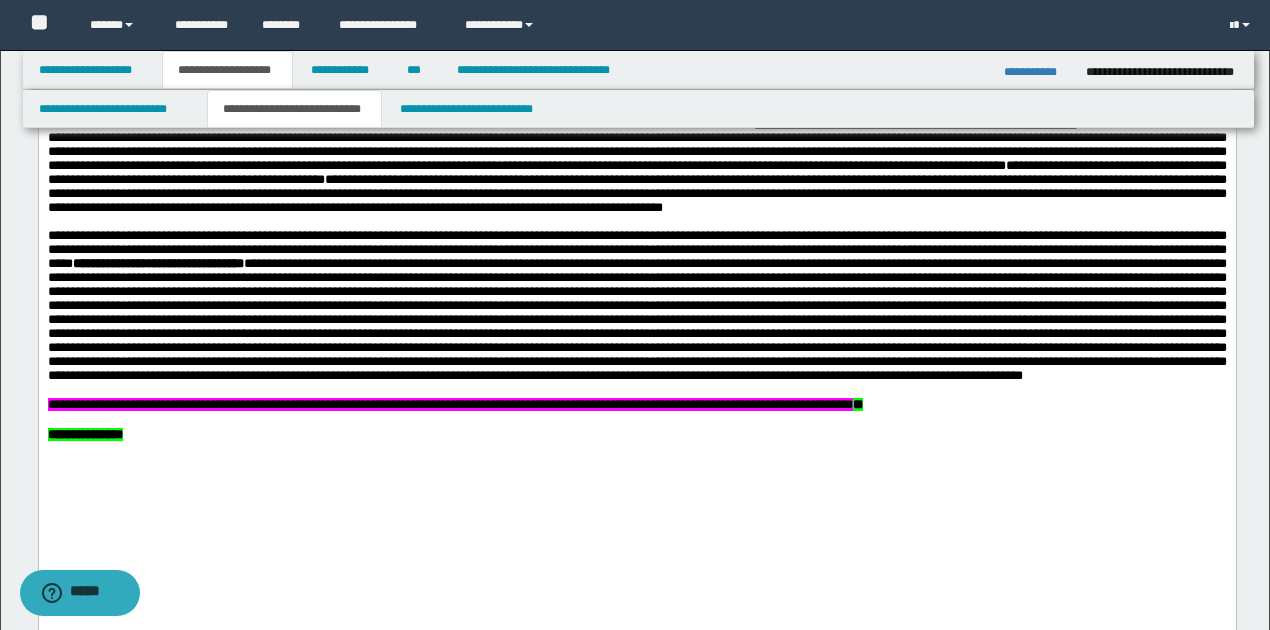 click on "**********" at bounding box center [636, 207] 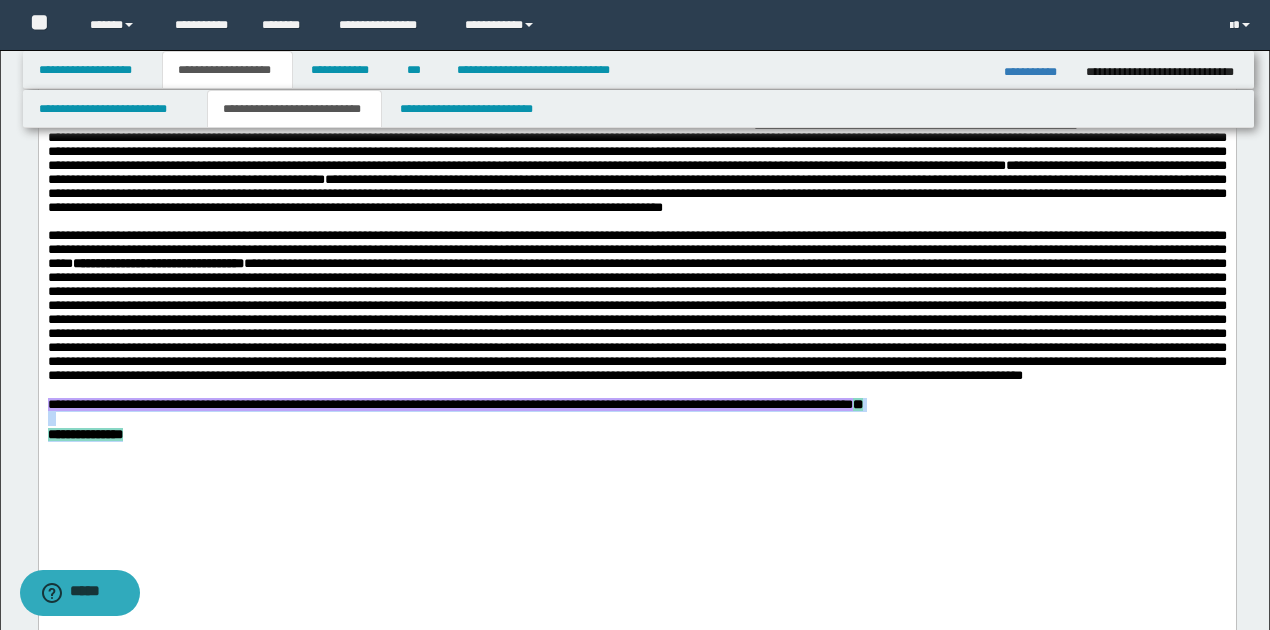 drag, startPoint x: 48, startPoint y: 497, endPoint x: 186, endPoint y: 523, distance: 140.42792 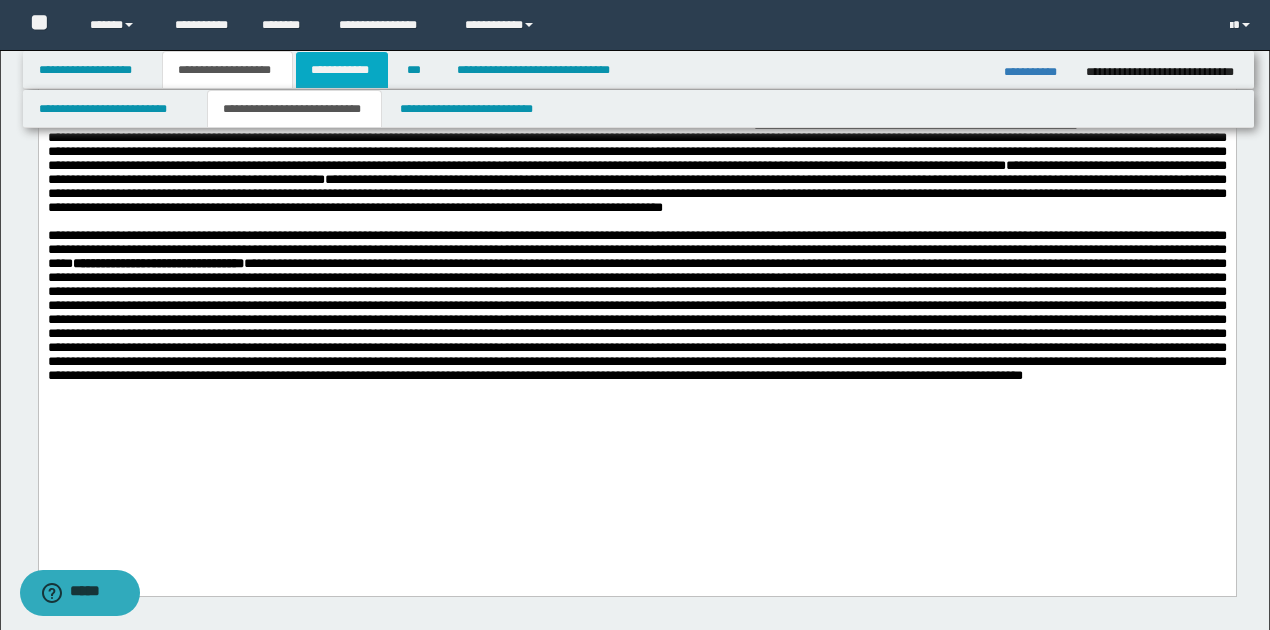 click on "**********" at bounding box center (342, 70) 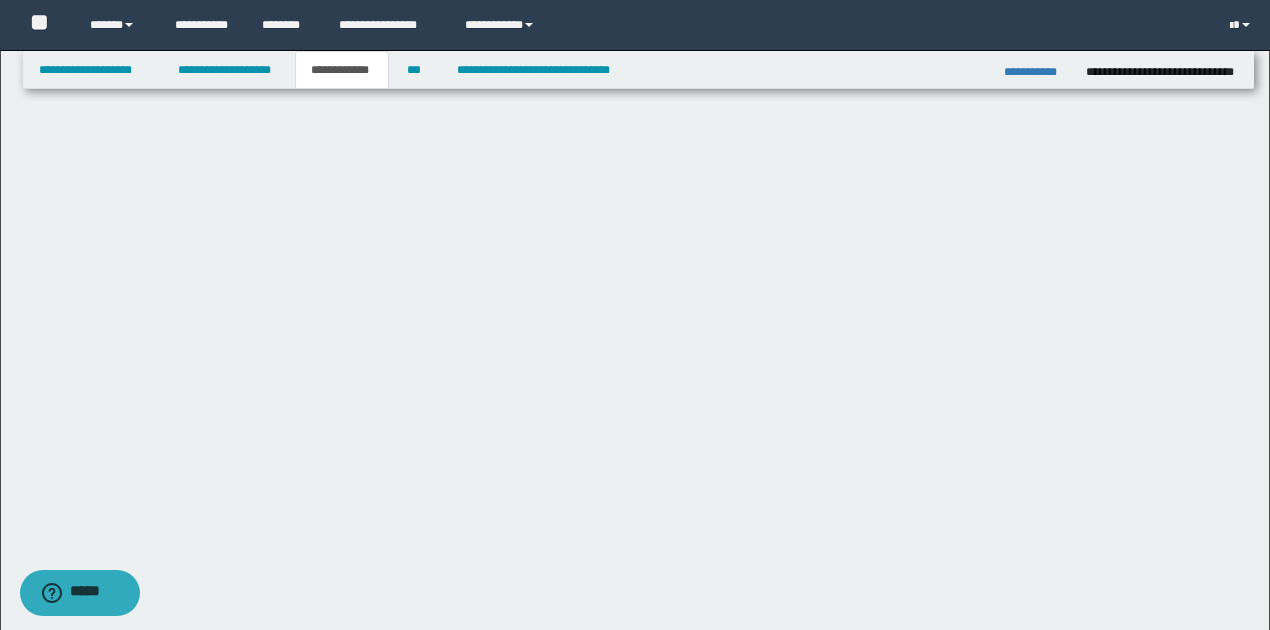 scroll, scrollTop: 518, scrollLeft: 0, axis: vertical 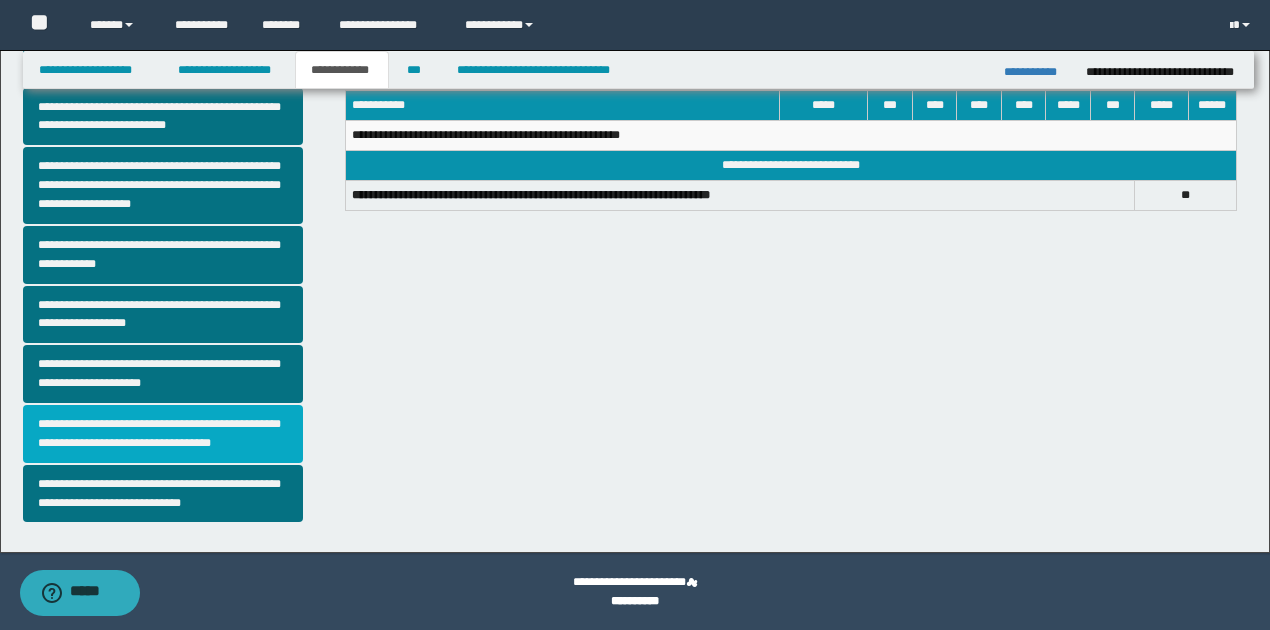 click on "**********" at bounding box center (163, 434) 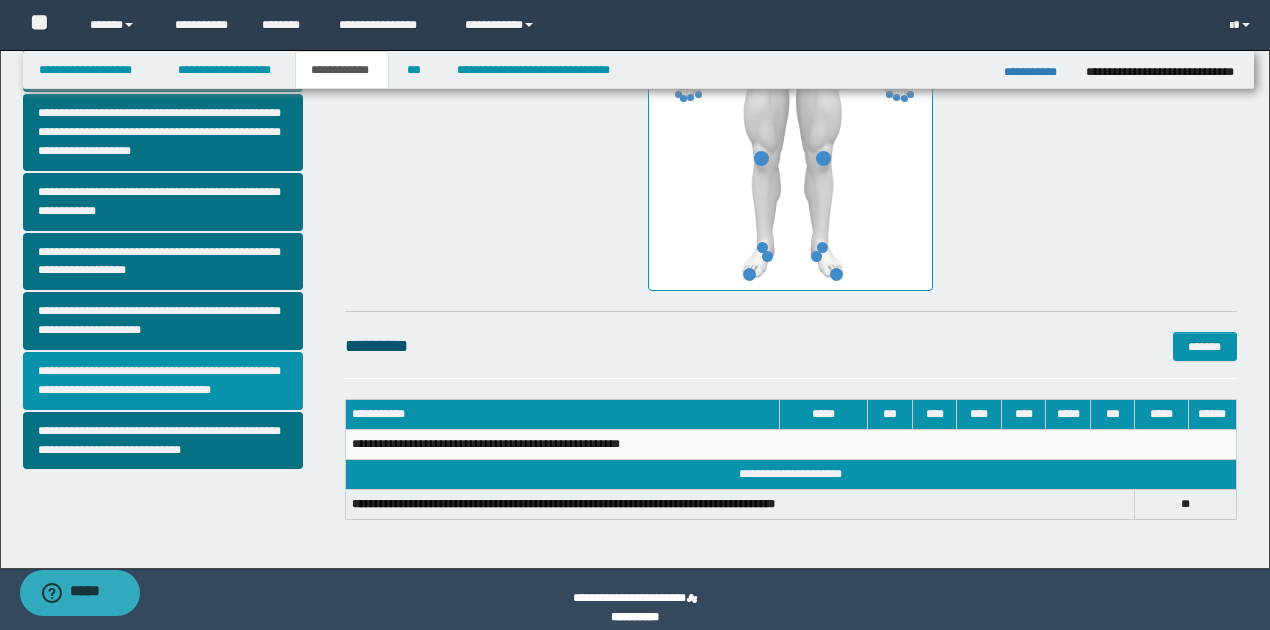 scroll, scrollTop: 587, scrollLeft: 0, axis: vertical 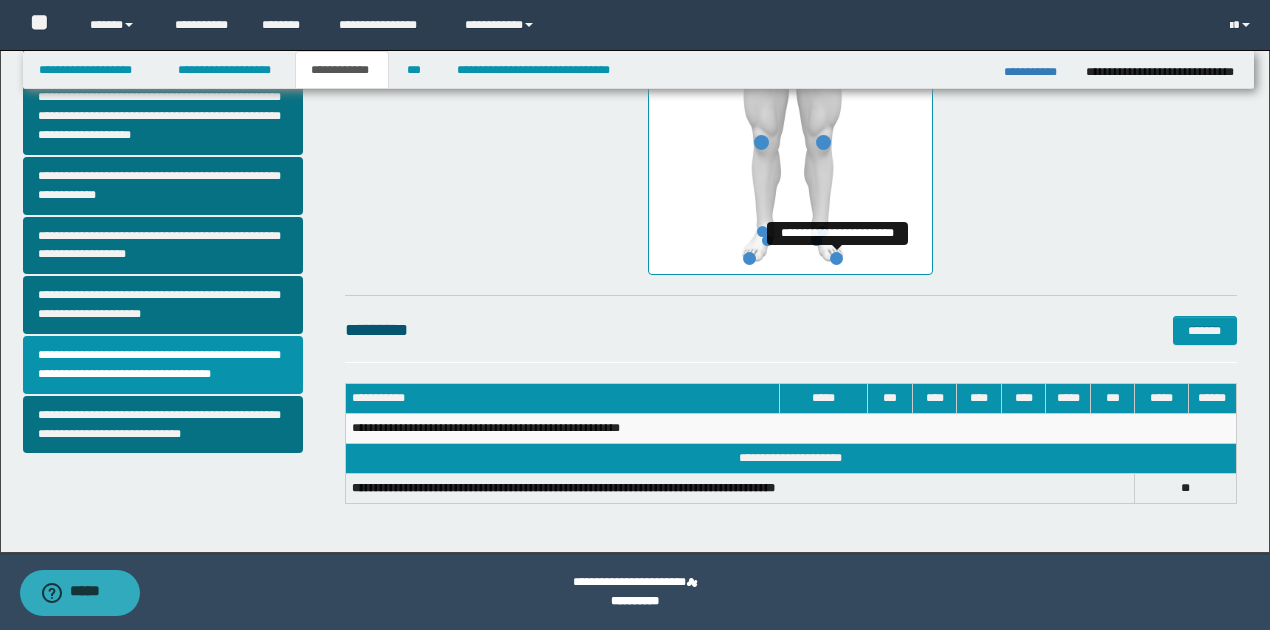 click at bounding box center [836, 258] 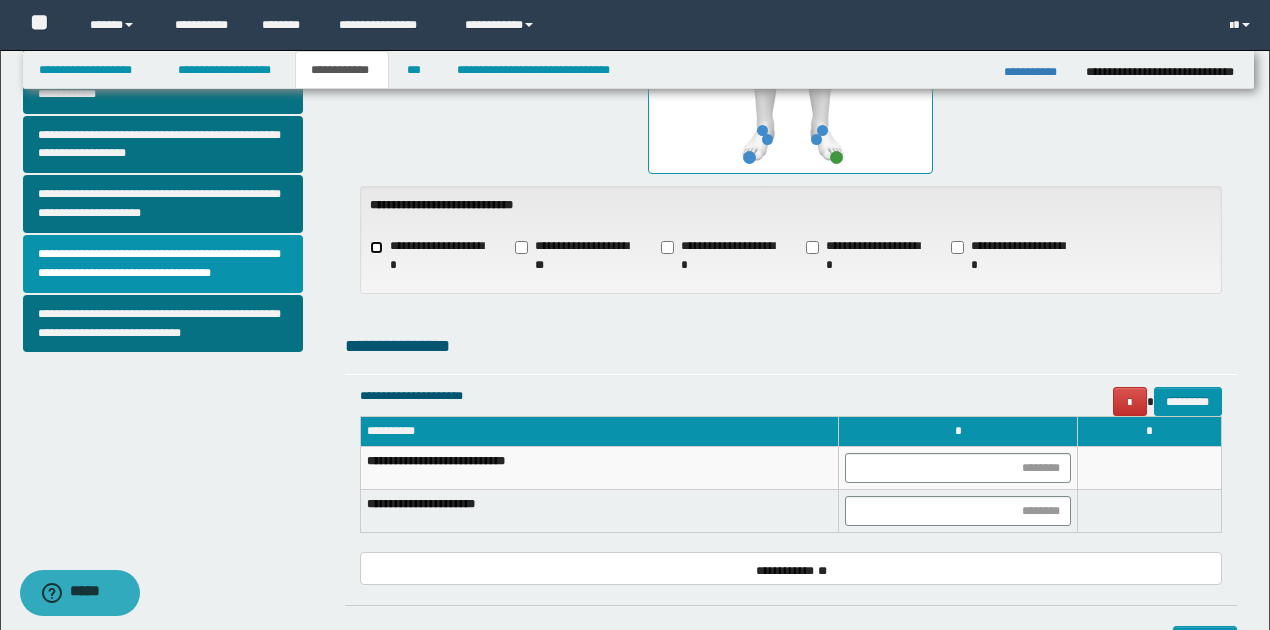 scroll, scrollTop: 720, scrollLeft: 0, axis: vertical 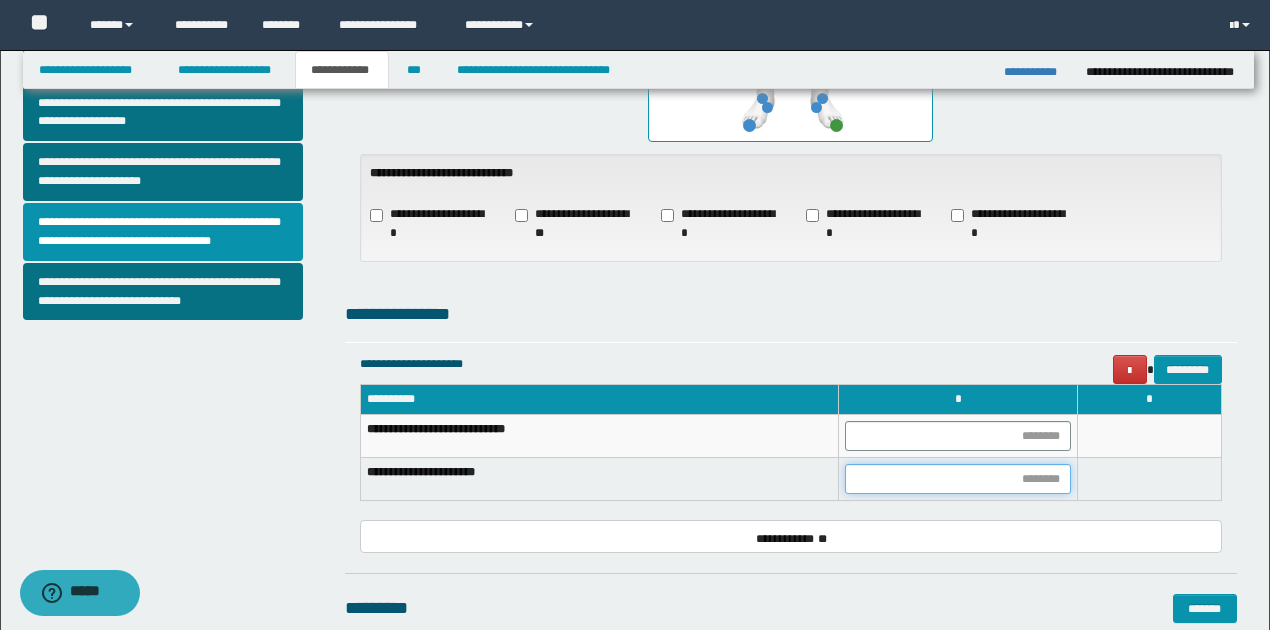 click at bounding box center (958, 479) 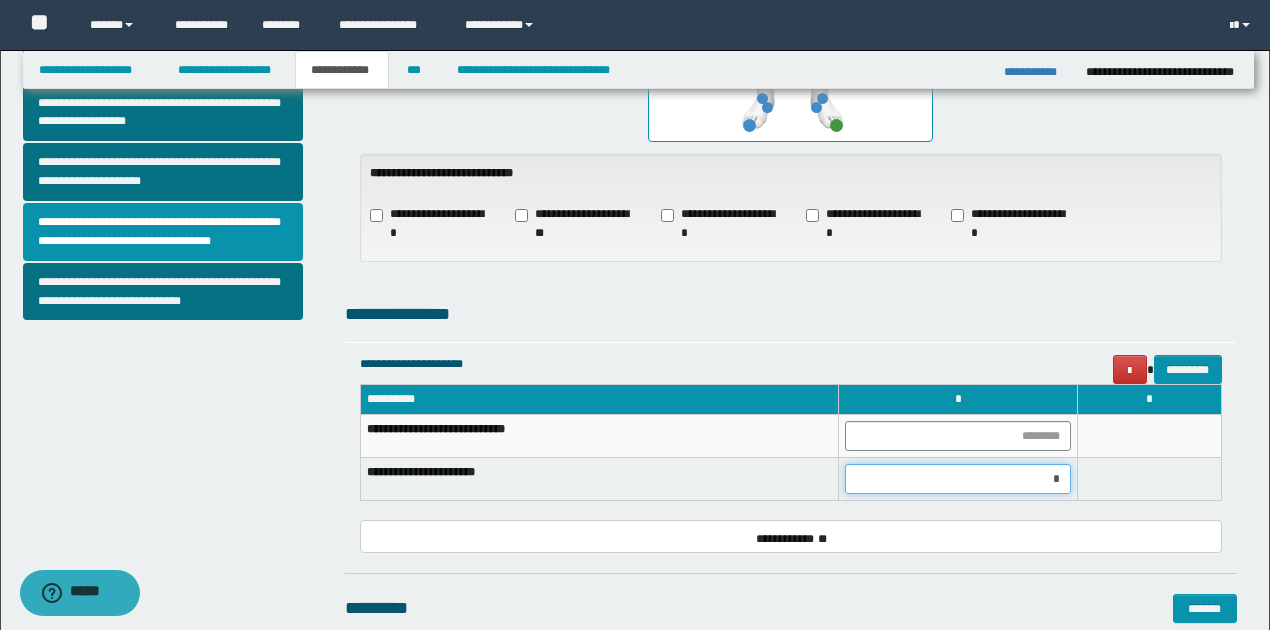 type on "**" 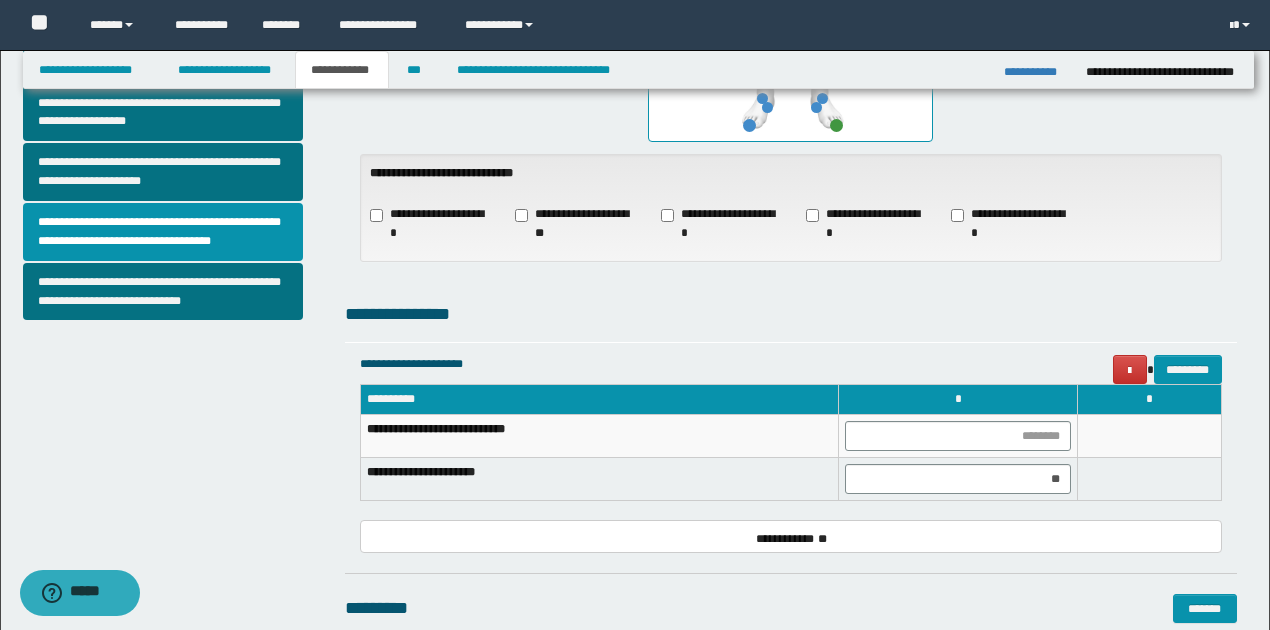 click at bounding box center (1150, 479) 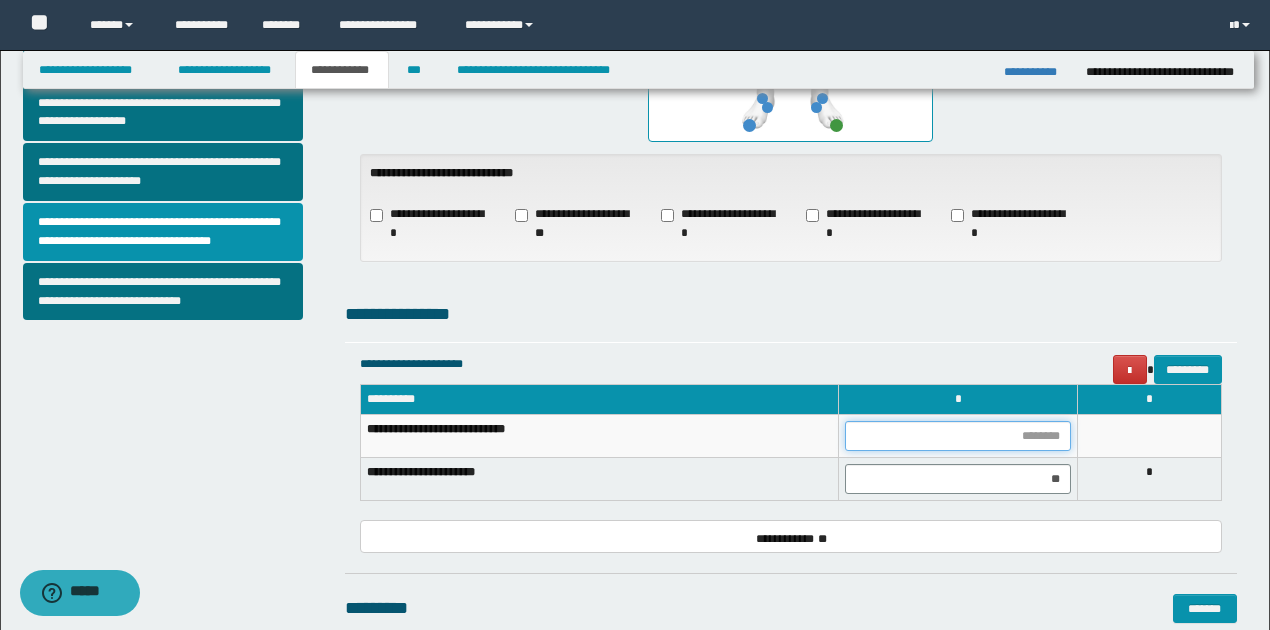 click at bounding box center [958, 436] 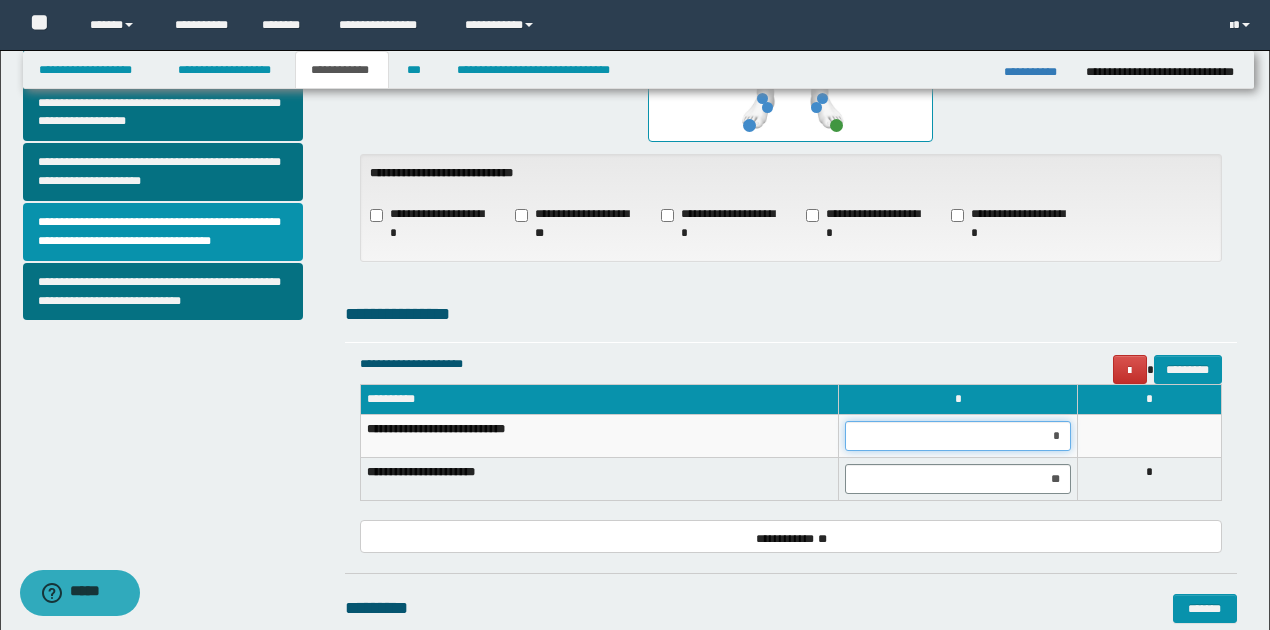 type on "**" 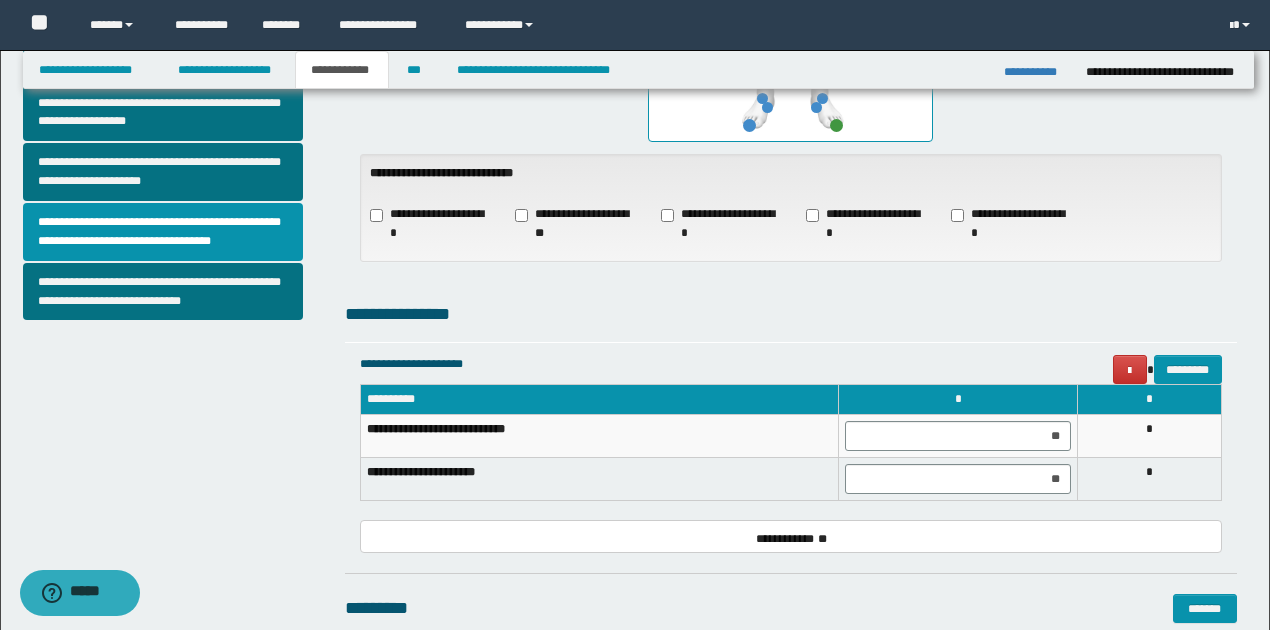 click on "*" at bounding box center (1150, 436) 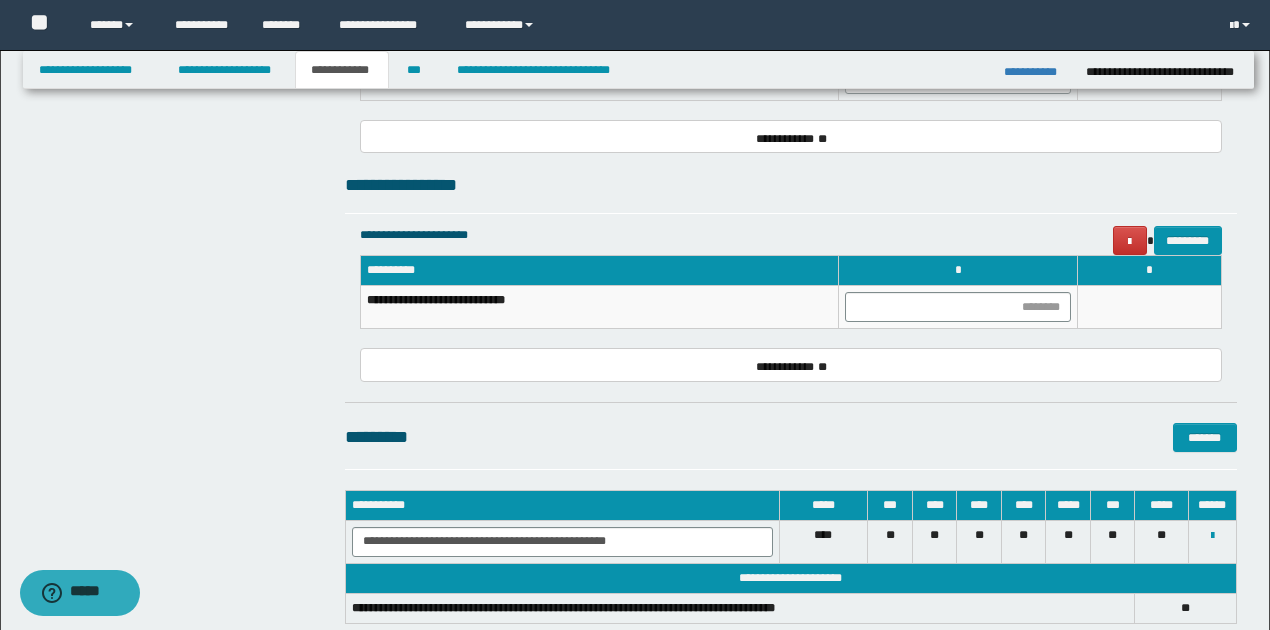 scroll, scrollTop: 1120, scrollLeft: 0, axis: vertical 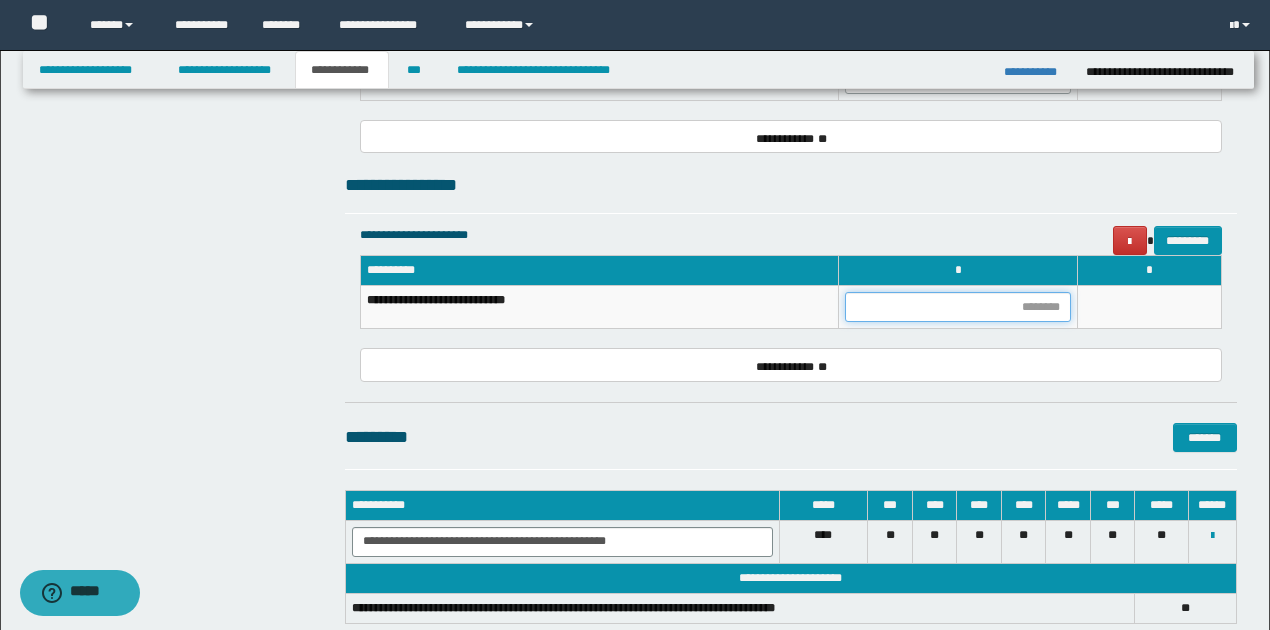 click at bounding box center [958, 307] 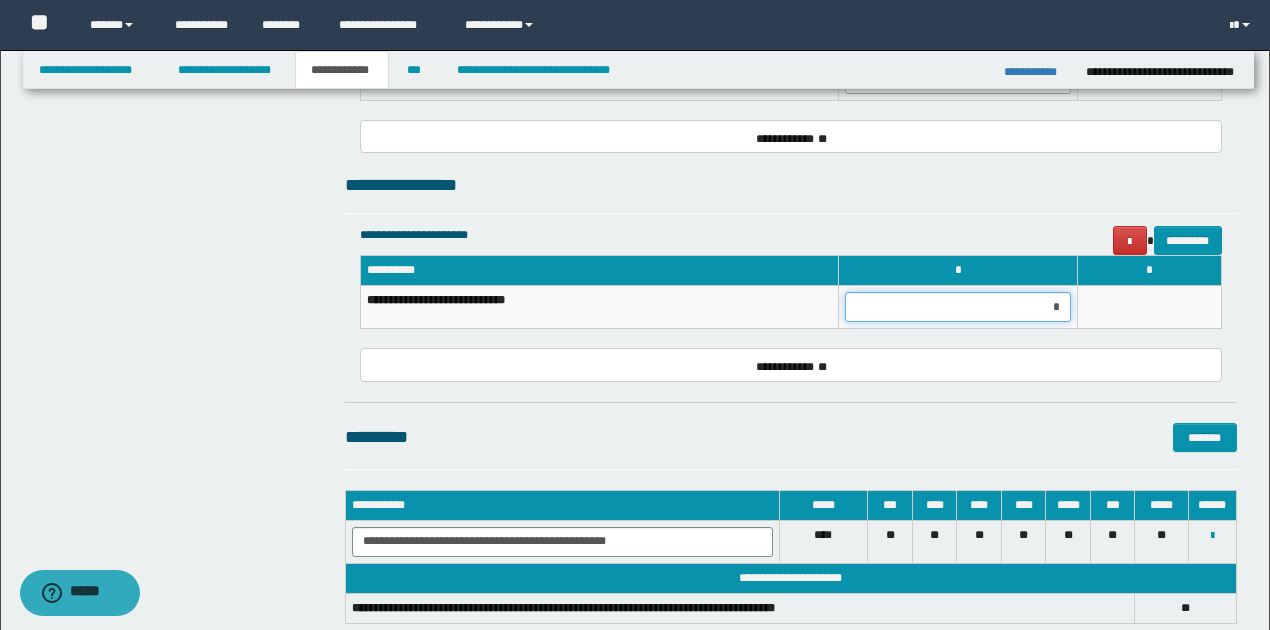 type on "**" 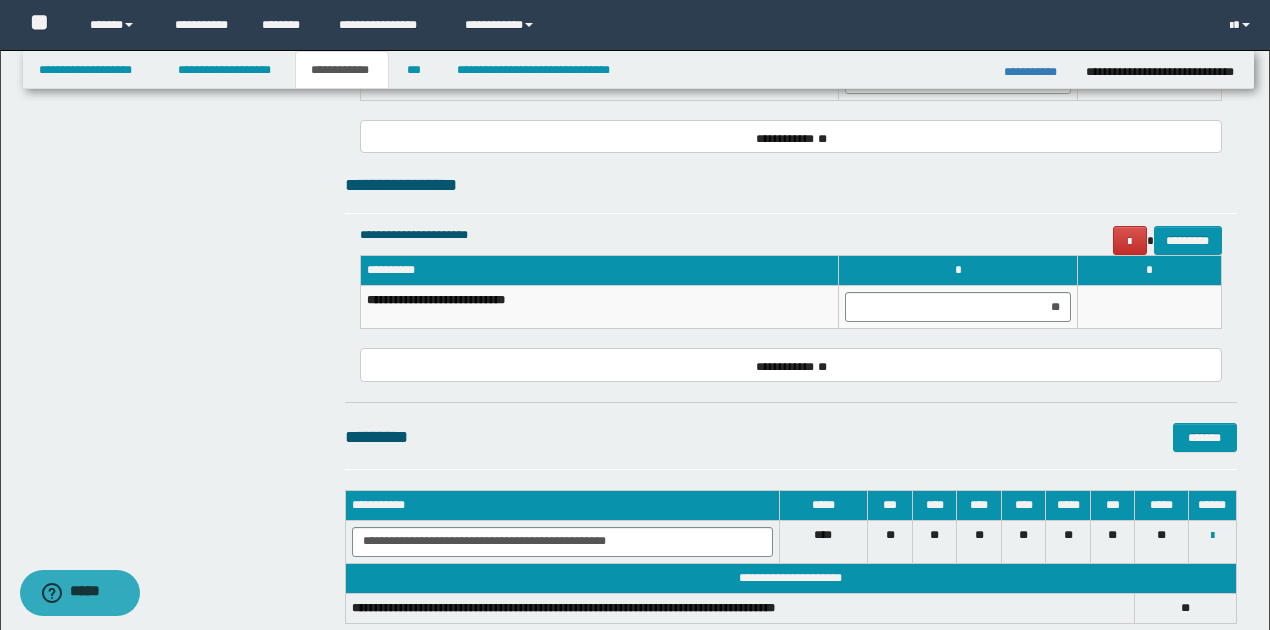 click at bounding box center [1150, 307] 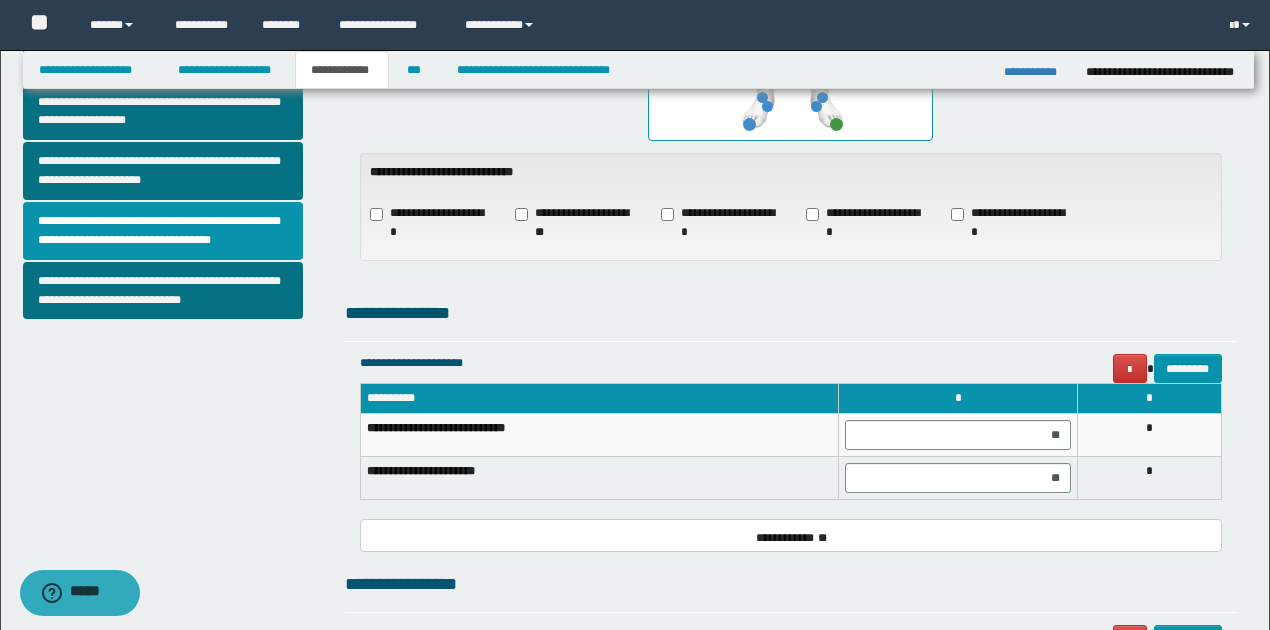 scroll, scrollTop: 720, scrollLeft: 0, axis: vertical 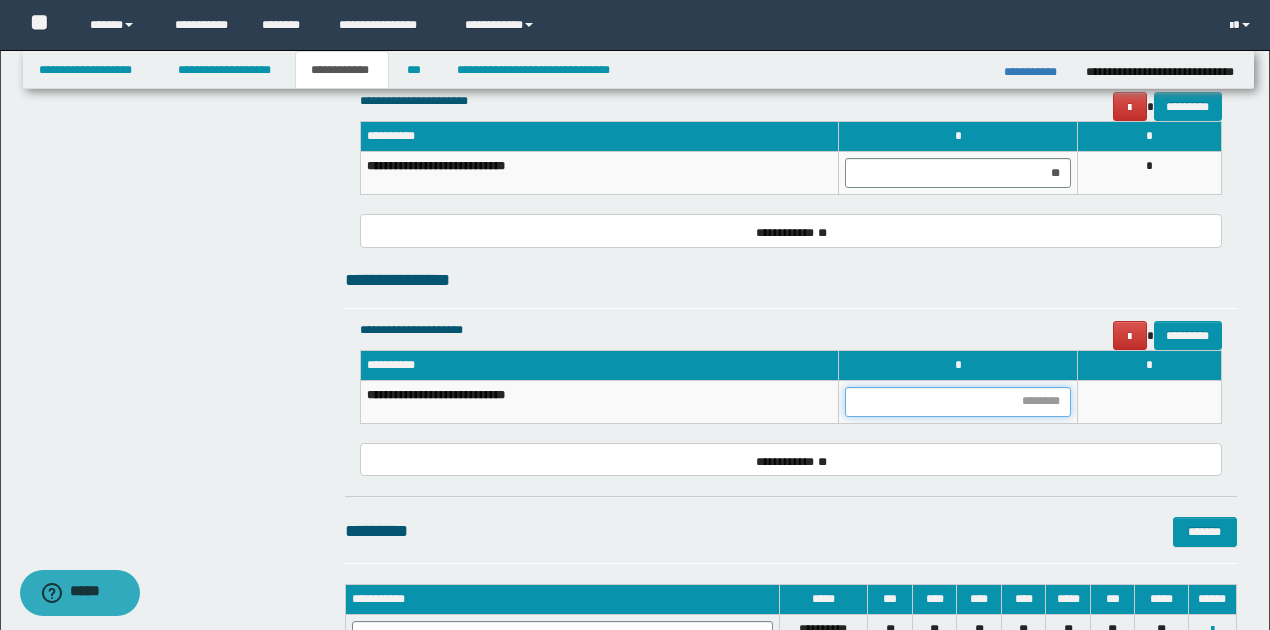 click at bounding box center [958, 402] 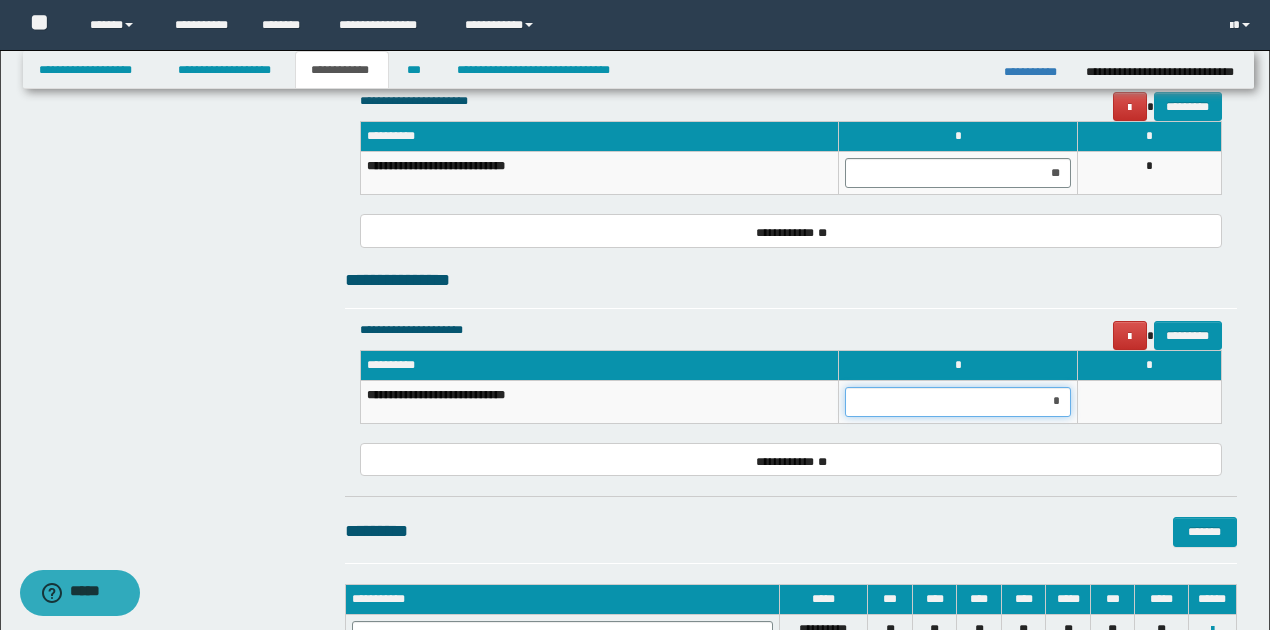 type on "**" 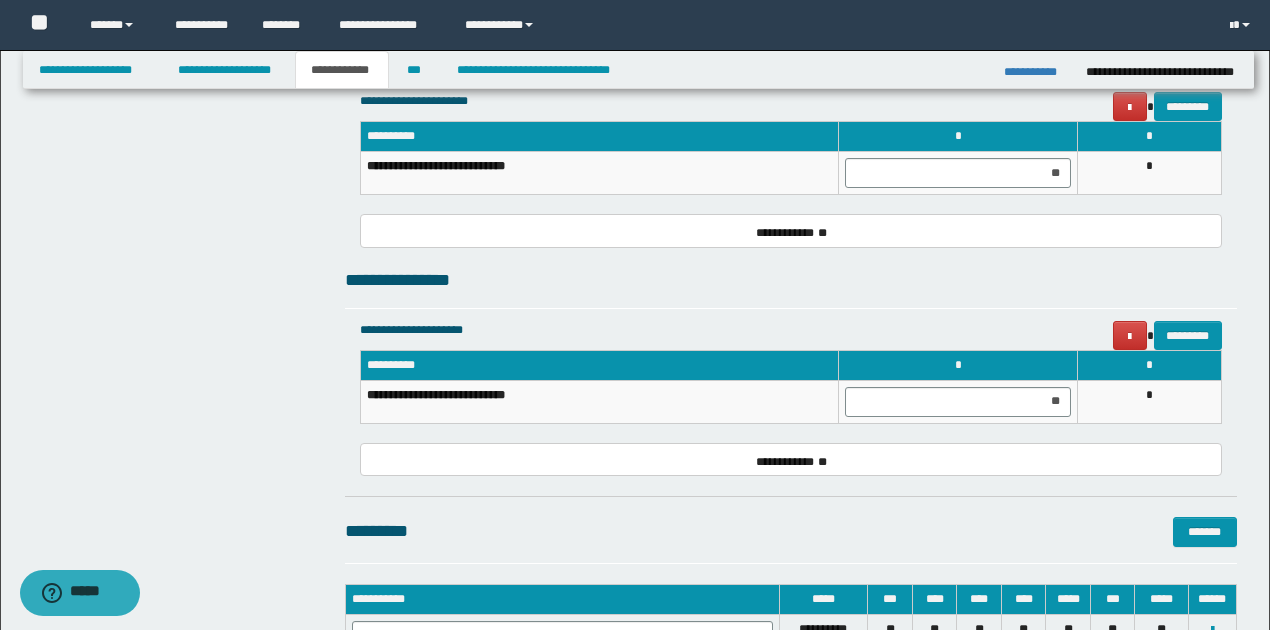 click on "*" at bounding box center [1150, 401] 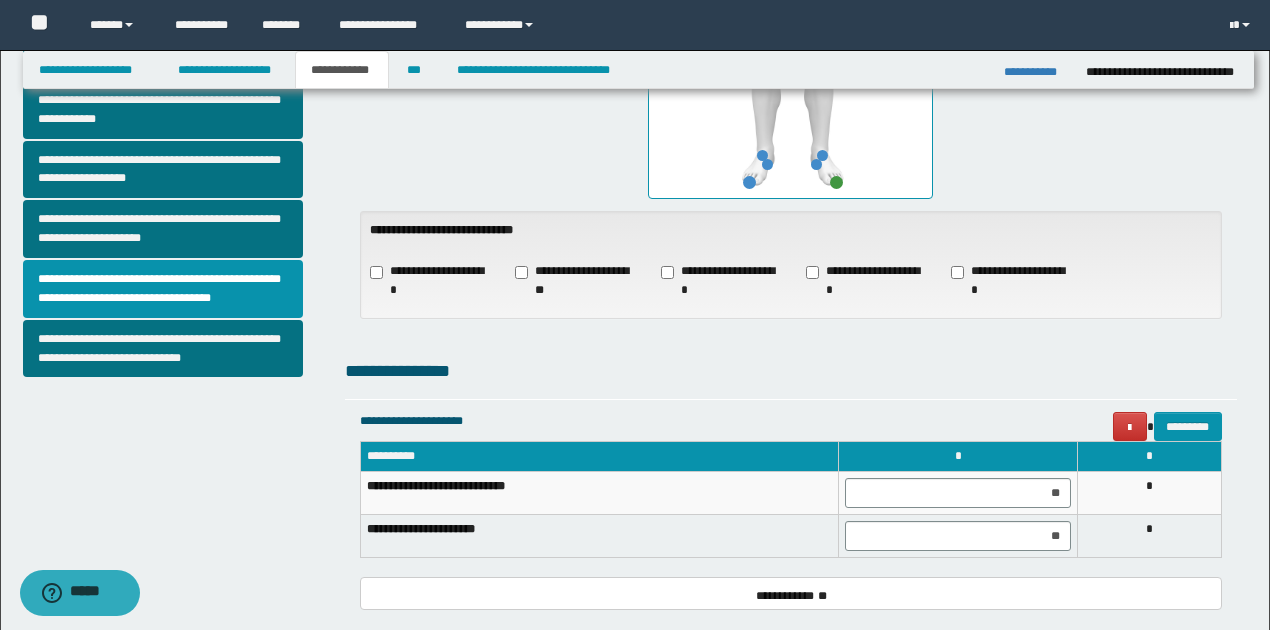 scroll, scrollTop: 668, scrollLeft: 0, axis: vertical 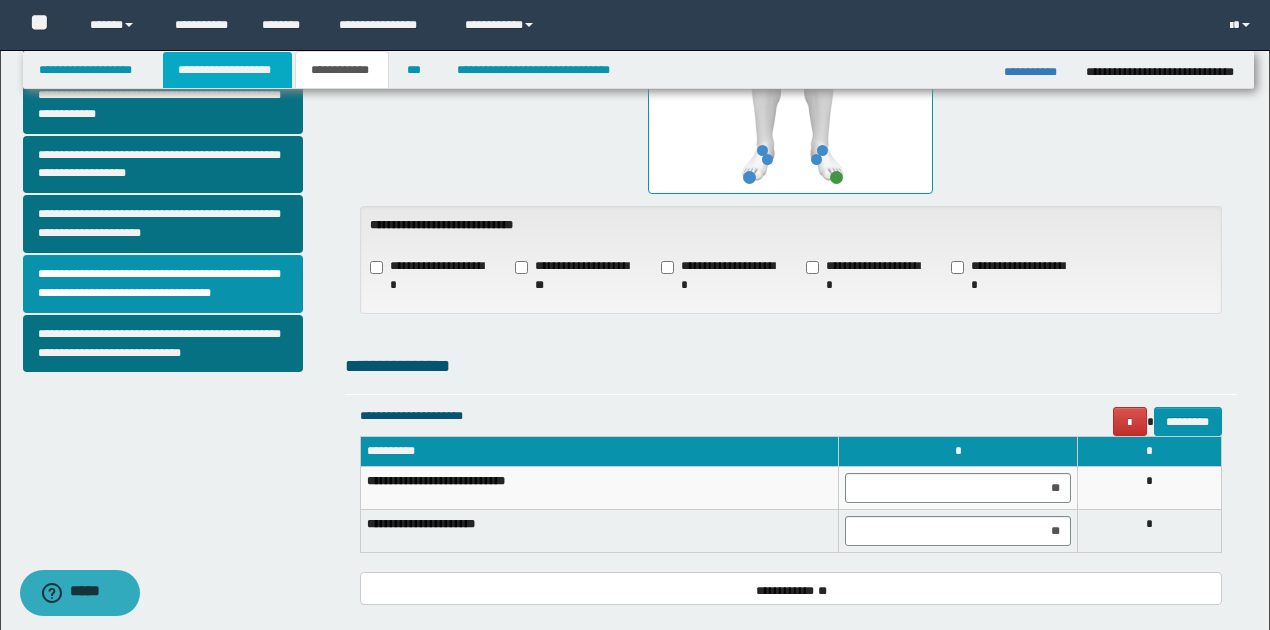 click on "**********" at bounding box center (227, 70) 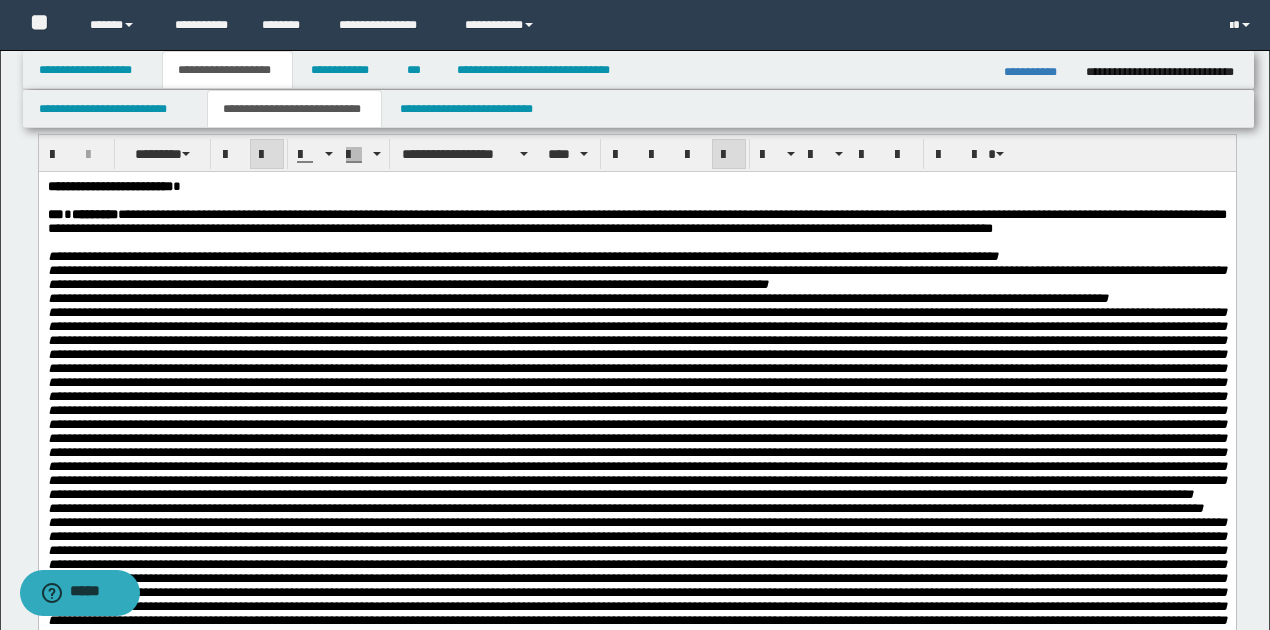 scroll, scrollTop: 66, scrollLeft: 0, axis: vertical 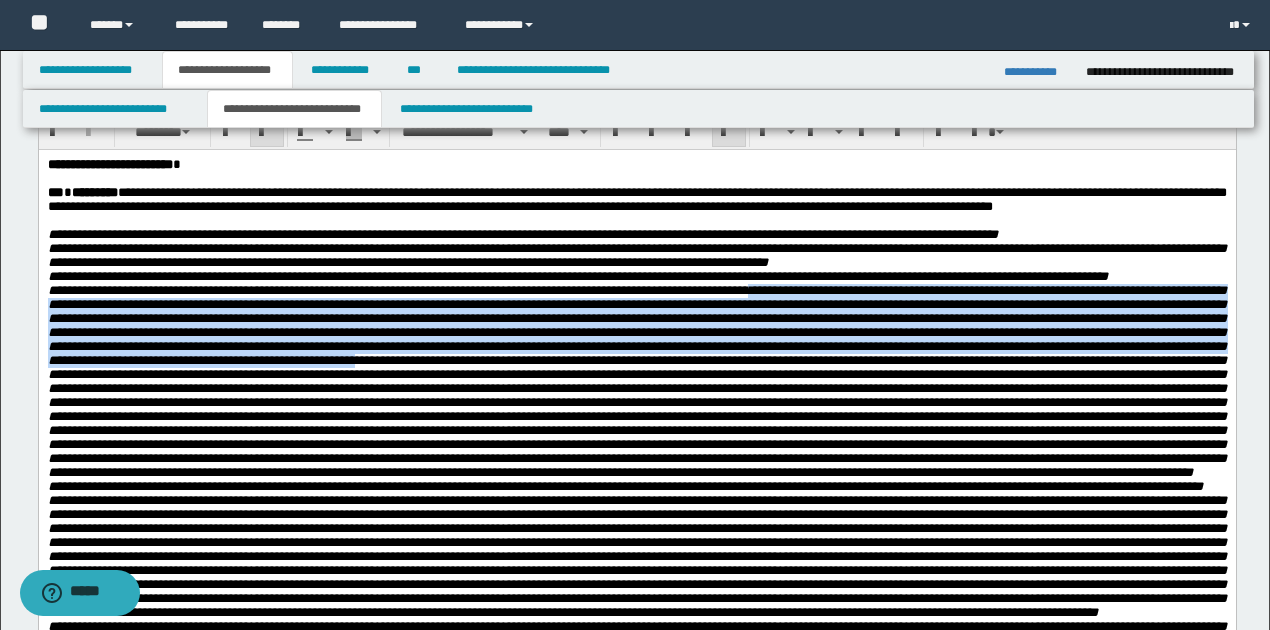 drag, startPoint x: 836, startPoint y: 316, endPoint x: 883, endPoint y: 395, distance: 91.92388 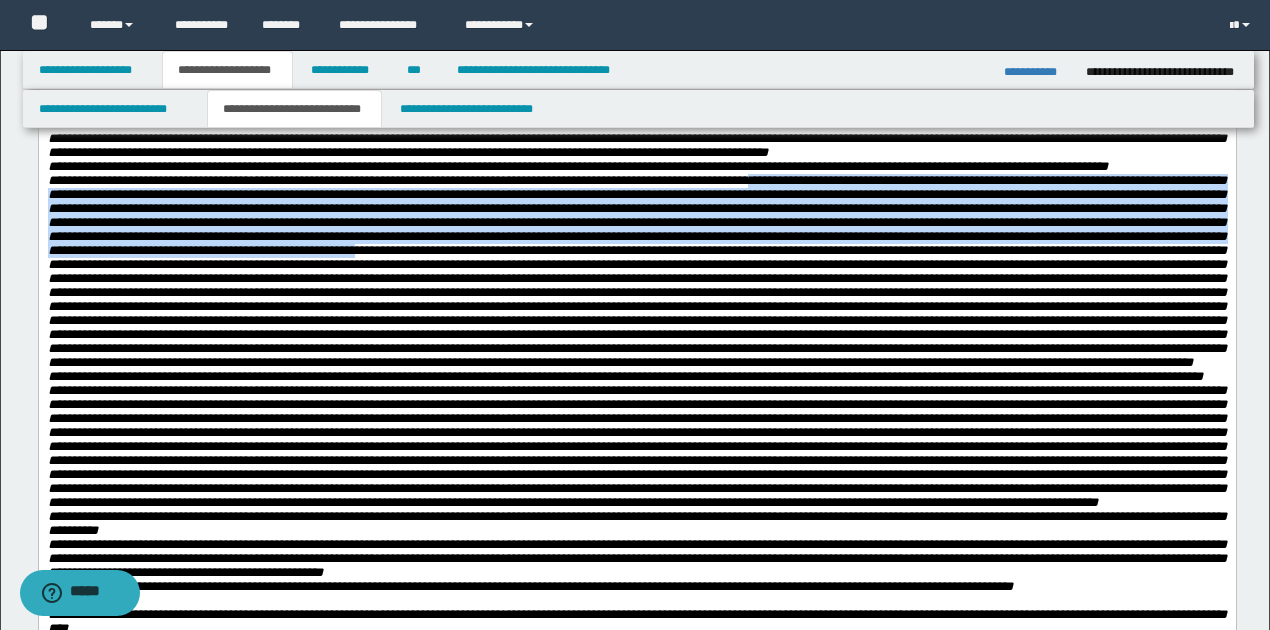 scroll, scrollTop: 200, scrollLeft: 0, axis: vertical 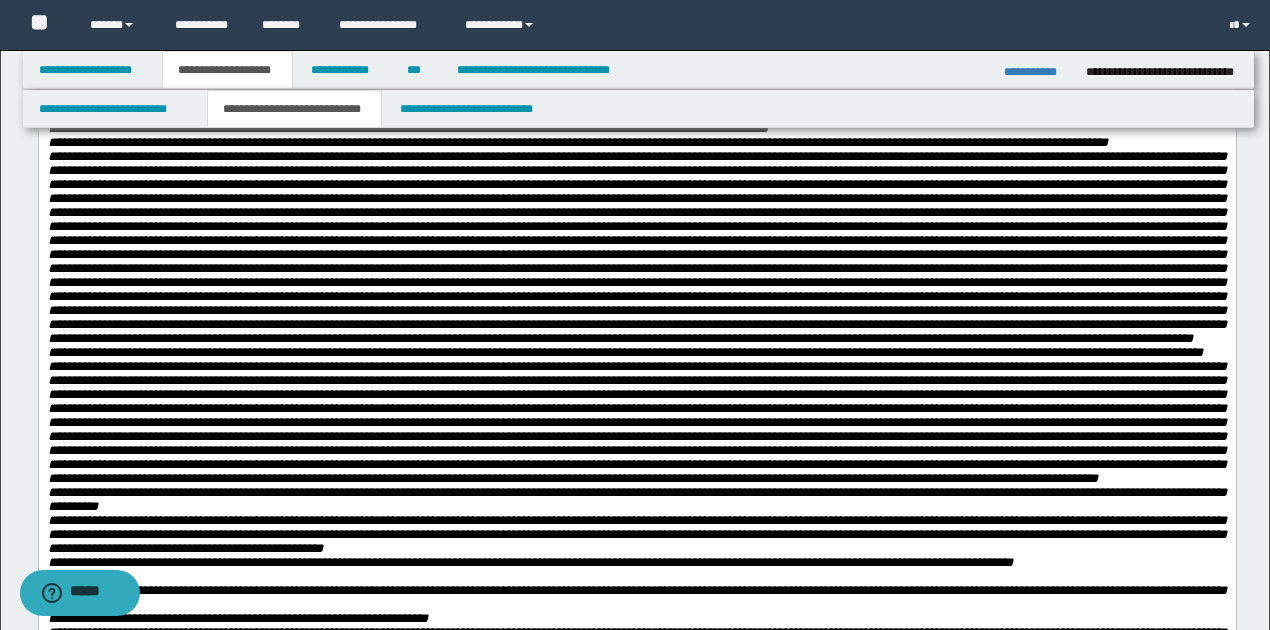 click at bounding box center (636, 246) 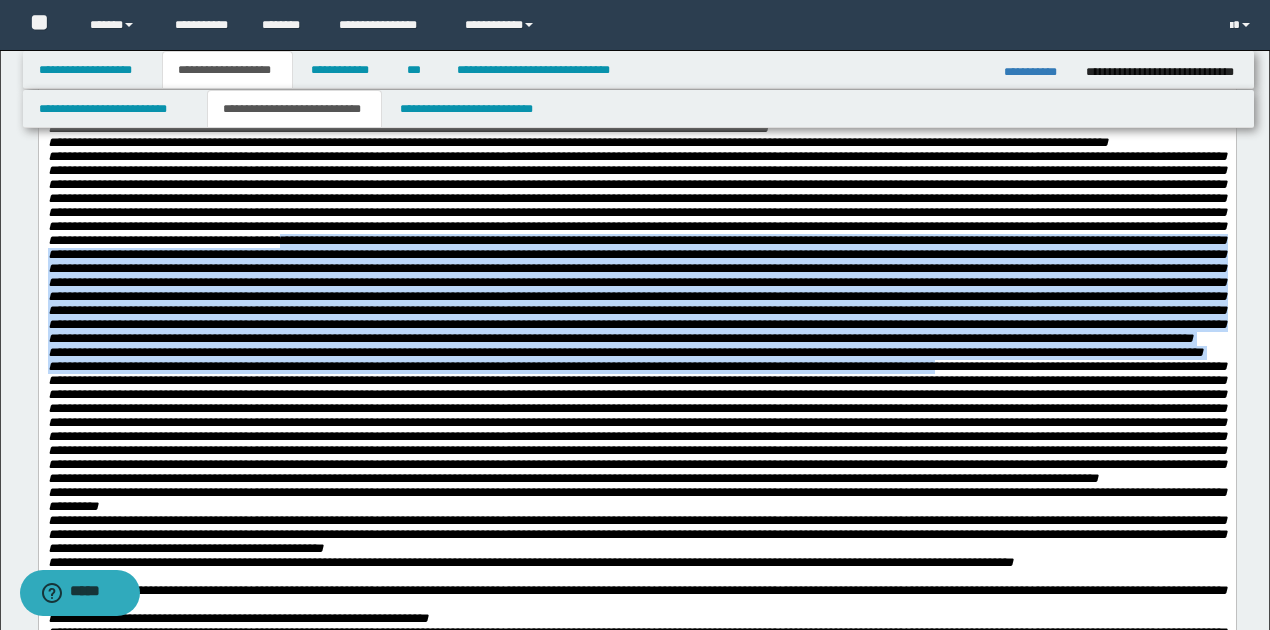 drag, startPoint x: 923, startPoint y: 273, endPoint x: 1046, endPoint y: 460, distance: 223.82582 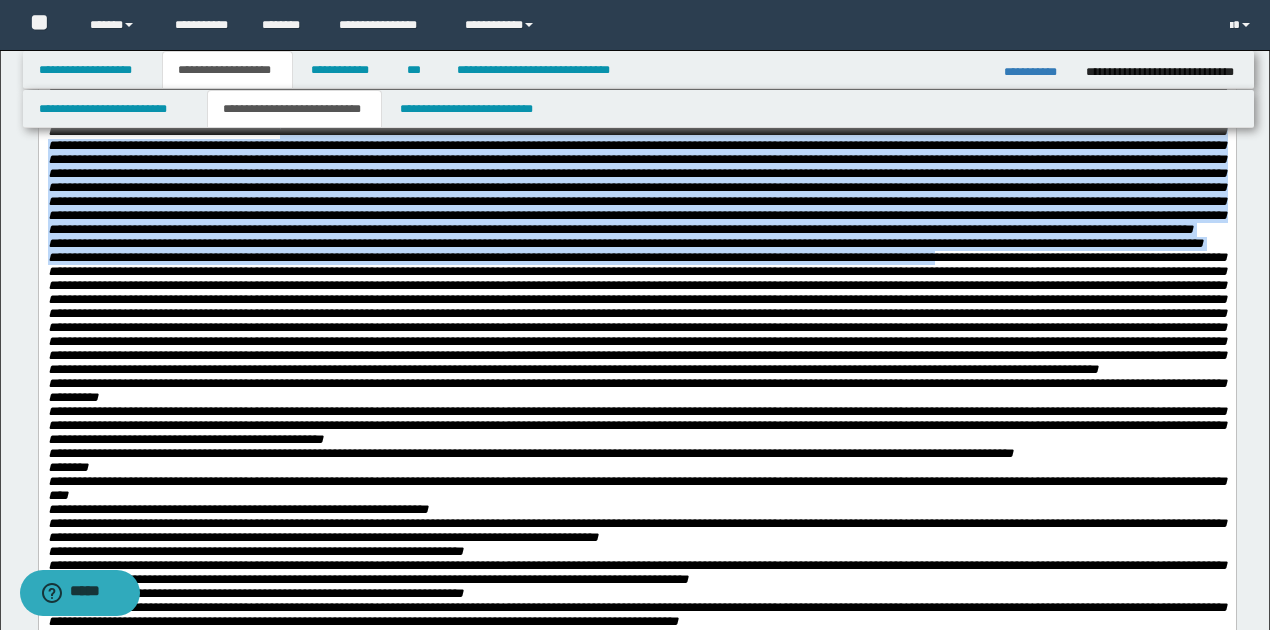 scroll, scrollTop: 333, scrollLeft: 0, axis: vertical 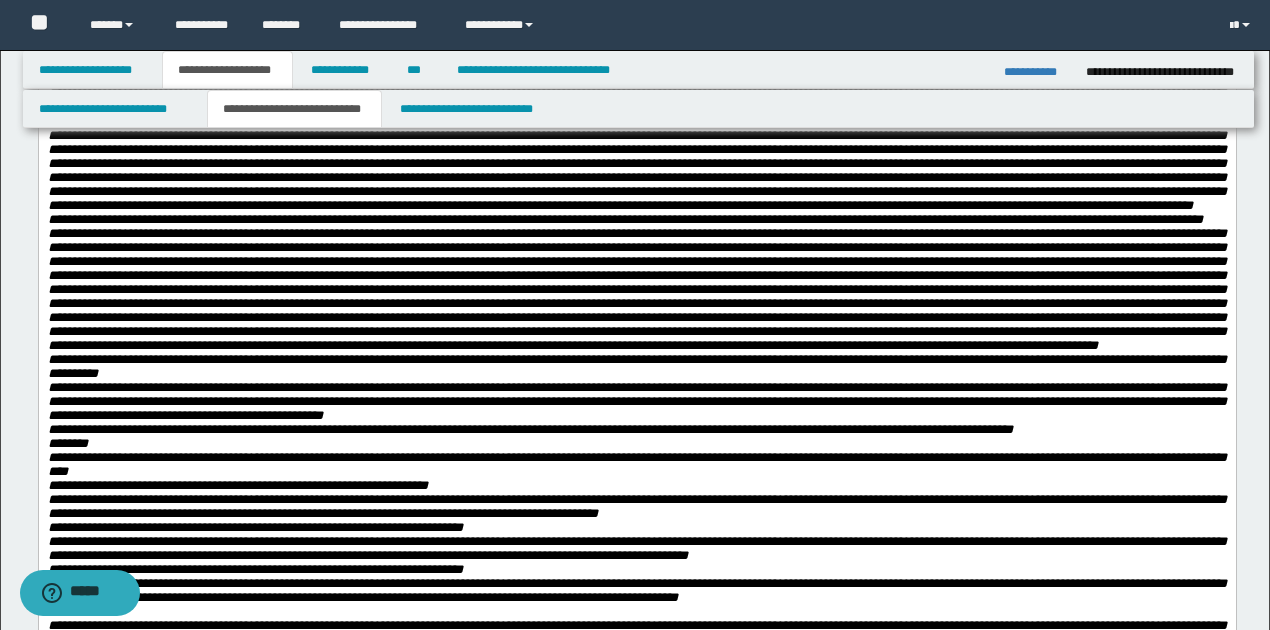 click at bounding box center (636, 289) 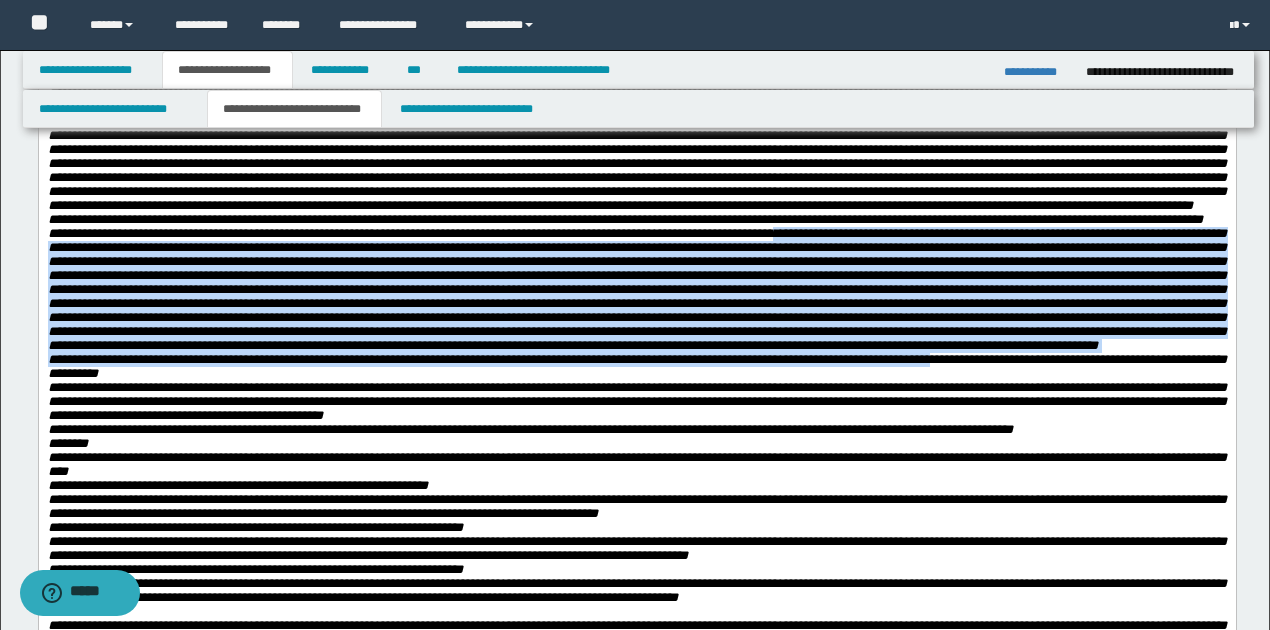 drag, startPoint x: 874, startPoint y: 327, endPoint x: 1008, endPoint y: 478, distance: 201.88364 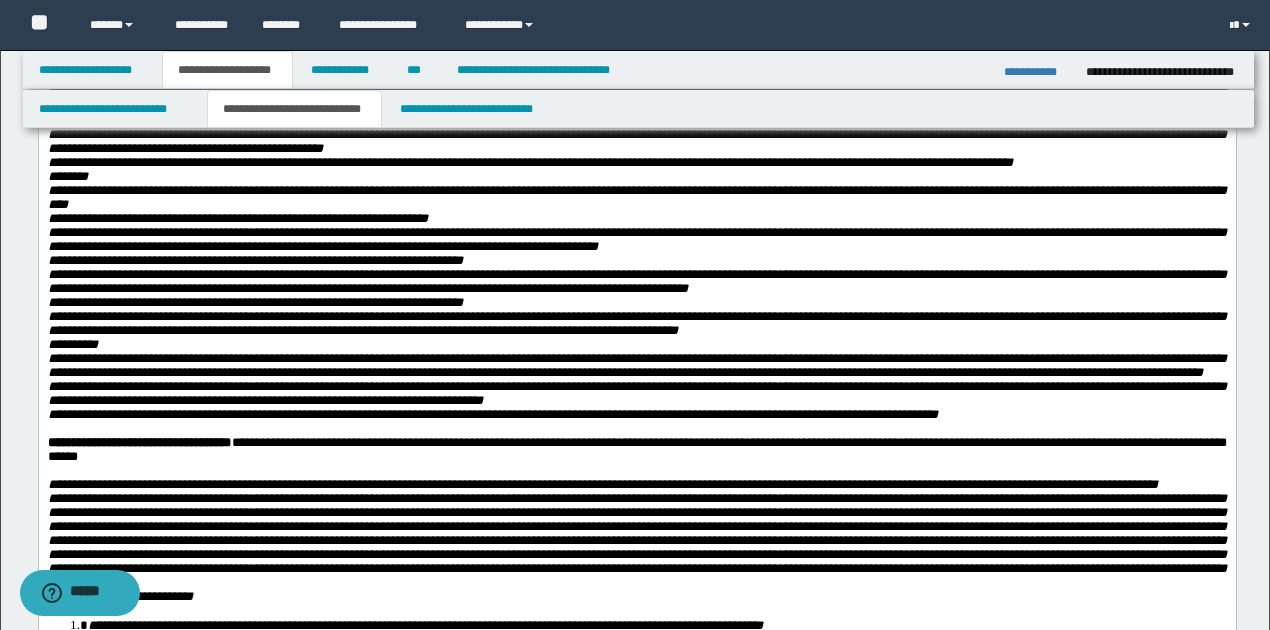 scroll, scrollTop: 666, scrollLeft: 0, axis: vertical 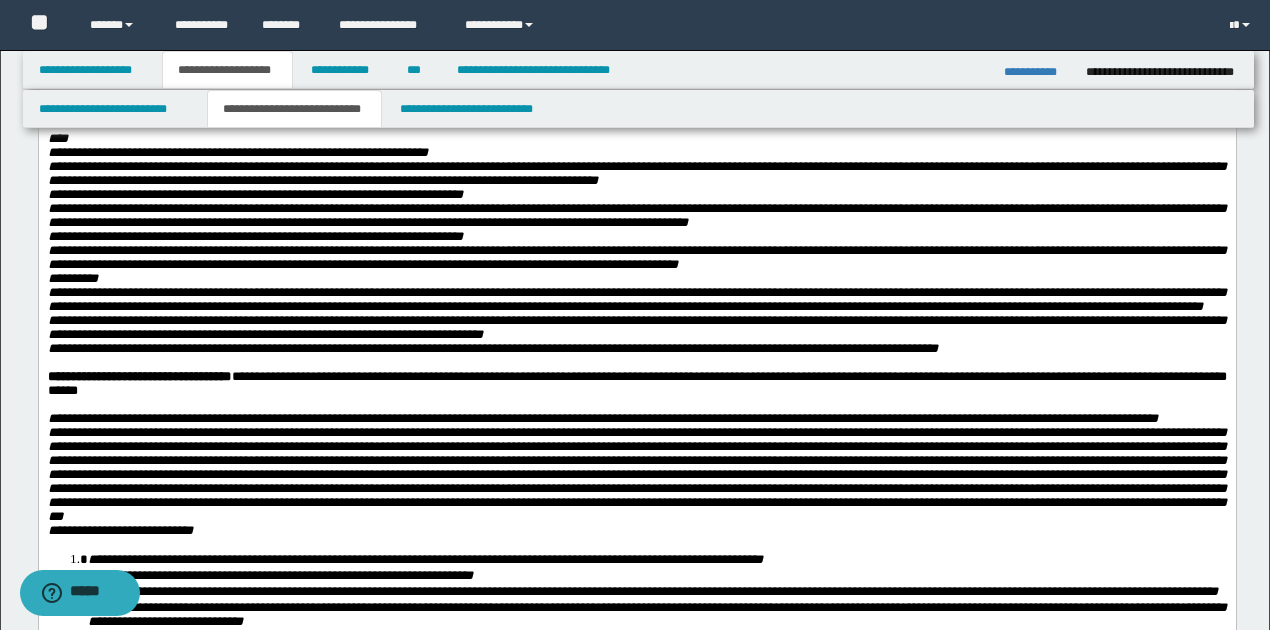 drag, startPoint x: 203, startPoint y: 220, endPoint x: 186, endPoint y: 213, distance: 18.384777 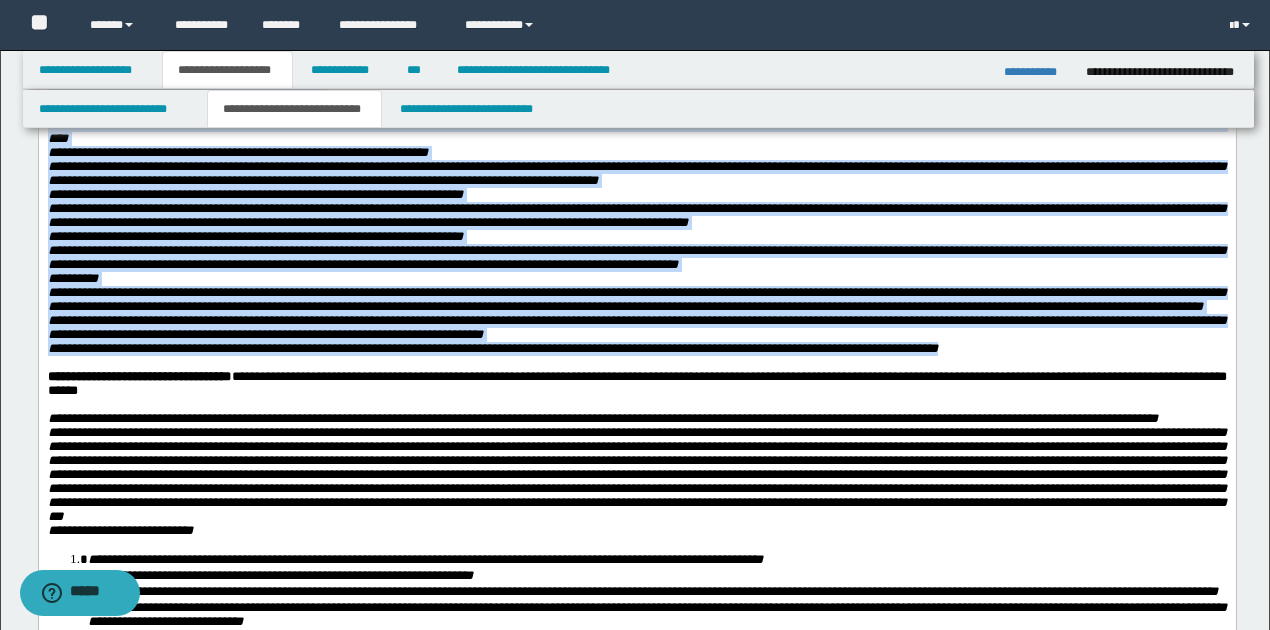 drag, startPoint x: 54, startPoint y: 179, endPoint x: 1040, endPoint y: 513, distance: 1041.034 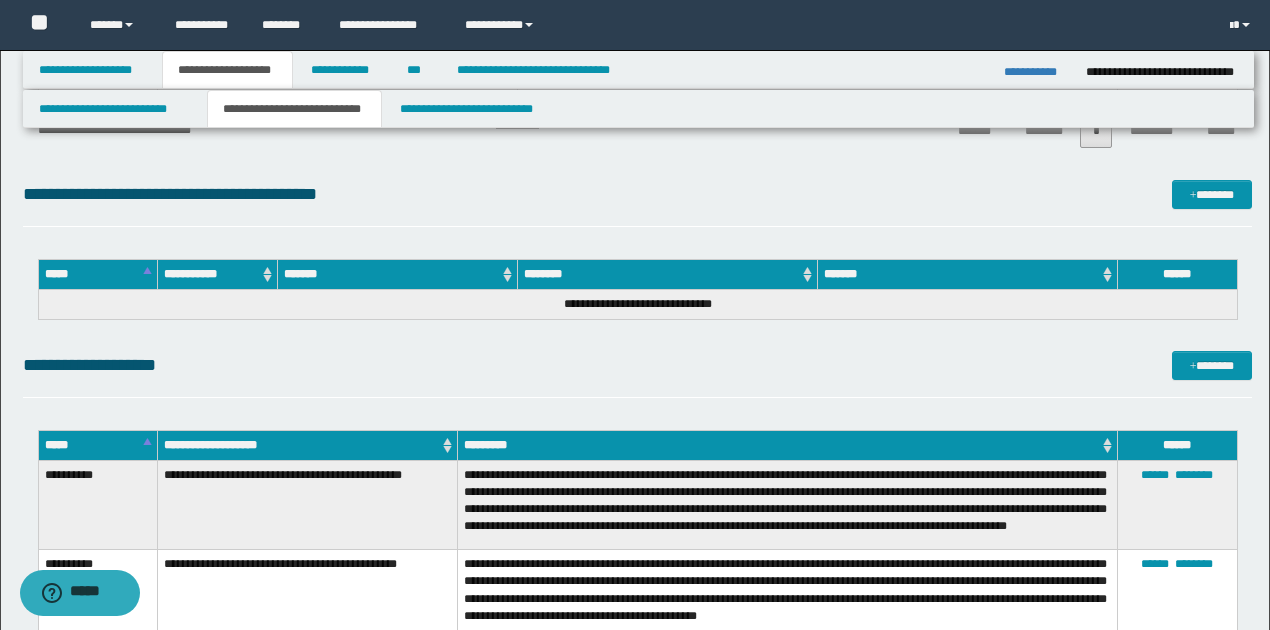 scroll, scrollTop: 4333, scrollLeft: 0, axis: vertical 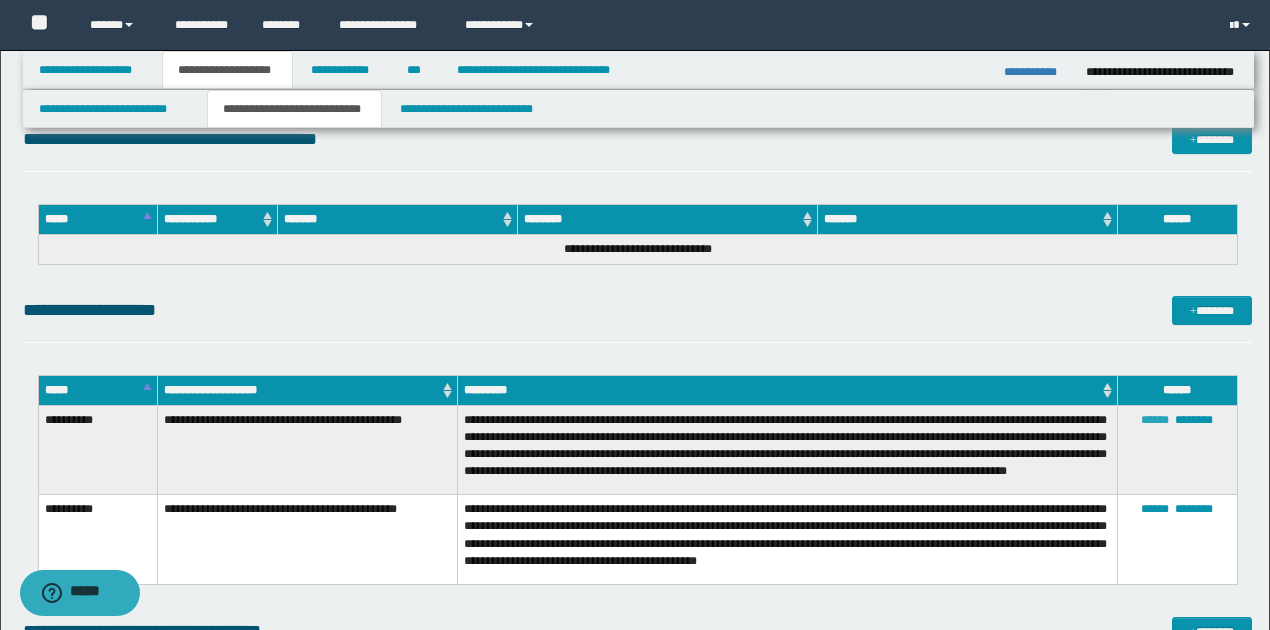 click on "******" at bounding box center (1155, 420) 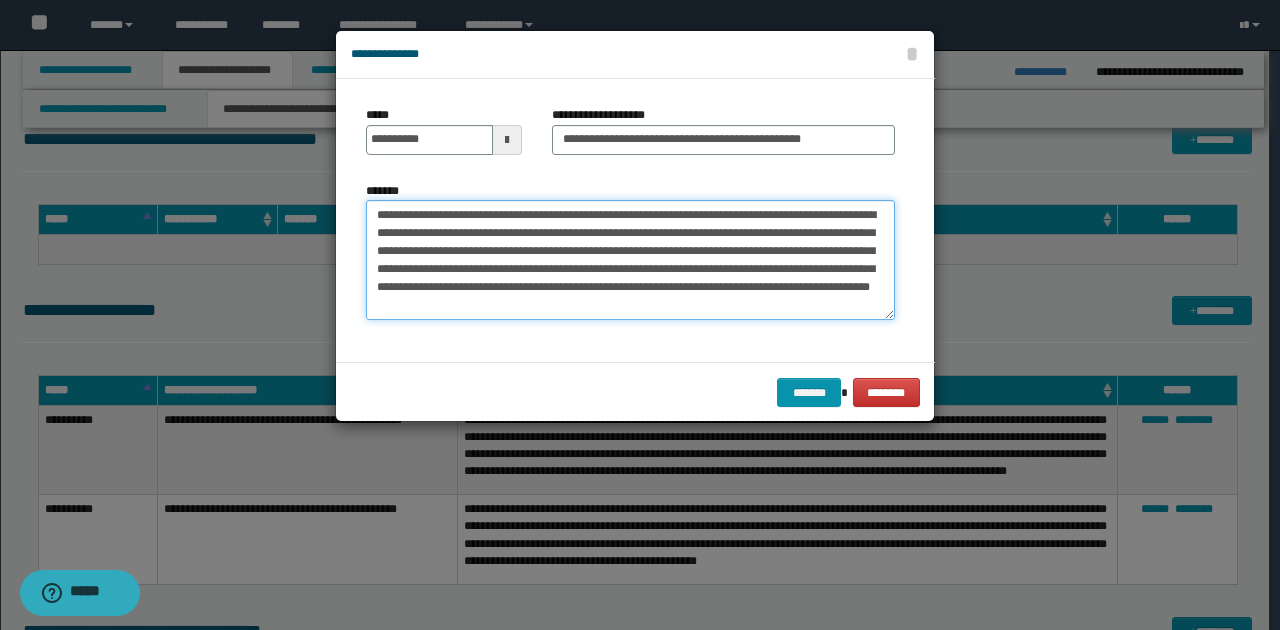 drag, startPoint x: 380, startPoint y: 217, endPoint x: 588, endPoint y: 302, distance: 224.69757 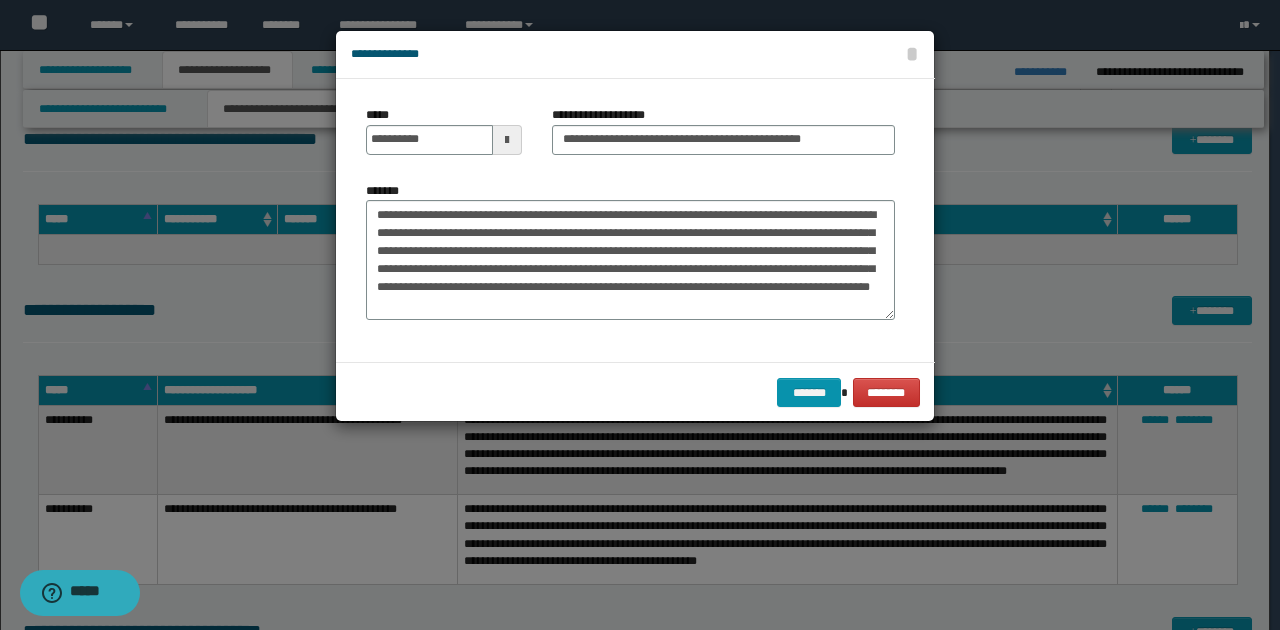 click on "**********" at bounding box center (630, 220) 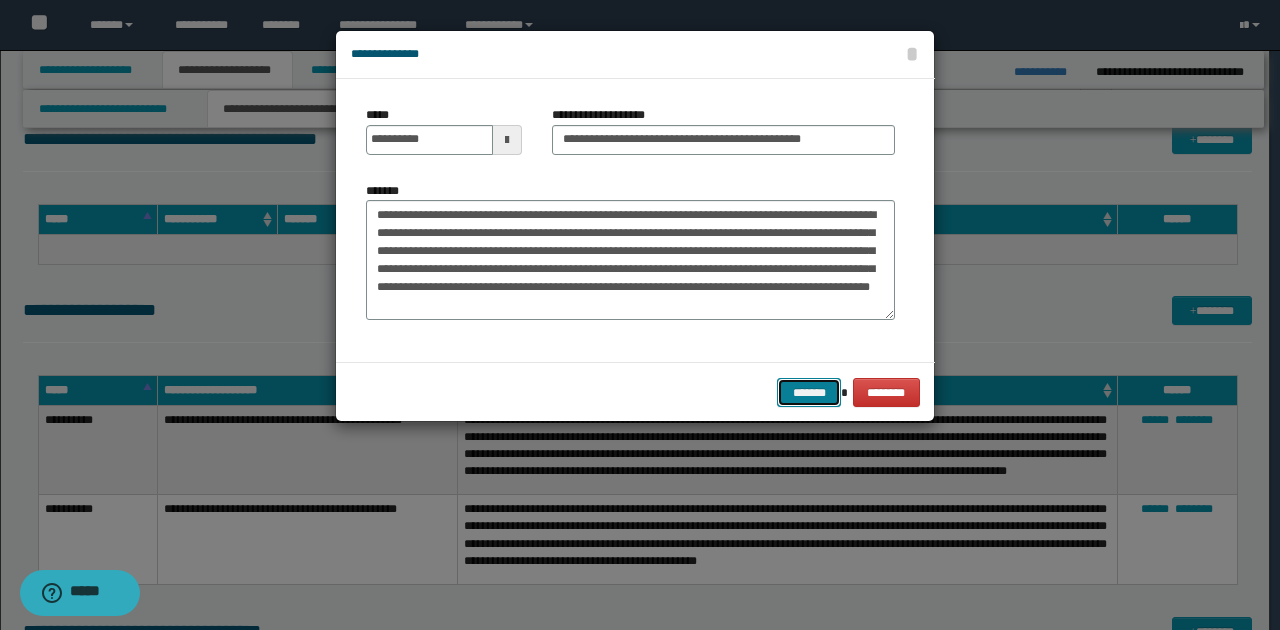 click on "*******" at bounding box center [809, 392] 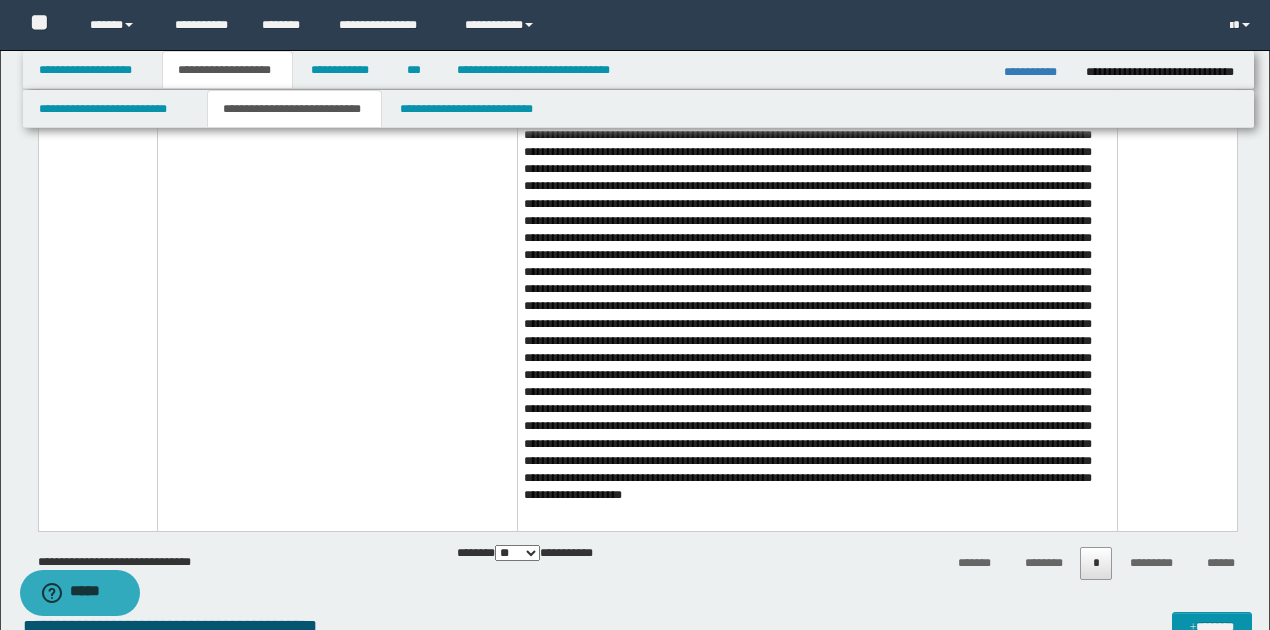 scroll, scrollTop: 3800, scrollLeft: 0, axis: vertical 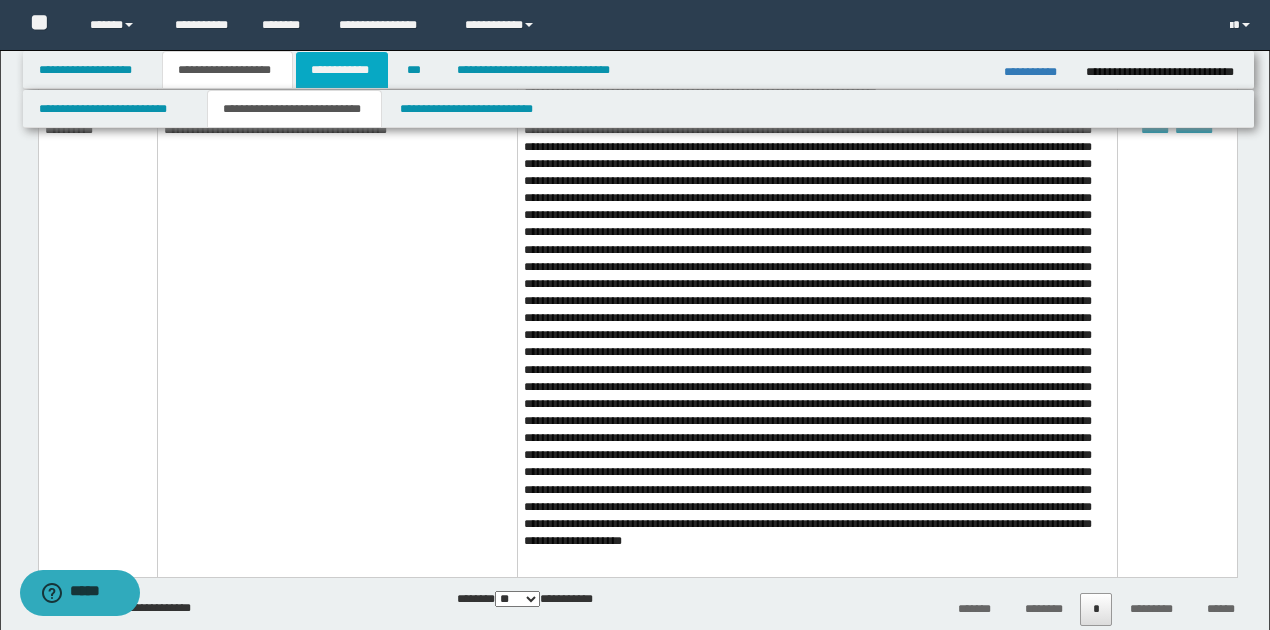 click on "**********" at bounding box center [342, 70] 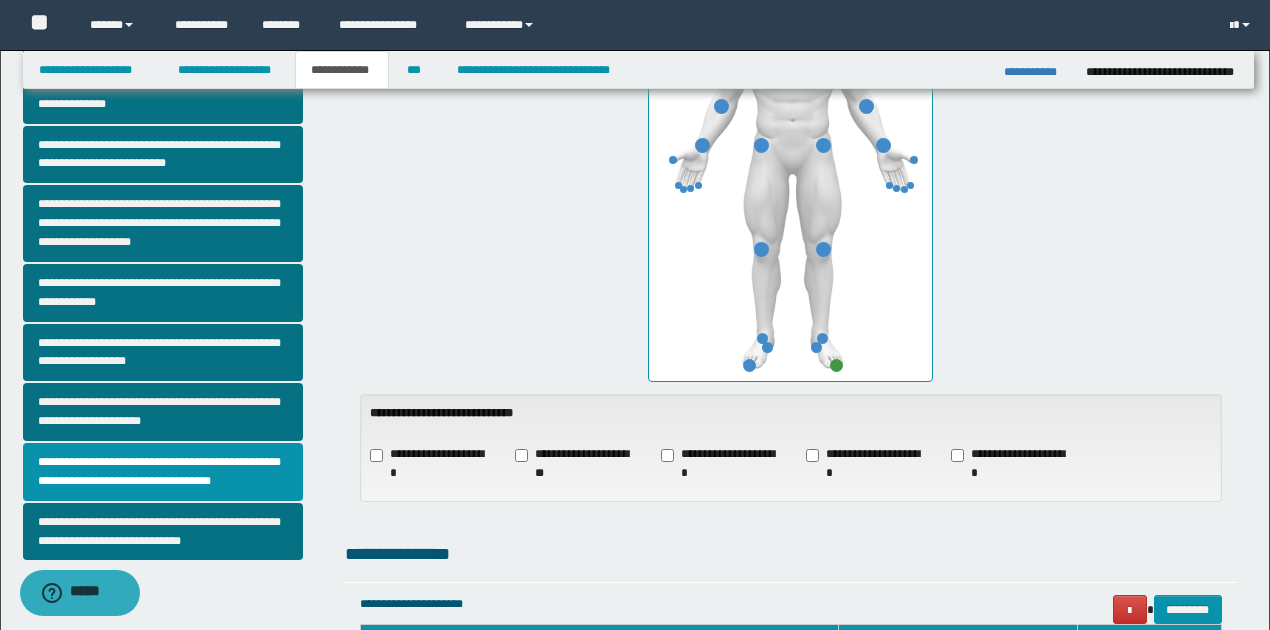 scroll, scrollTop: 535, scrollLeft: 0, axis: vertical 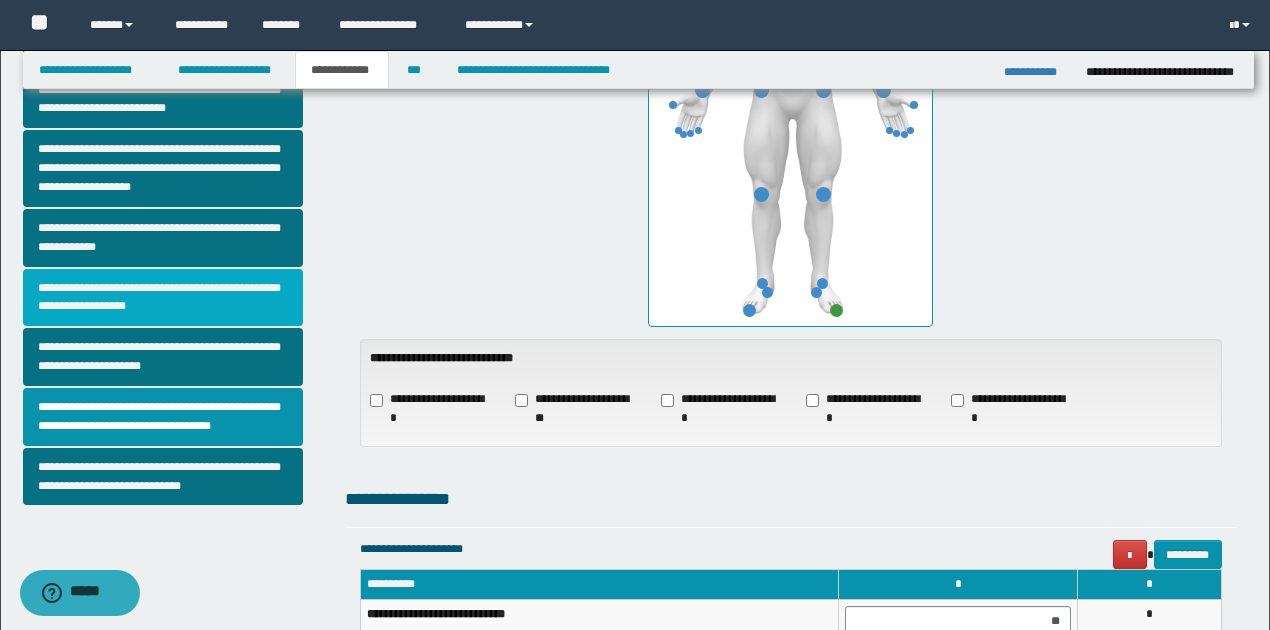 click on "**********" at bounding box center (163, 298) 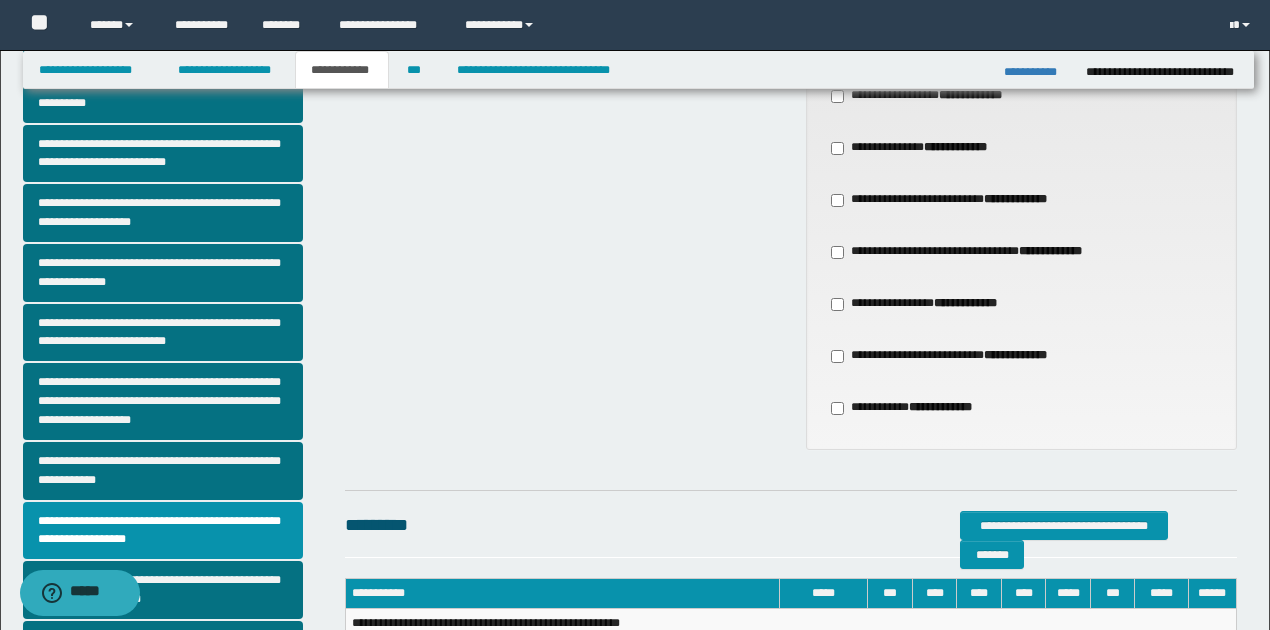scroll, scrollTop: 400, scrollLeft: 0, axis: vertical 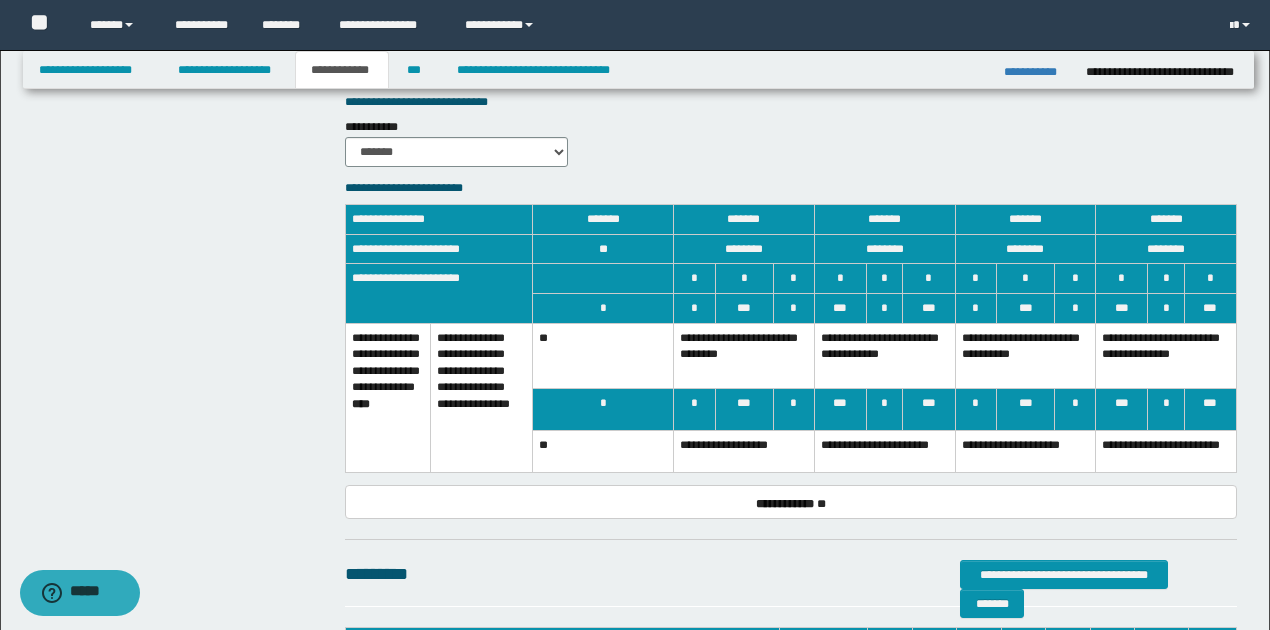 click on "**********" at bounding box center (884, 356) 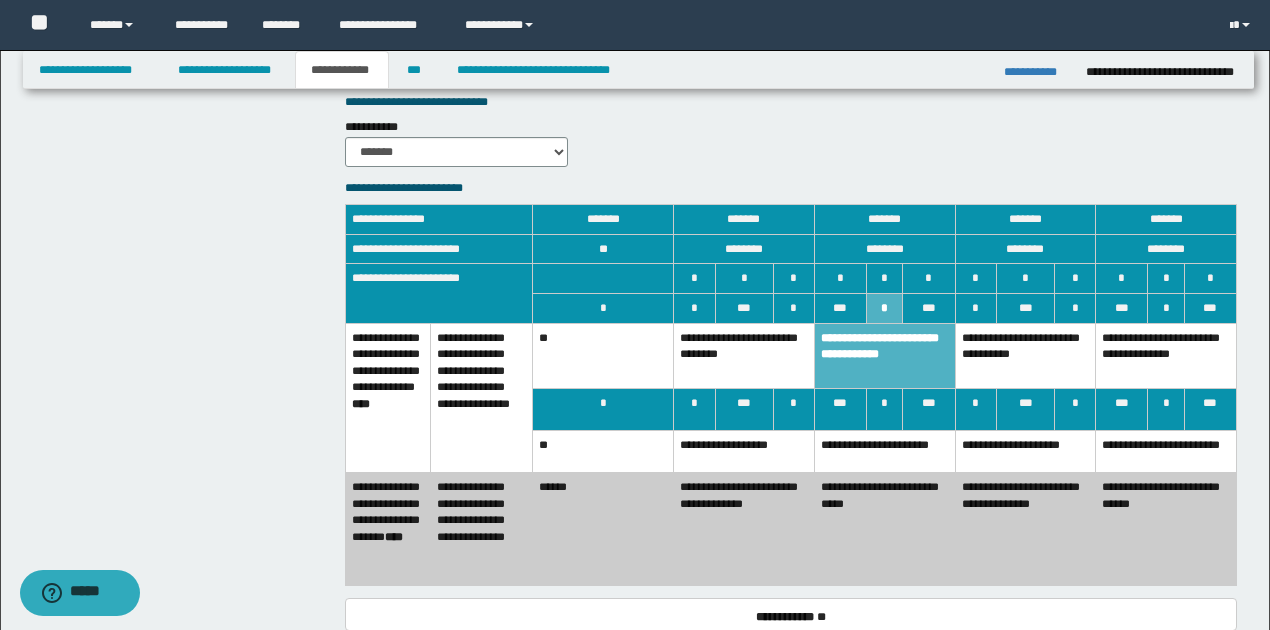 click on "**********" at bounding box center [884, 452] 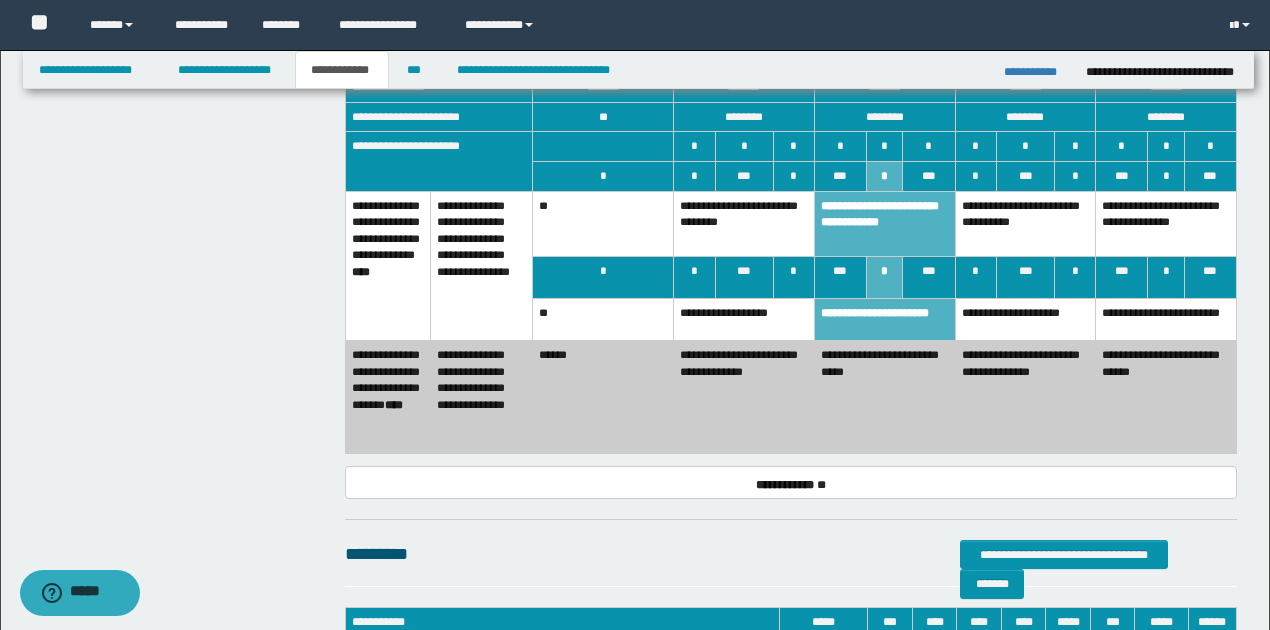 scroll, scrollTop: 1533, scrollLeft: 0, axis: vertical 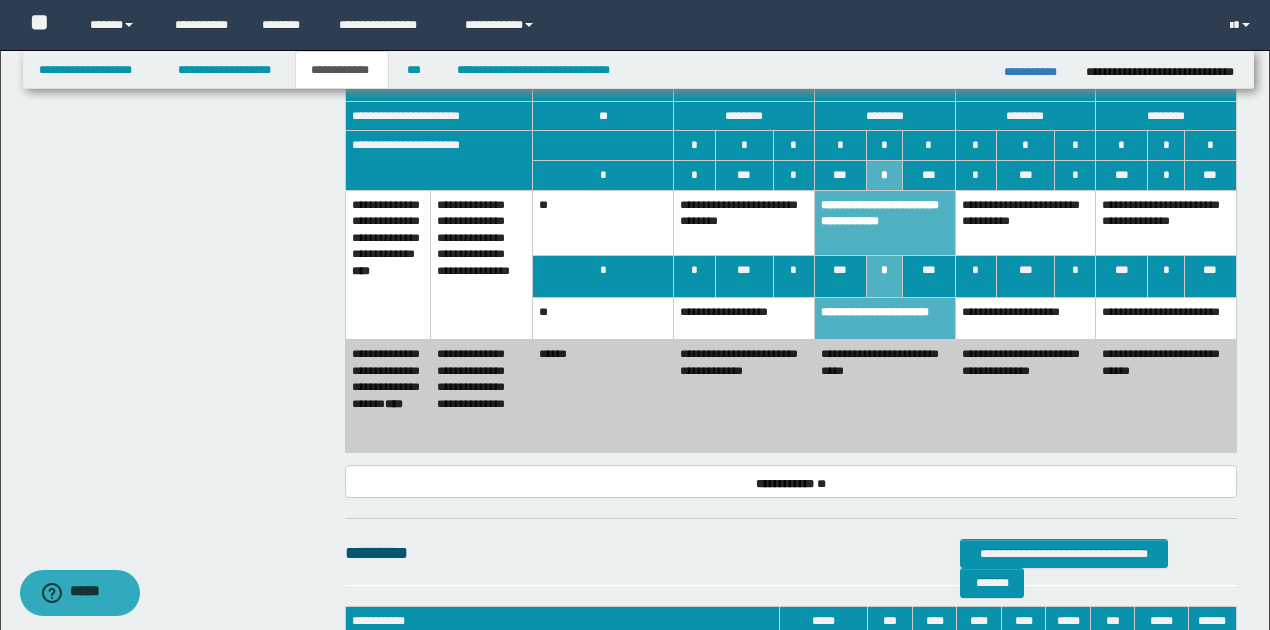 click on "**********" at bounding box center (1025, 223) 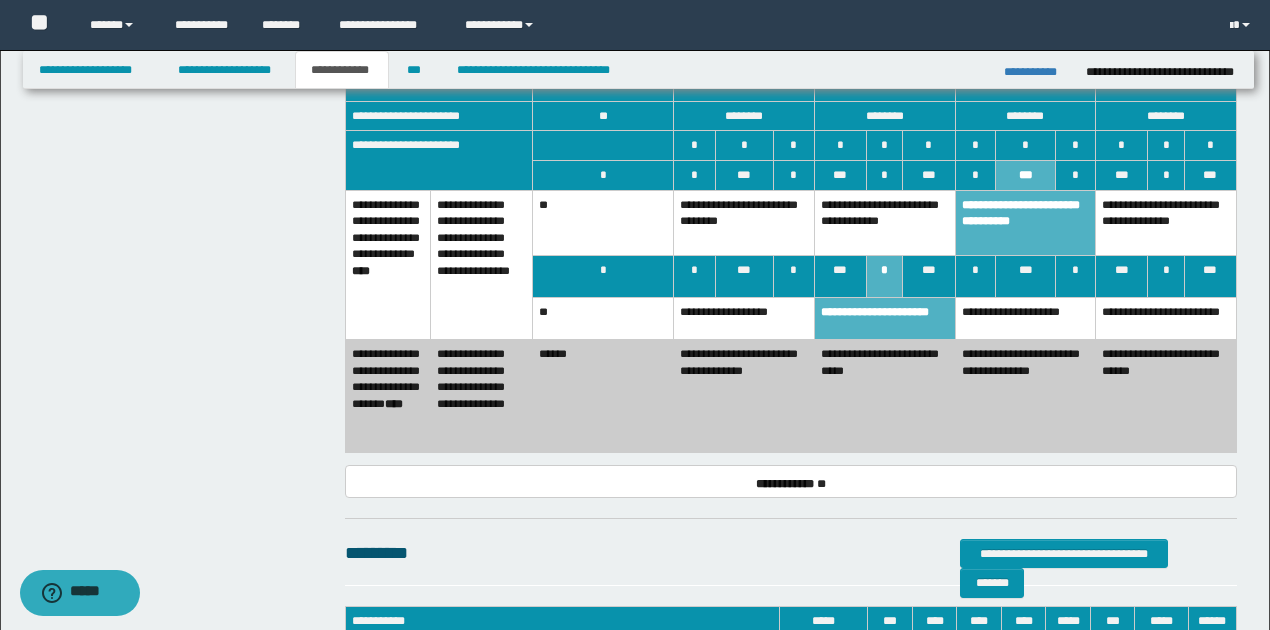 click on "**********" at bounding box center [791, 481] 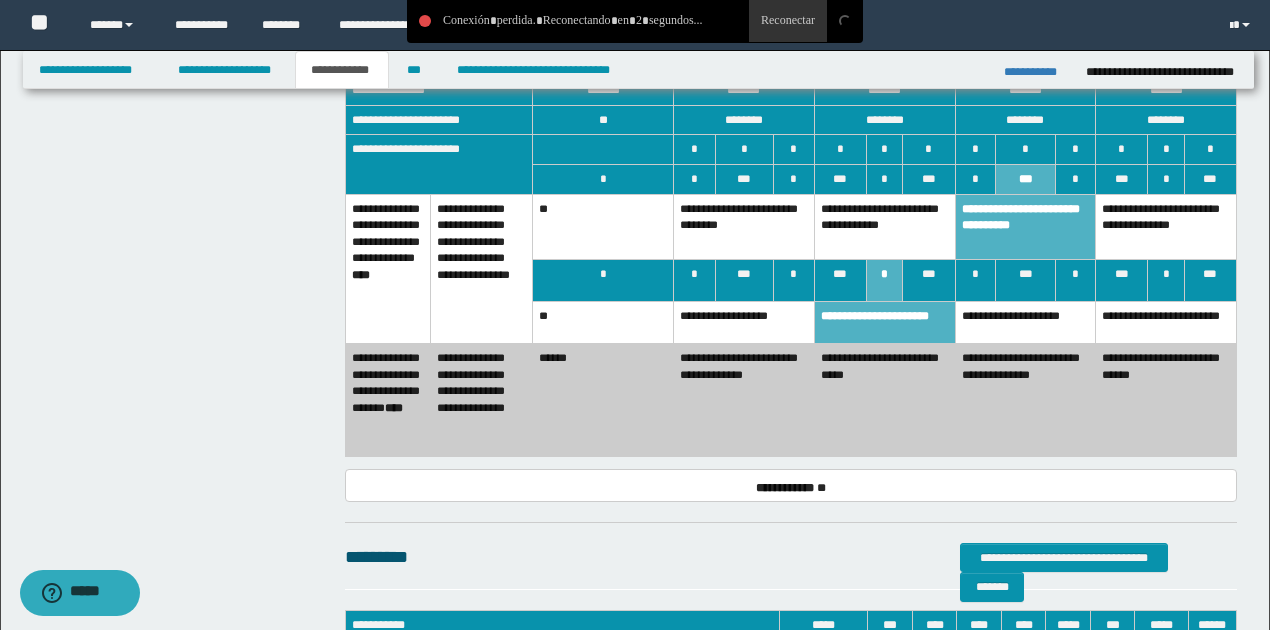scroll, scrollTop: 1400, scrollLeft: 0, axis: vertical 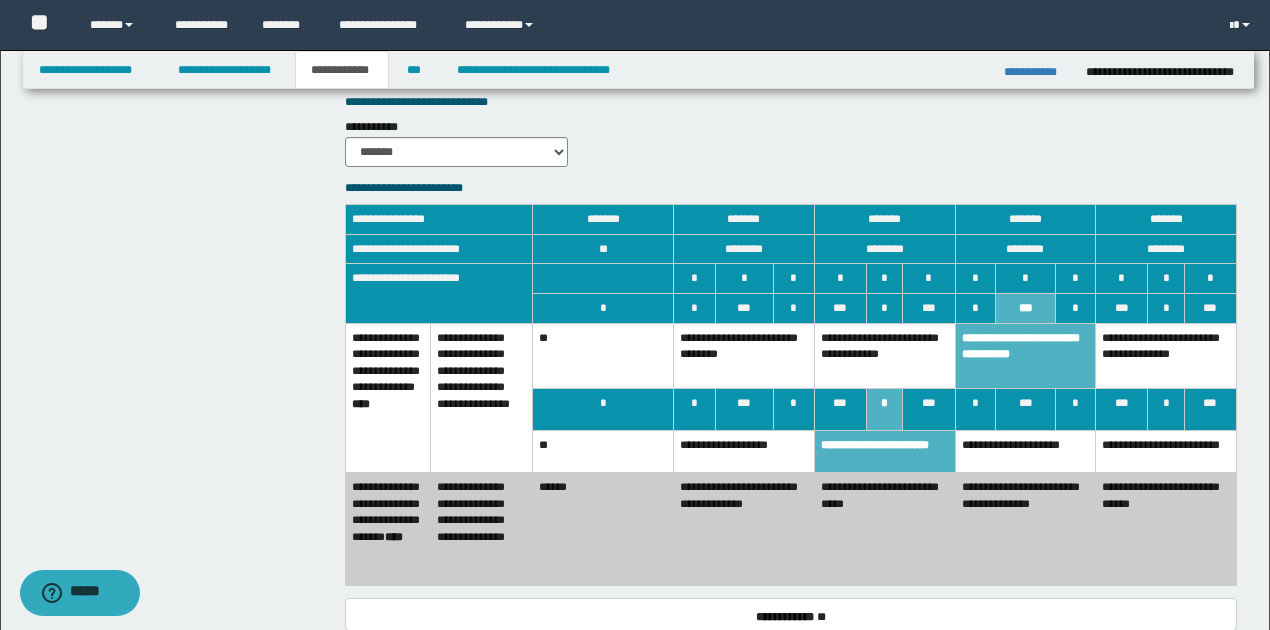 click on "**********" at bounding box center (1025, 356) 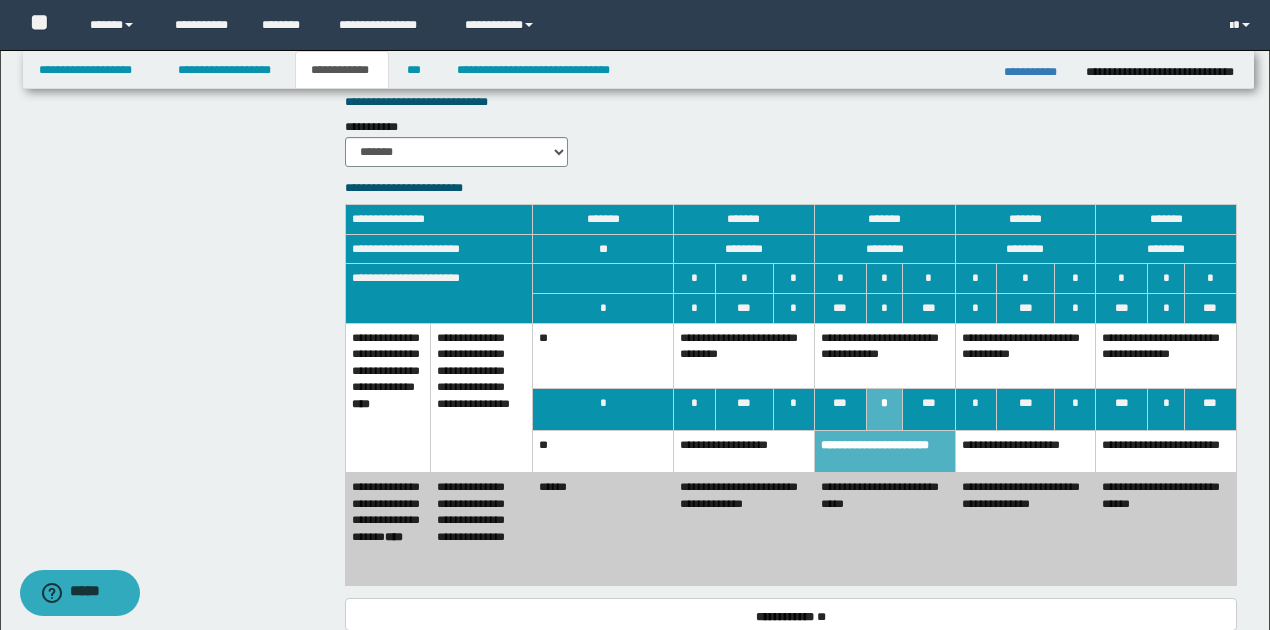 click on "**********" at bounding box center (1025, 356) 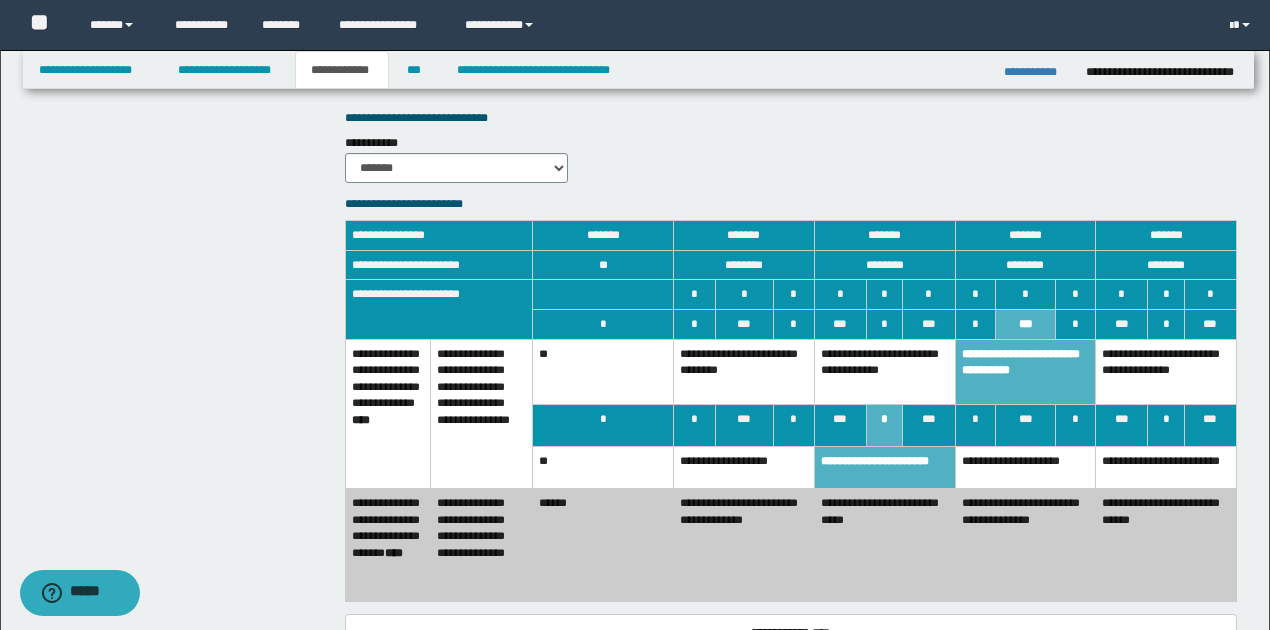 scroll, scrollTop: 1466, scrollLeft: 0, axis: vertical 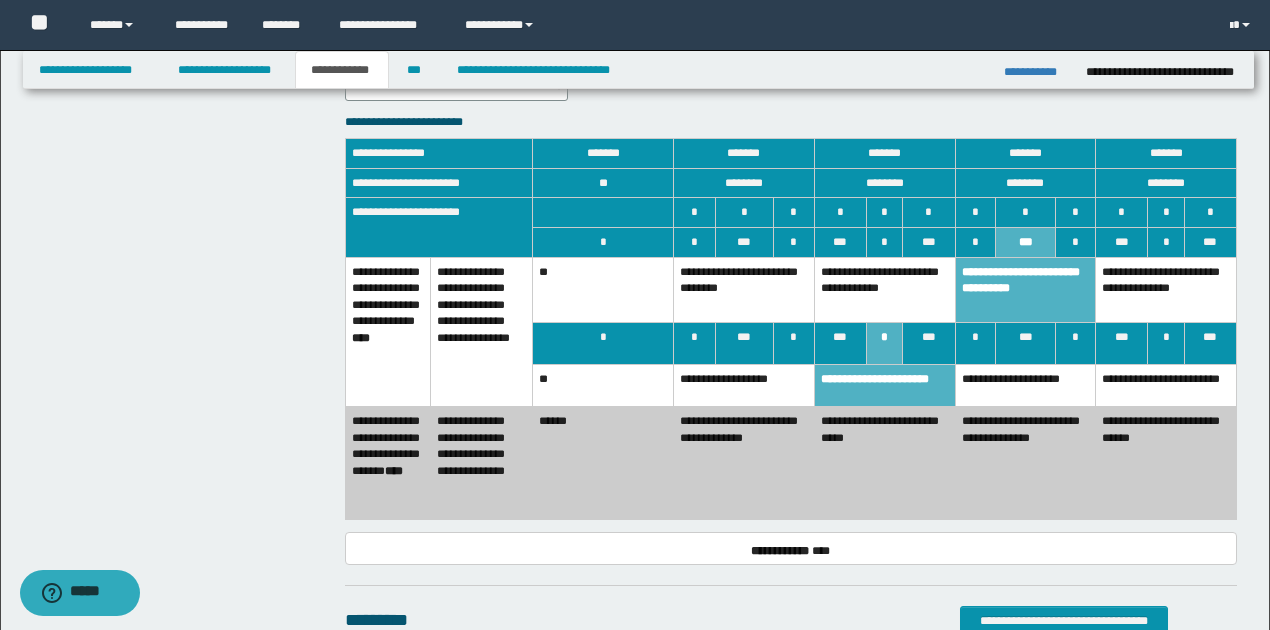 click on "**********" at bounding box center (884, 290) 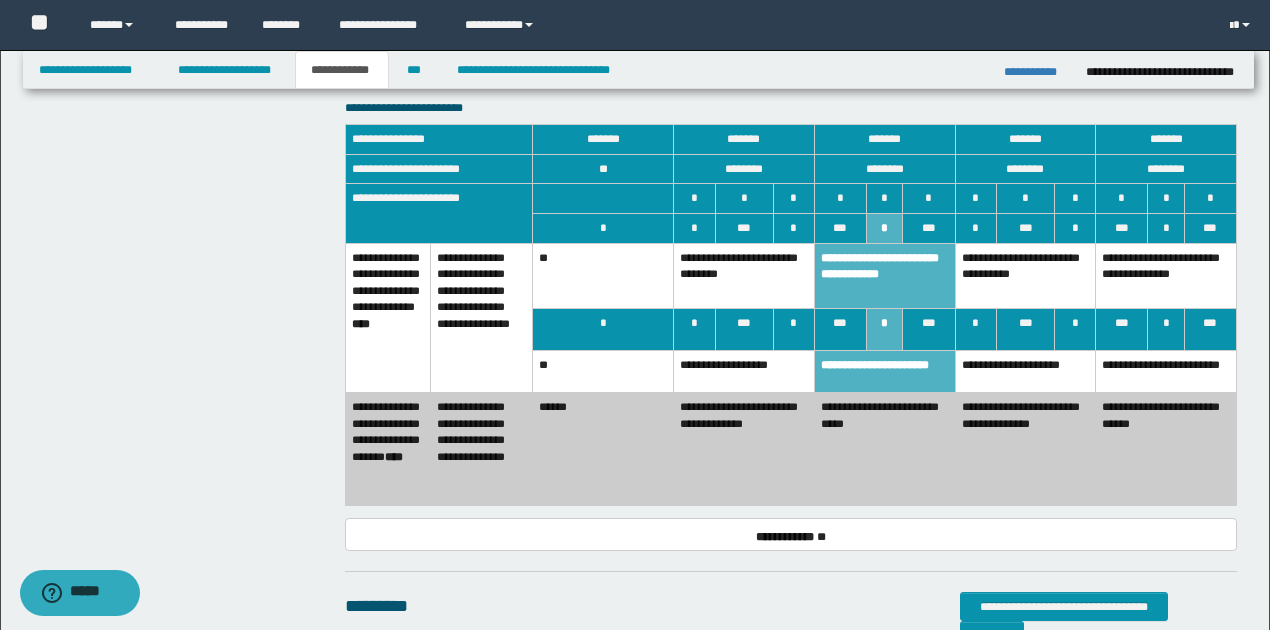 scroll, scrollTop: 1400, scrollLeft: 0, axis: vertical 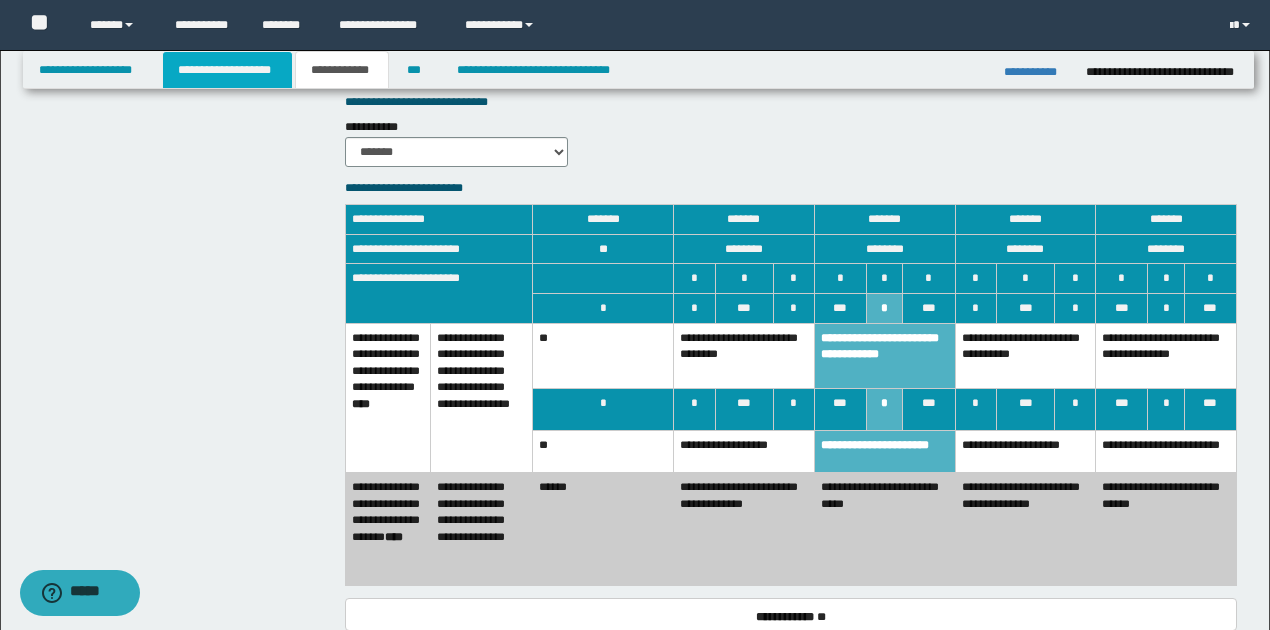 click on "**********" at bounding box center (227, 70) 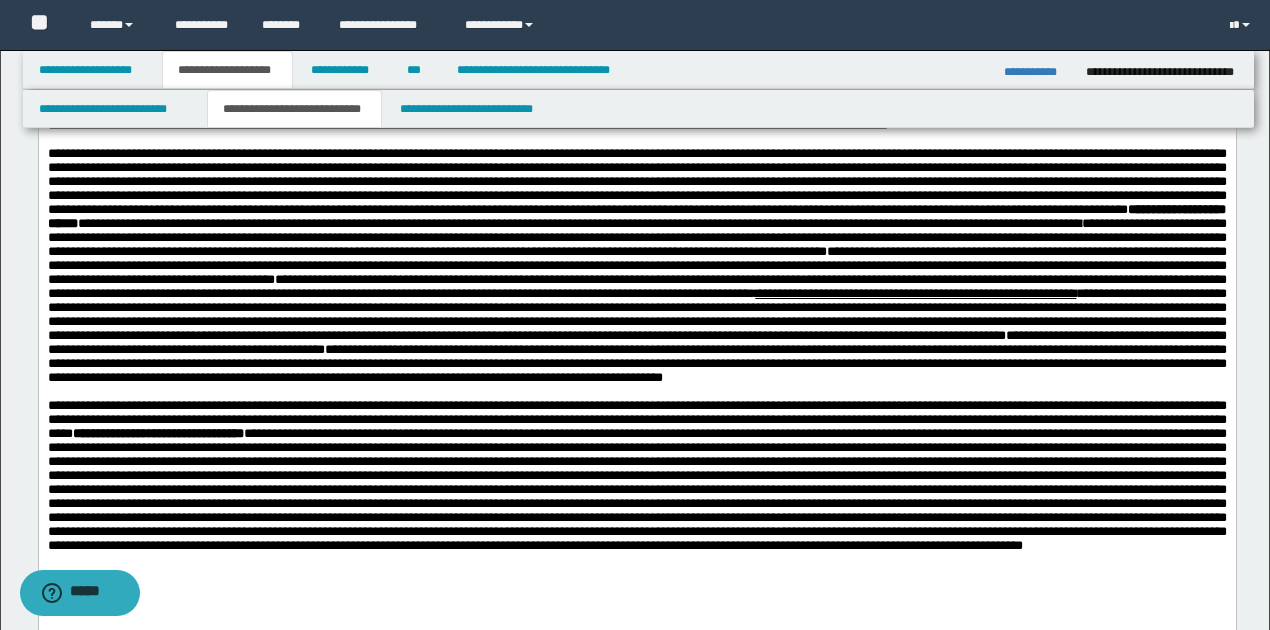 scroll, scrollTop: 1964, scrollLeft: 0, axis: vertical 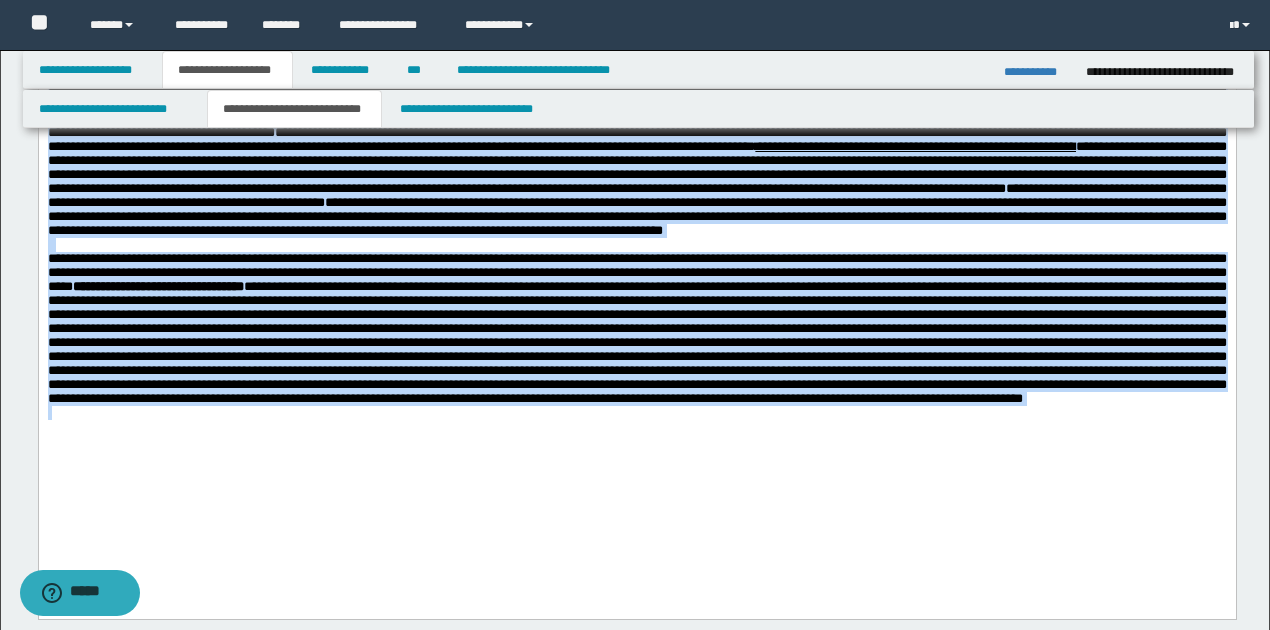 drag, startPoint x: 48, startPoint y: -2, endPoint x: 800, endPoint y: 564, distance: 941.20135 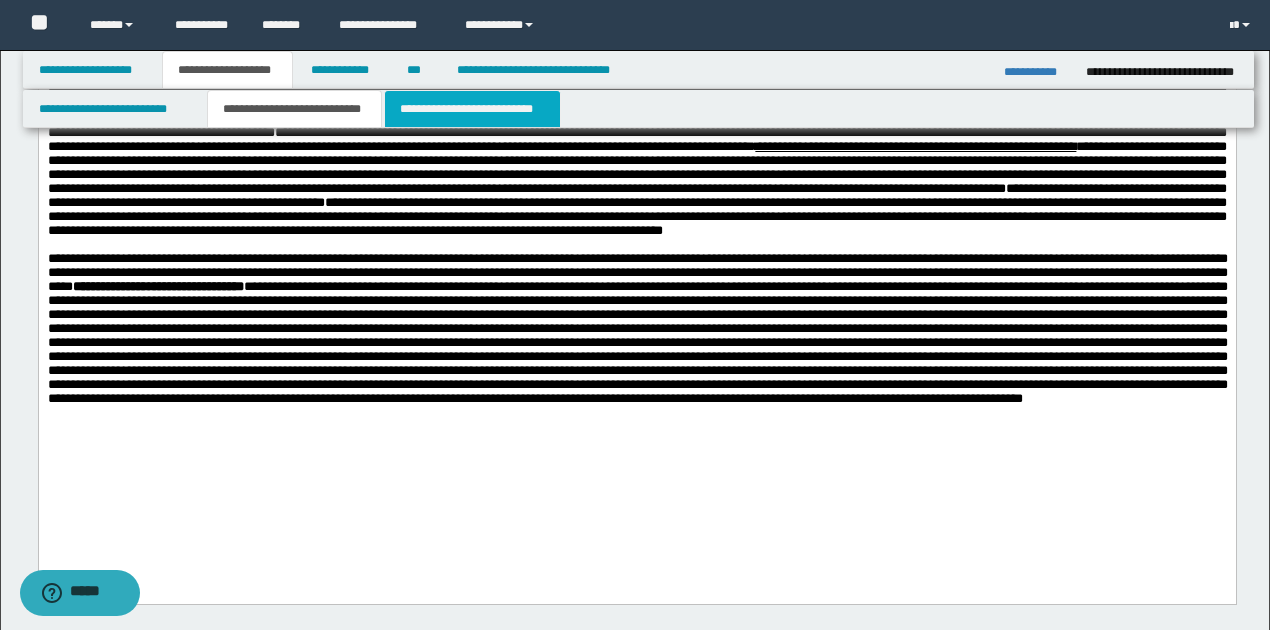 click on "**********" at bounding box center [472, 109] 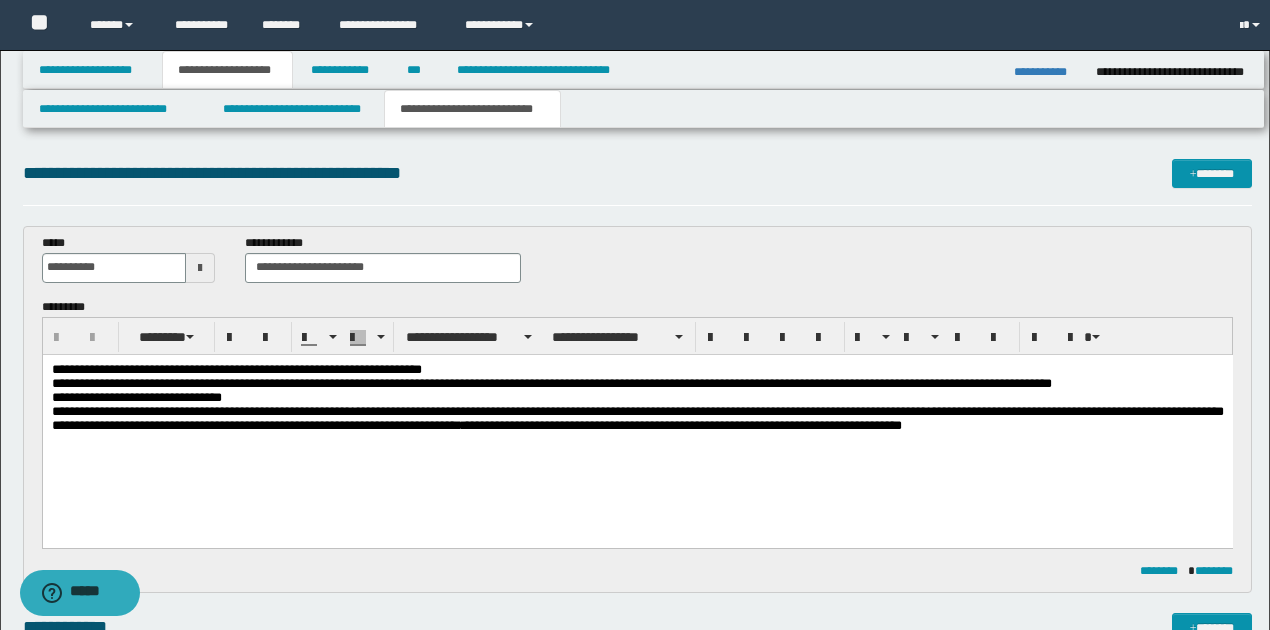 scroll, scrollTop: 0, scrollLeft: 0, axis: both 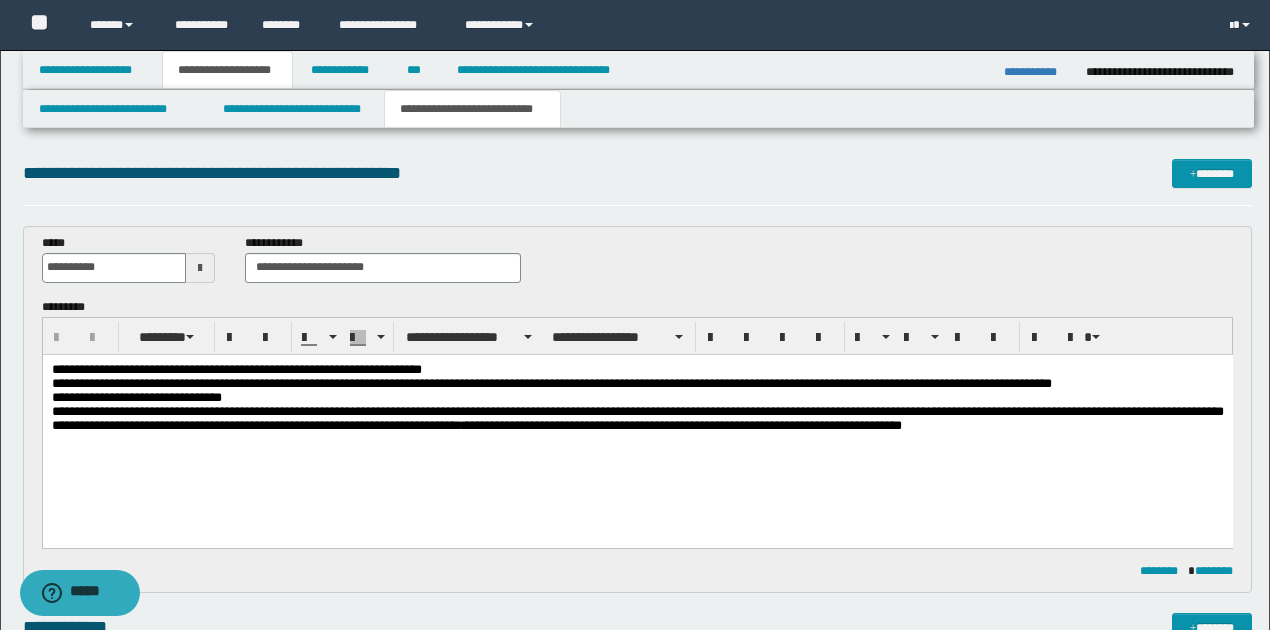 click on "**********" at bounding box center (637, 417) 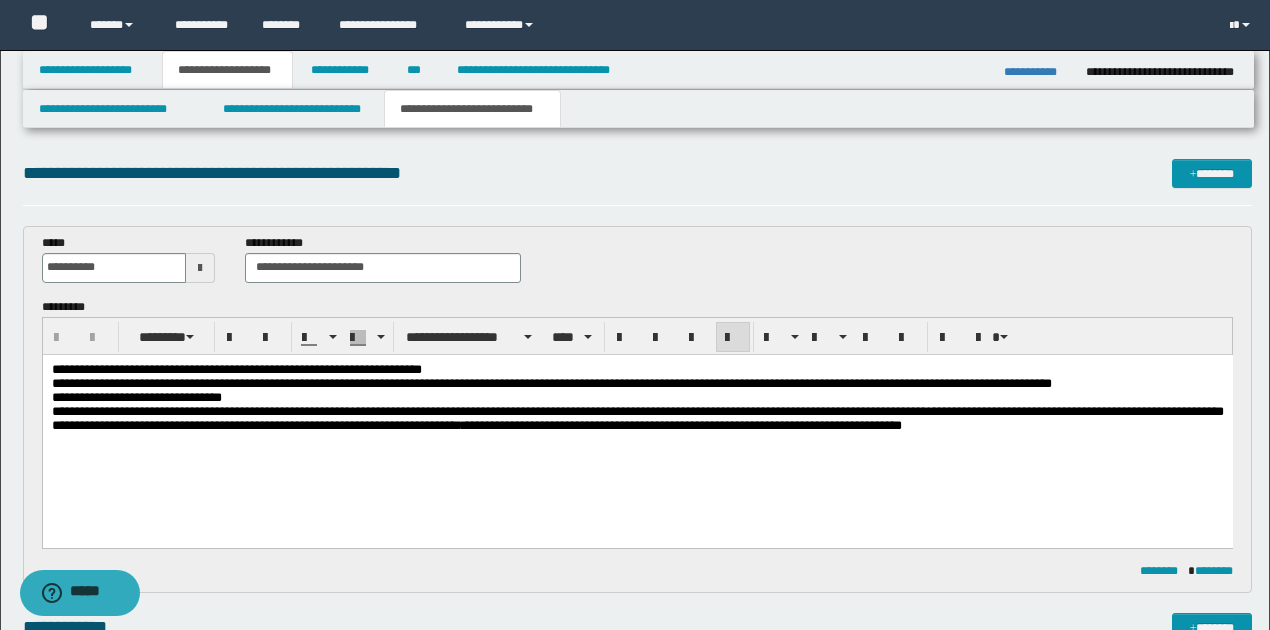 type 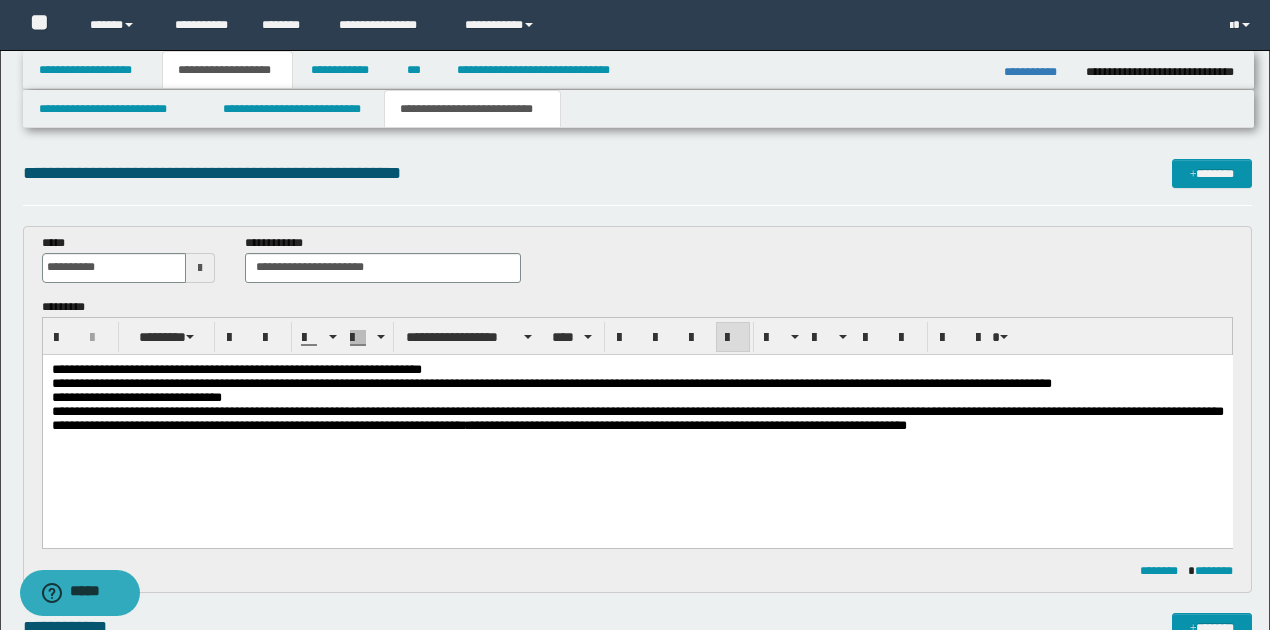 click on "**********" at bounding box center (637, 417) 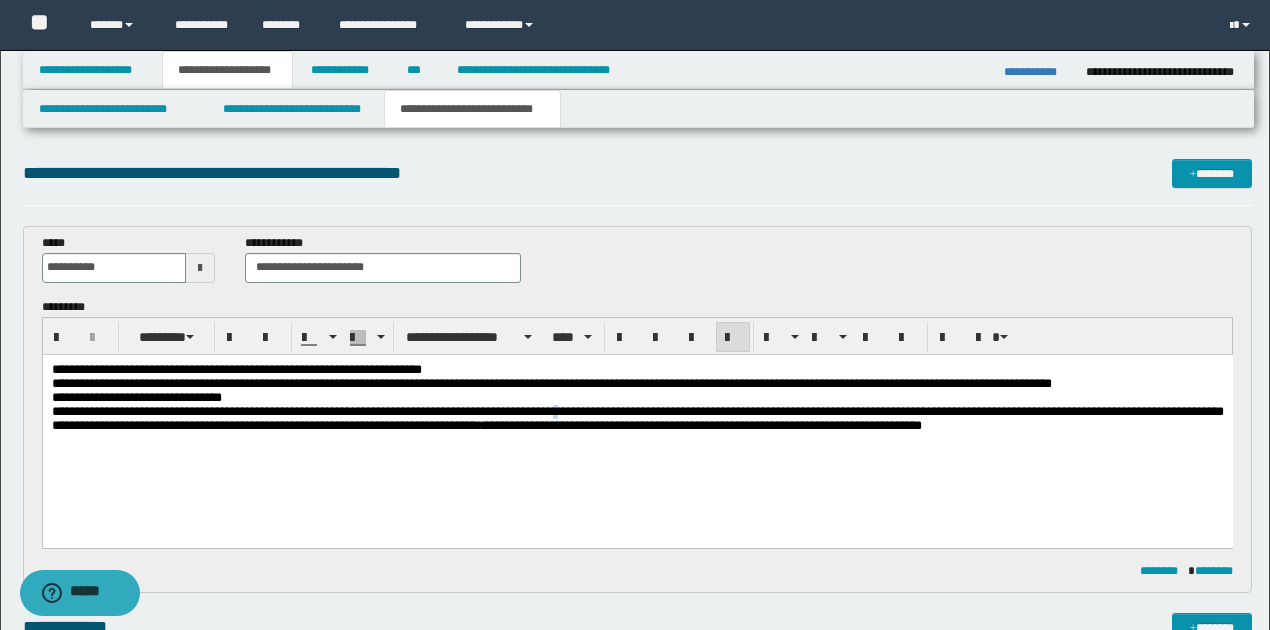 click on "**********" at bounding box center [637, 417] 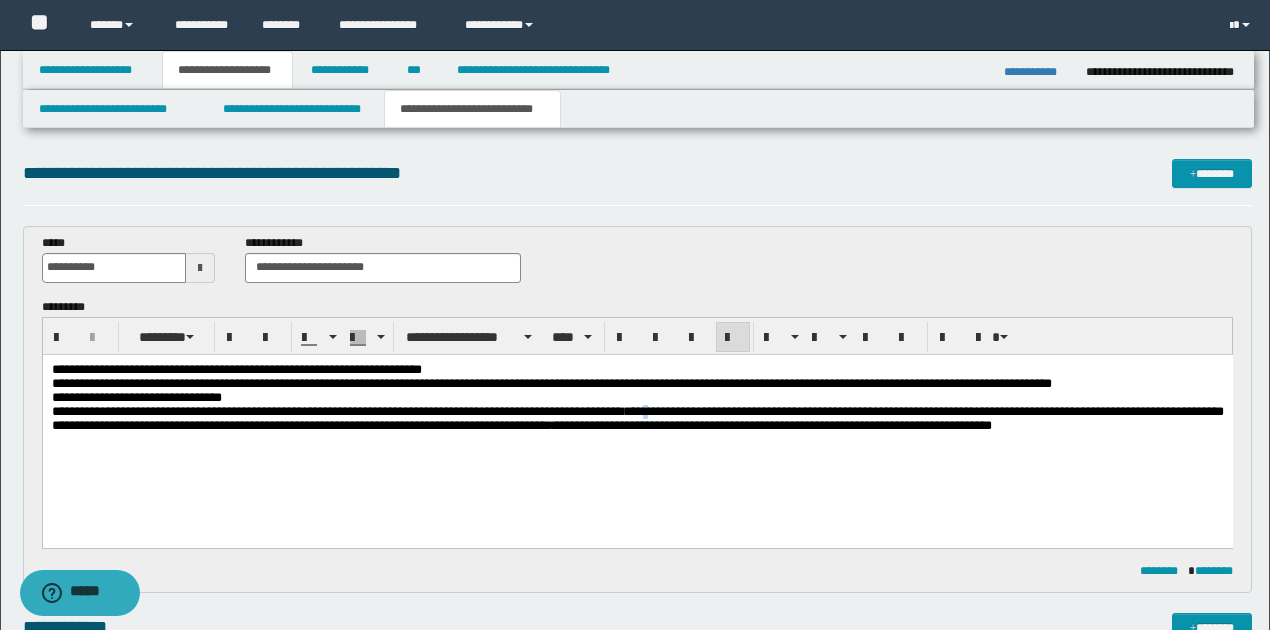 click on "**********" at bounding box center [637, 417] 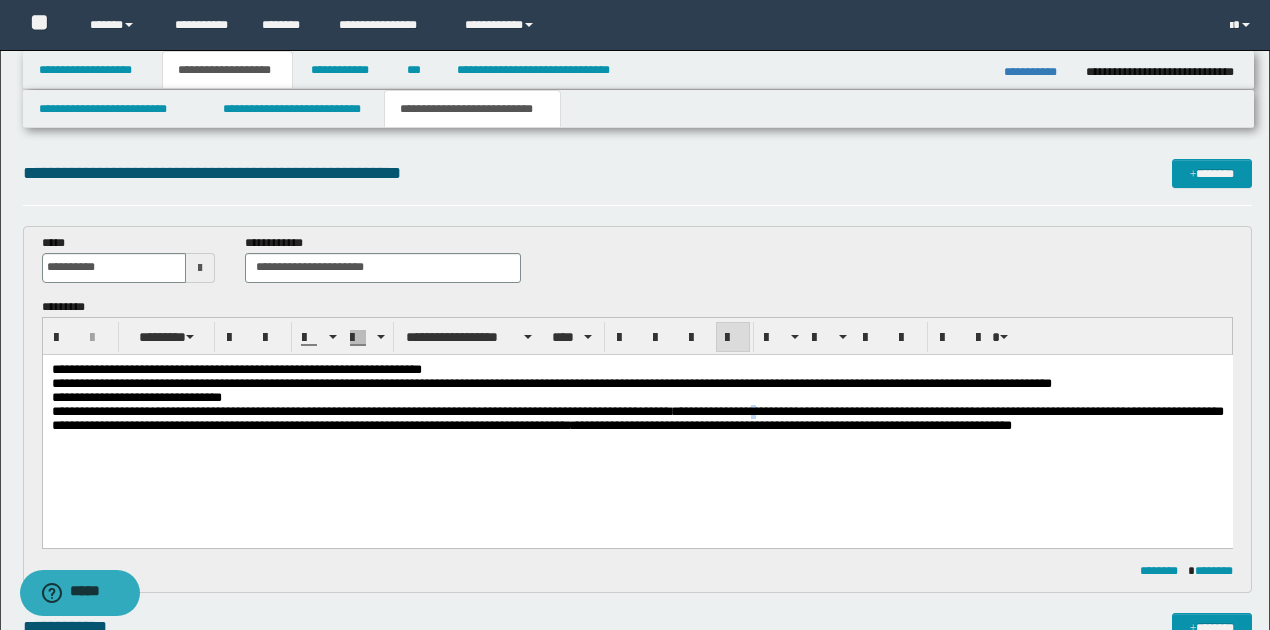 click on "**********" at bounding box center [637, 417] 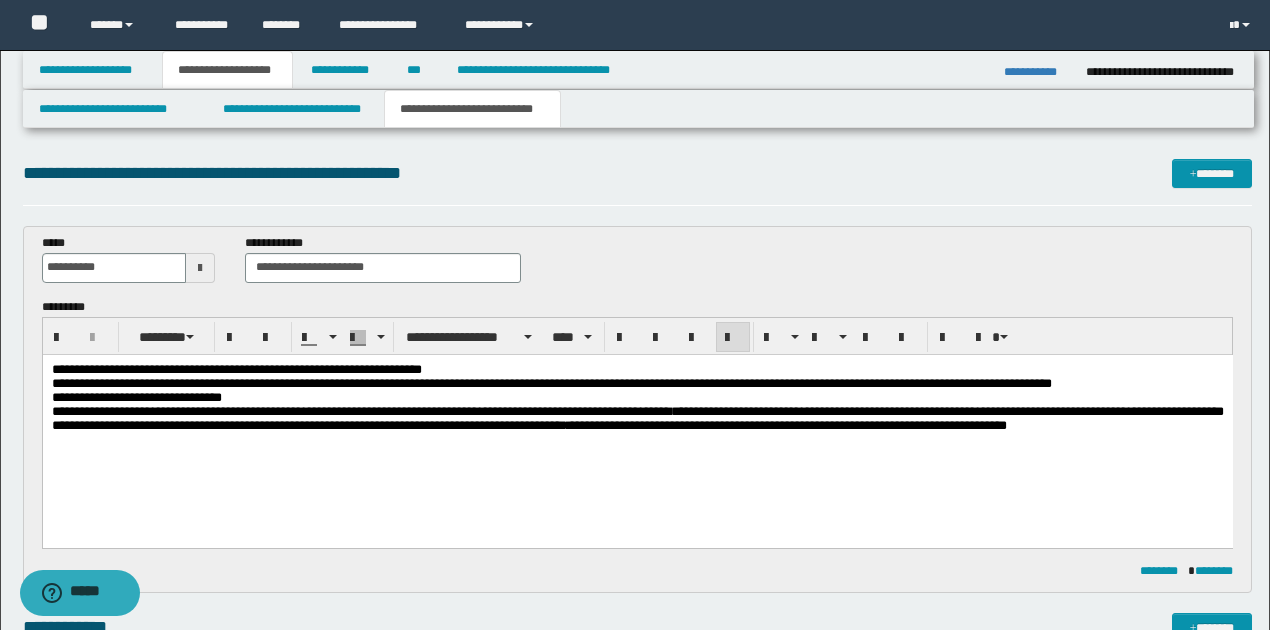 click on "**********" at bounding box center (637, 417) 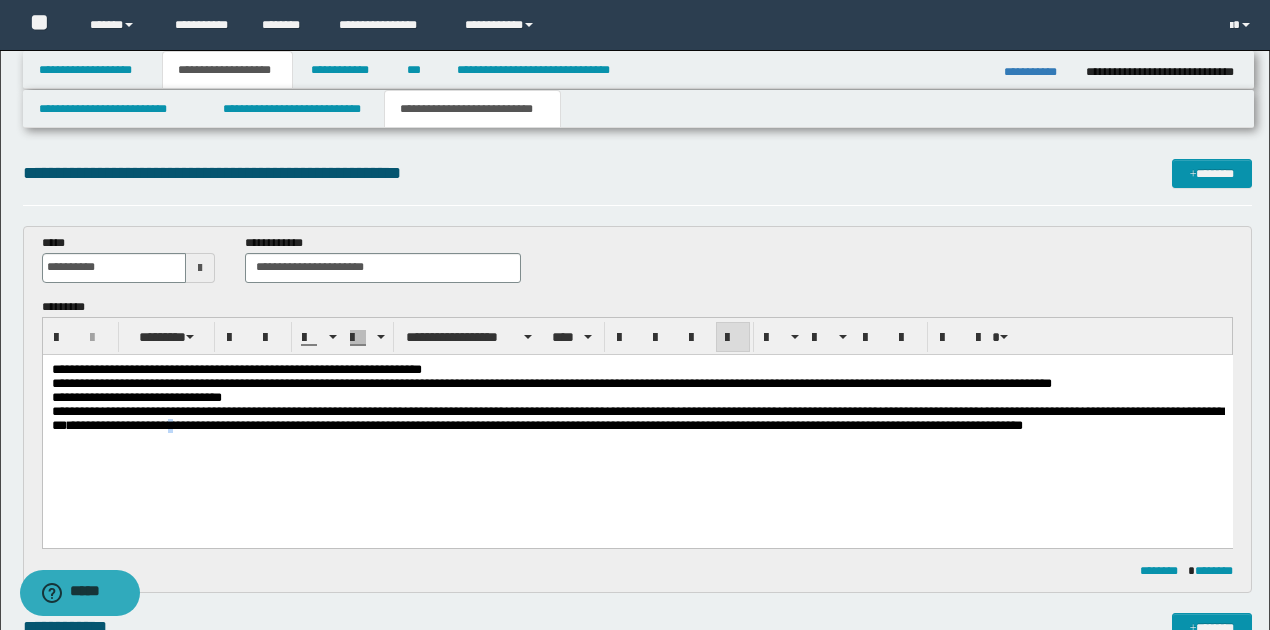 click on "**********" at bounding box center (637, 417) 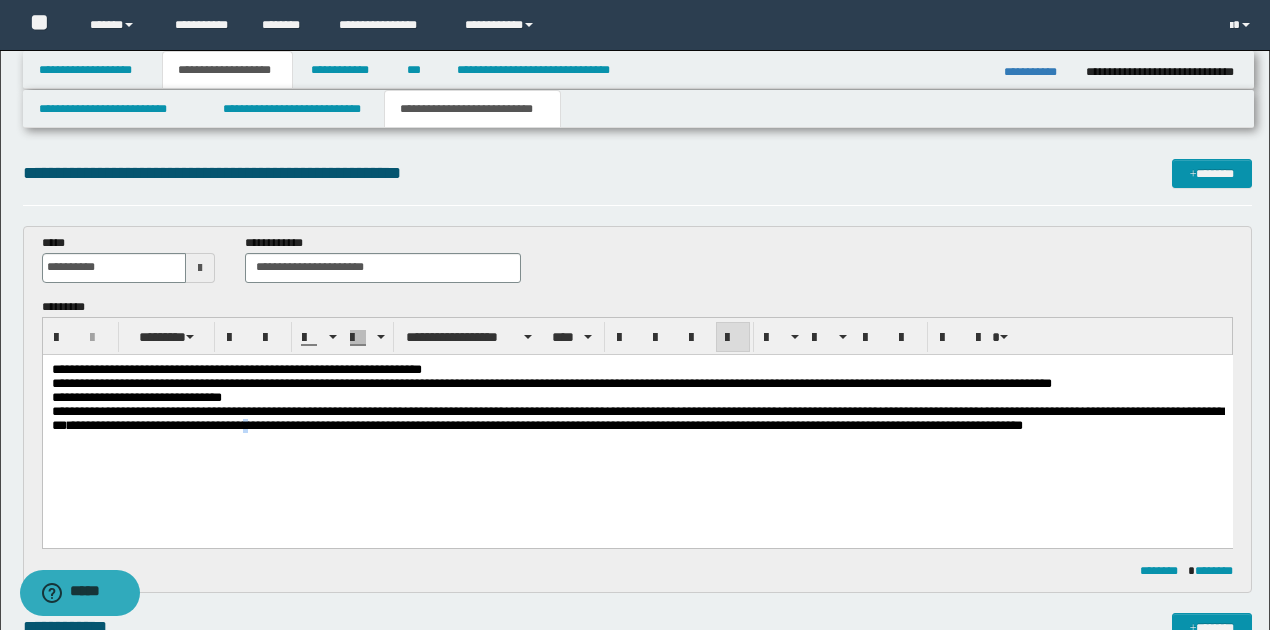 click on "**********" at bounding box center (637, 417) 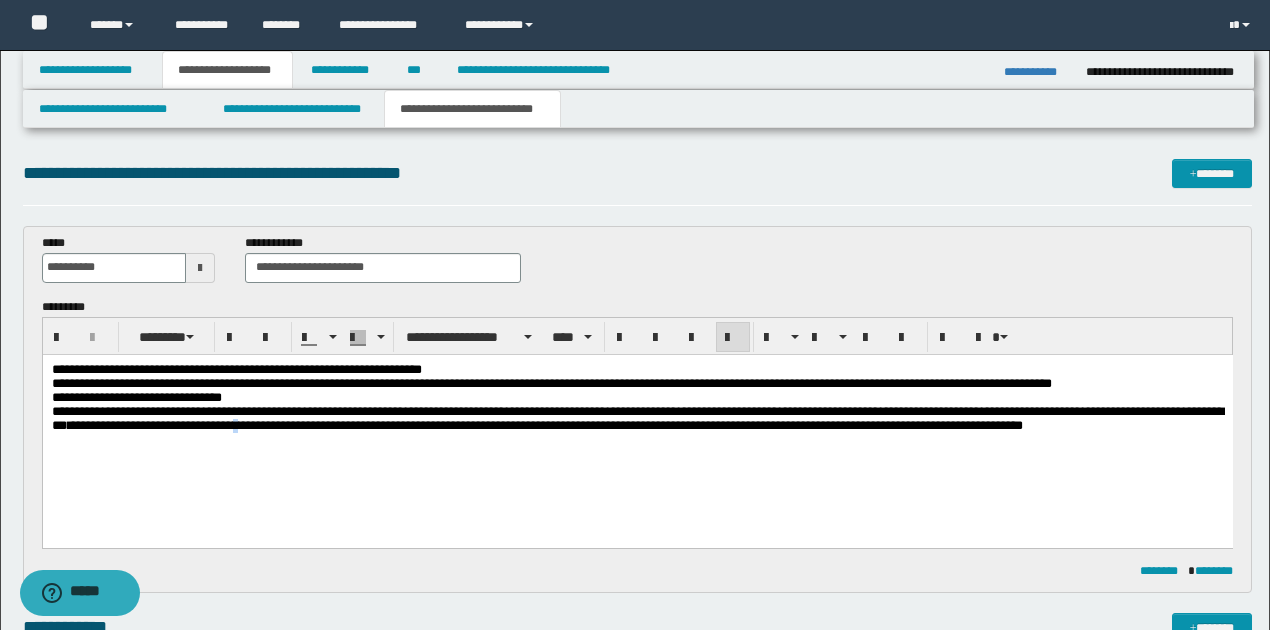click on "**********" at bounding box center [637, 417] 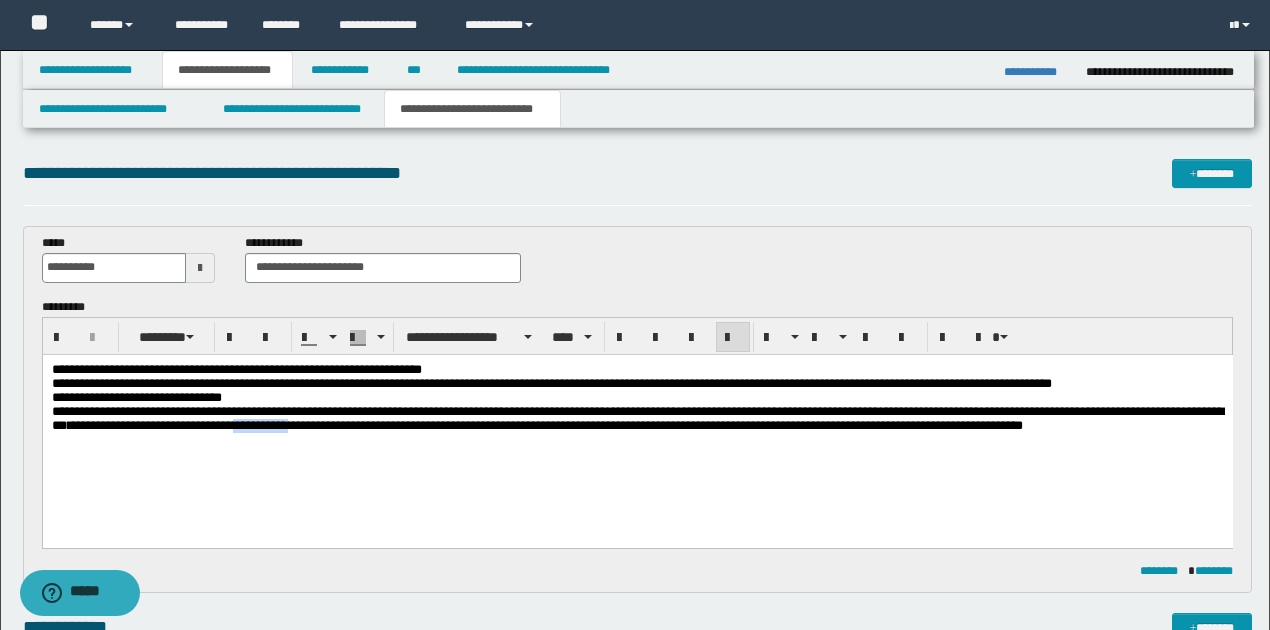 drag, startPoint x: 322, startPoint y: 430, endPoint x: 379, endPoint y: 431, distance: 57.00877 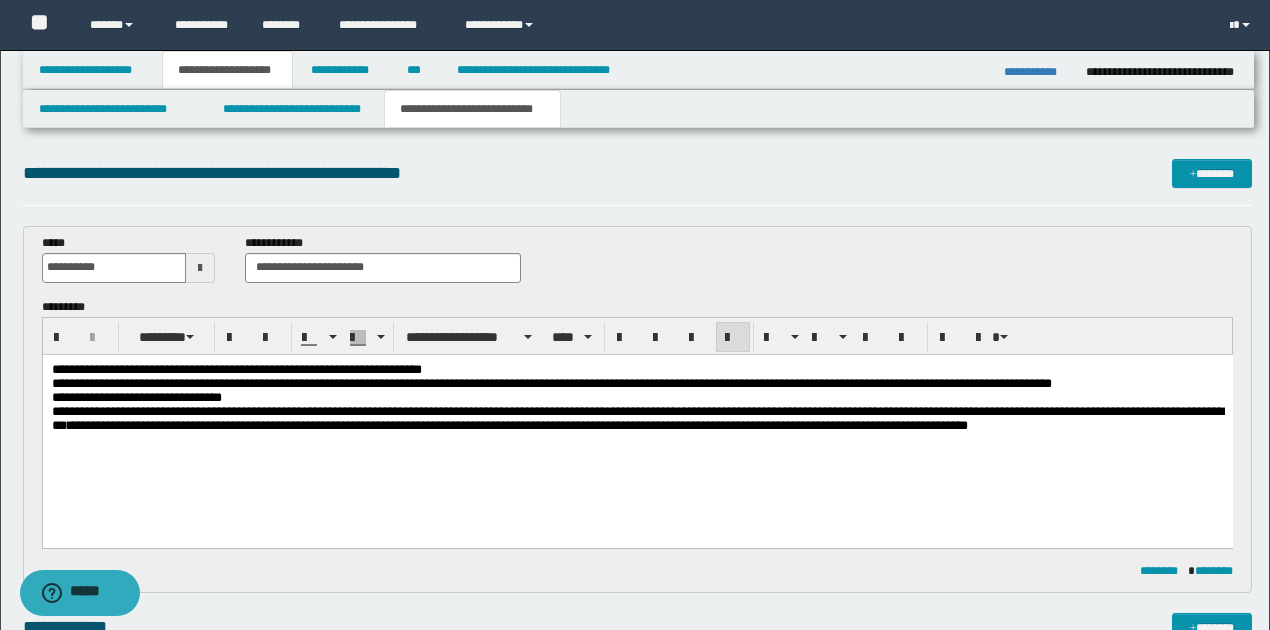 click on "**********" at bounding box center [747, 424] 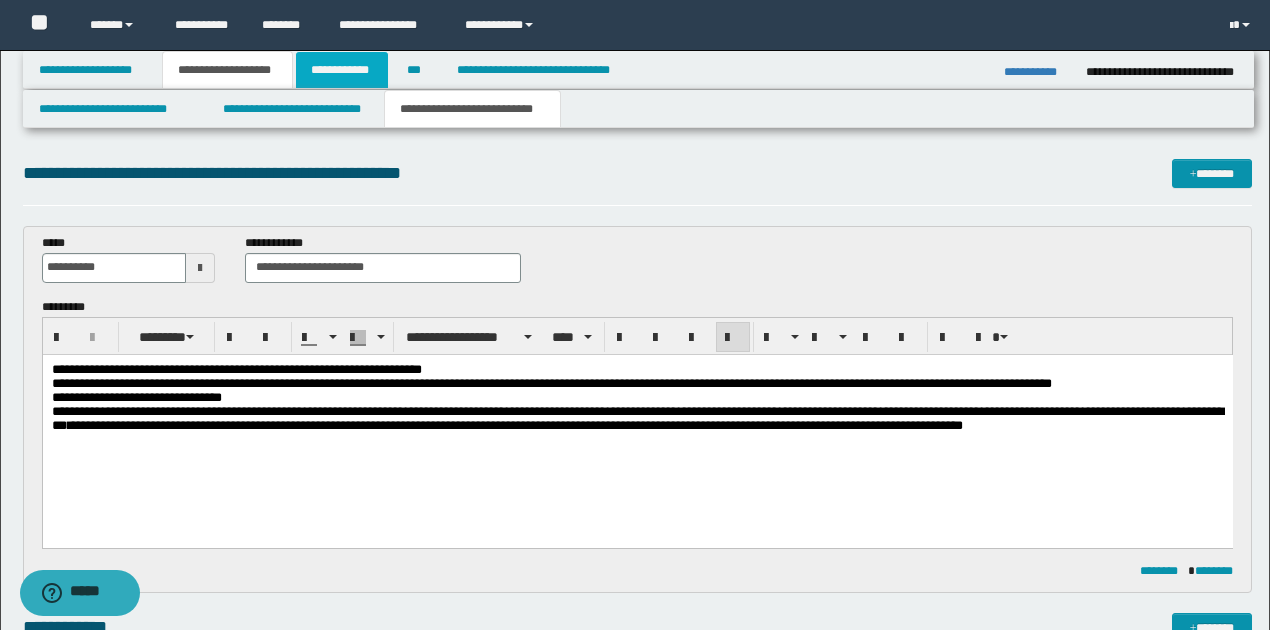 click on "**********" at bounding box center (342, 70) 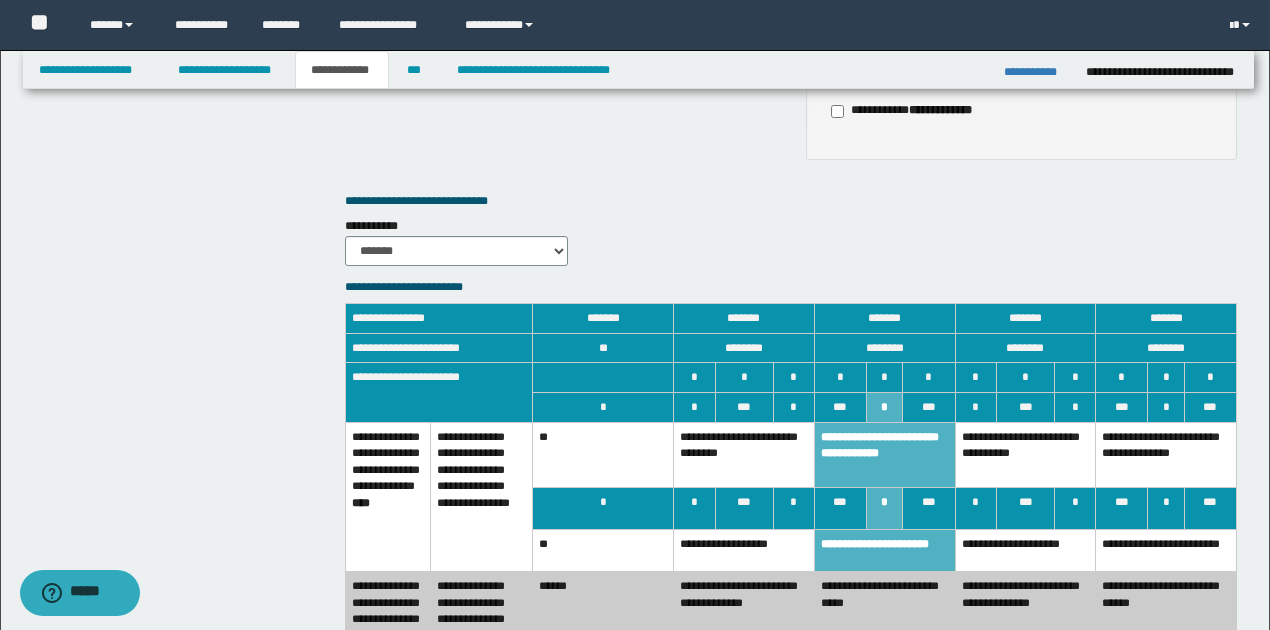 scroll, scrollTop: 1333, scrollLeft: 0, axis: vertical 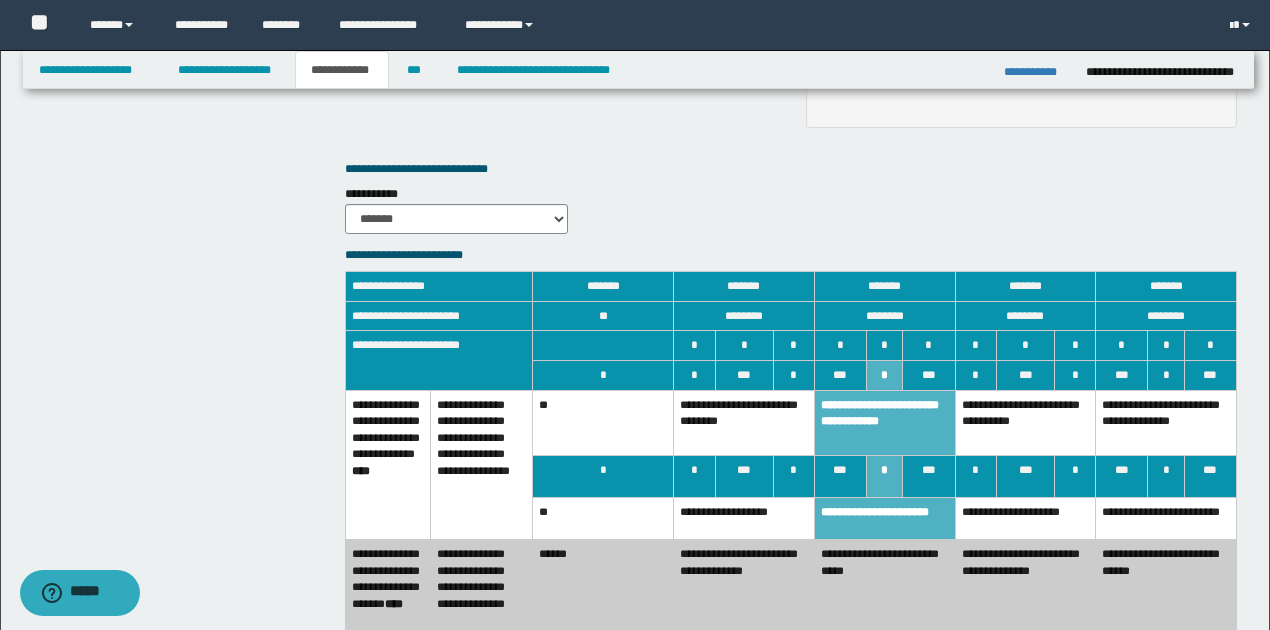 click on "**********" at bounding box center (1025, 423) 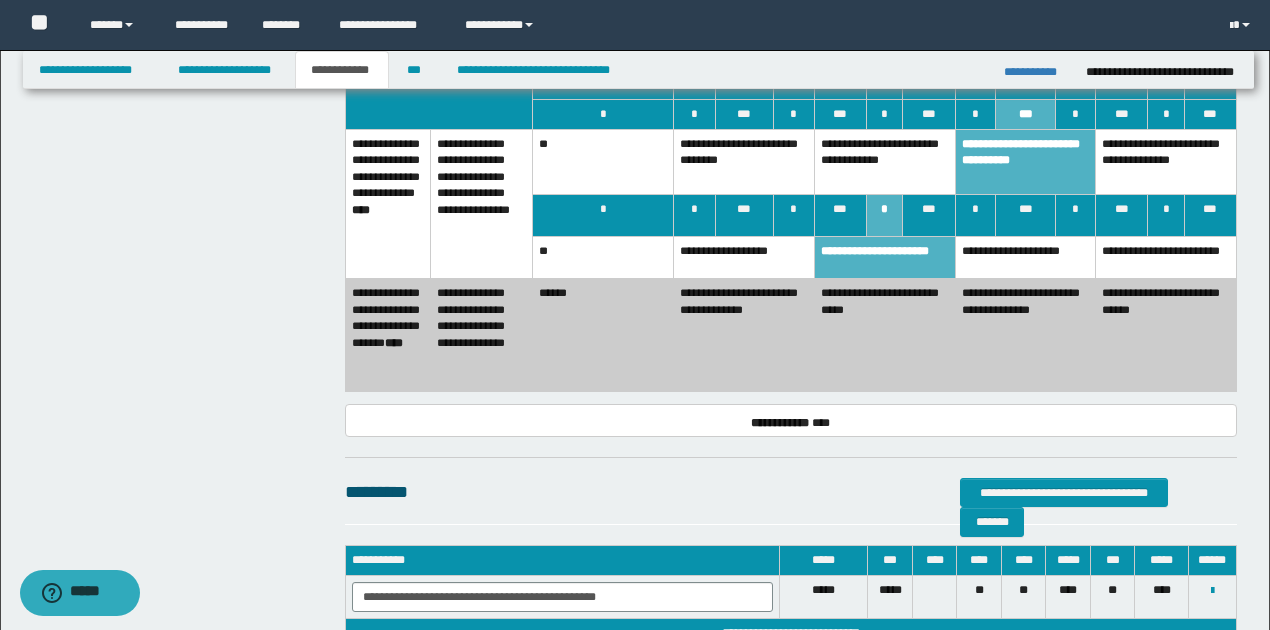 scroll, scrollTop: 1600, scrollLeft: 0, axis: vertical 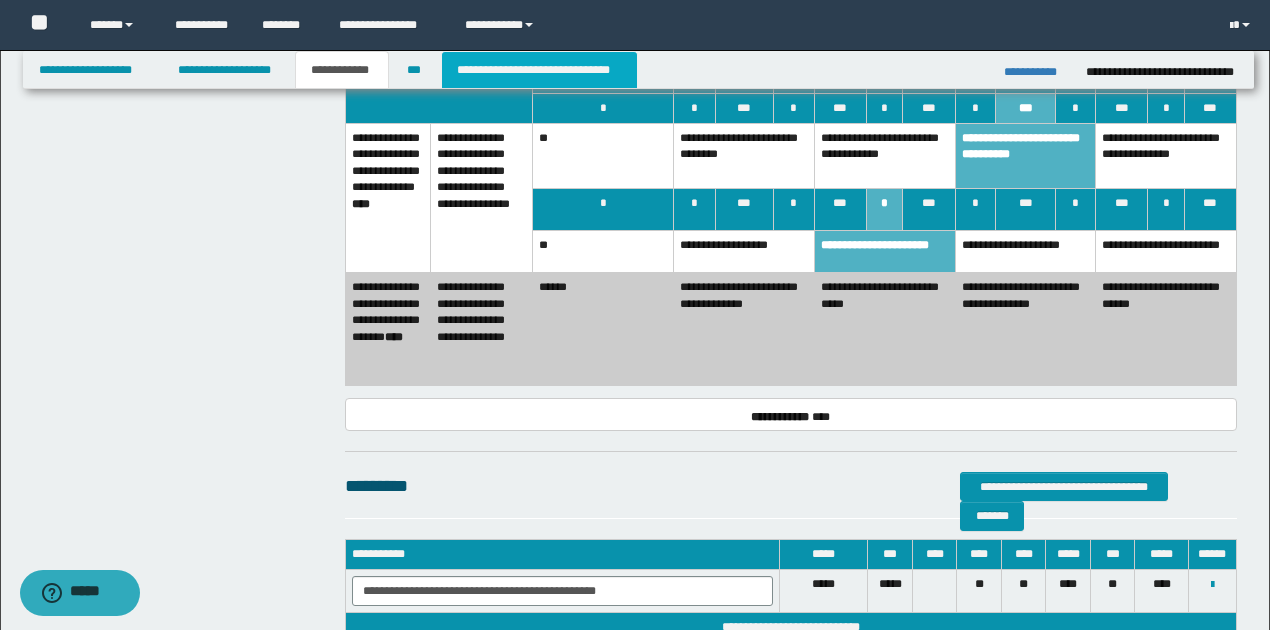 click on "**********" at bounding box center (539, 70) 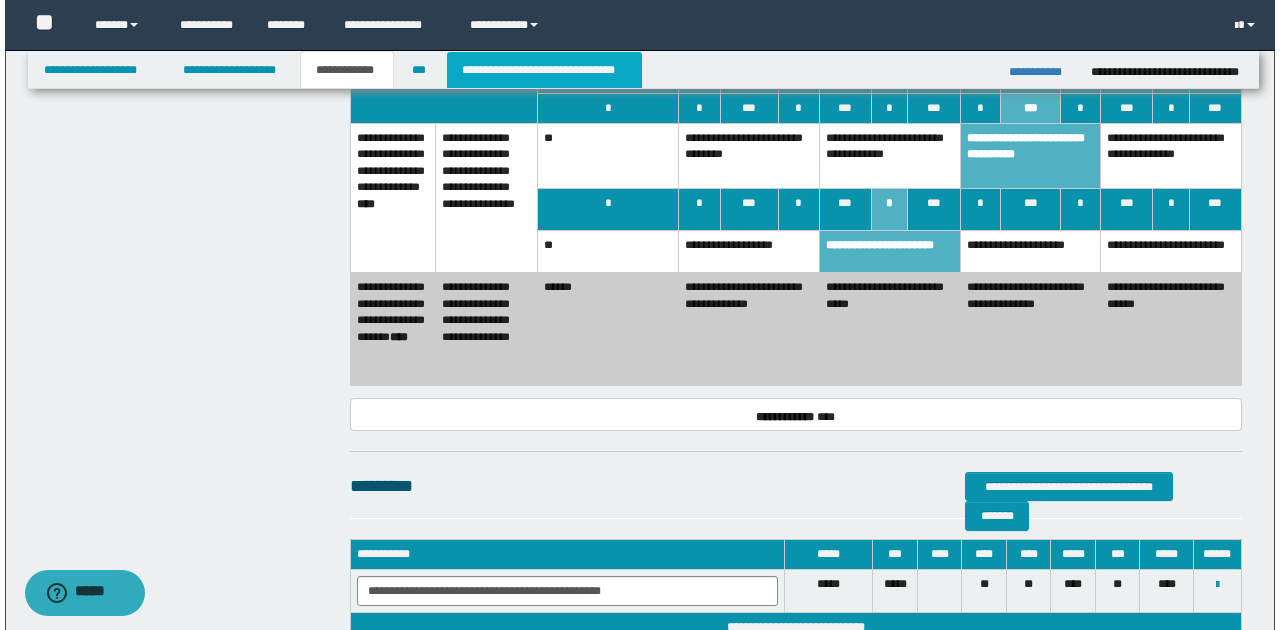 scroll, scrollTop: 0, scrollLeft: 0, axis: both 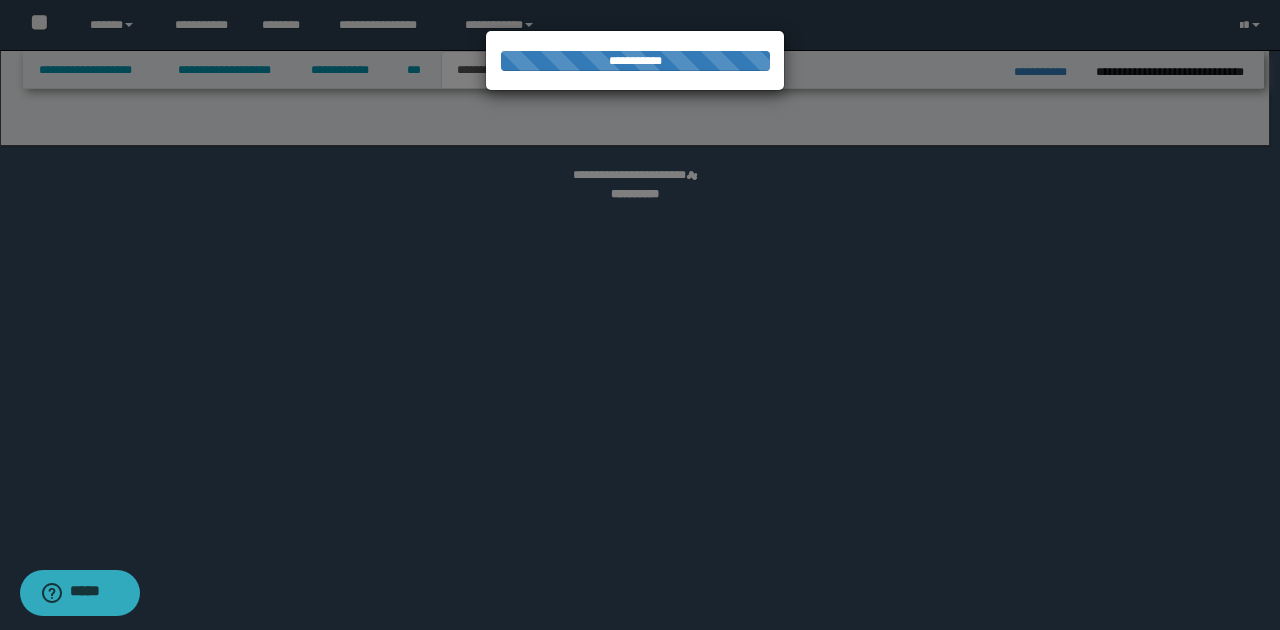 select on "*" 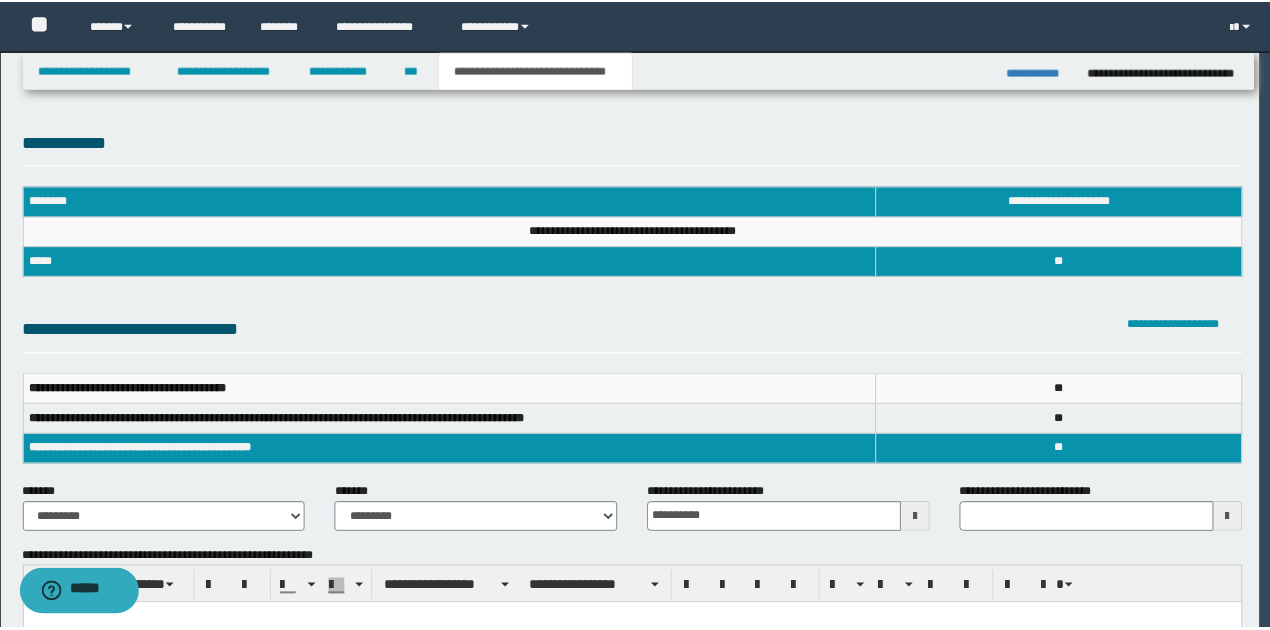 scroll, scrollTop: 0, scrollLeft: 0, axis: both 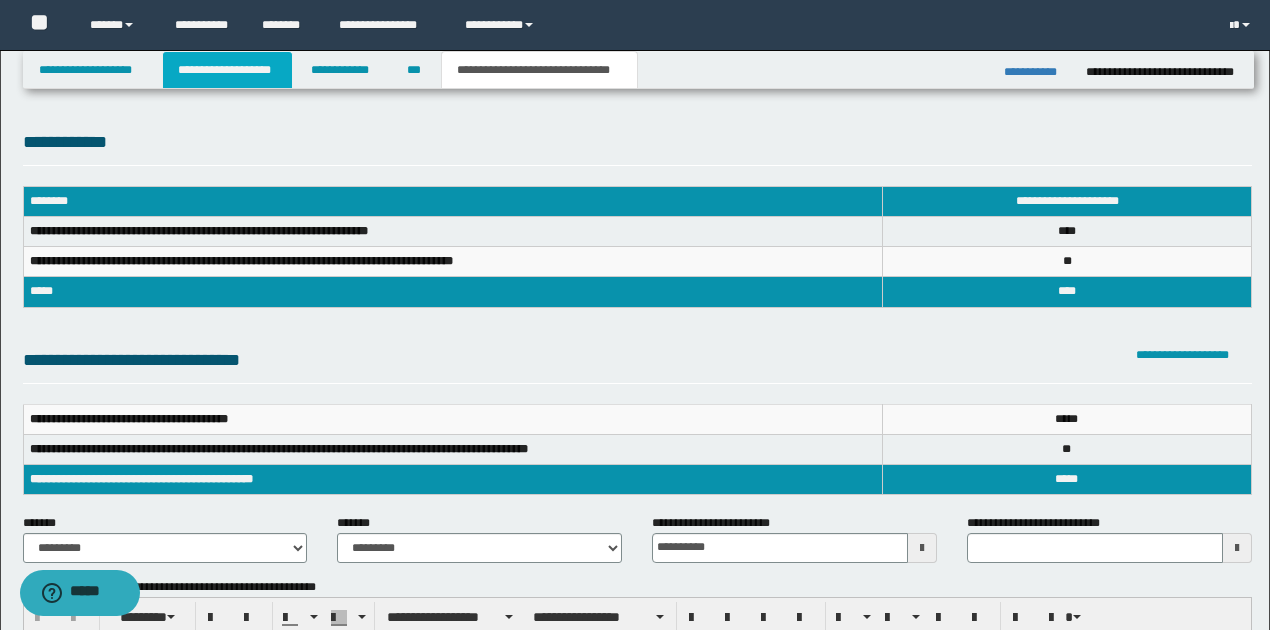 click on "**********" at bounding box center [227, 70] 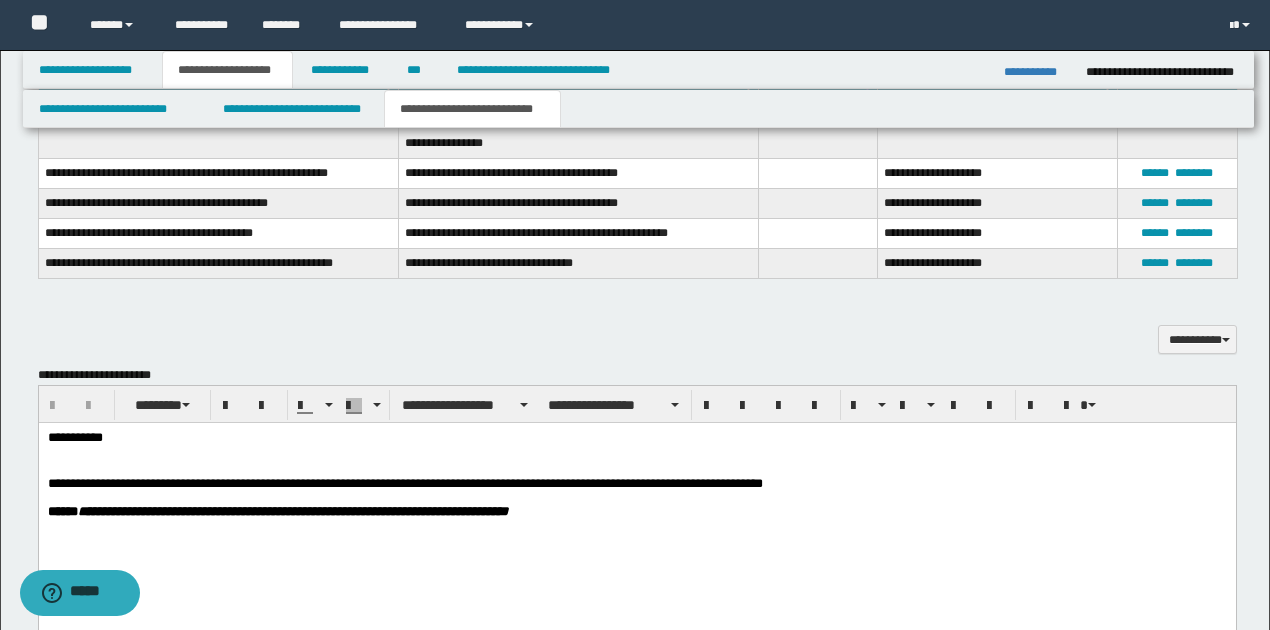 scroll, scrollTop: 866, scrollLeft: 0, axis: vertical 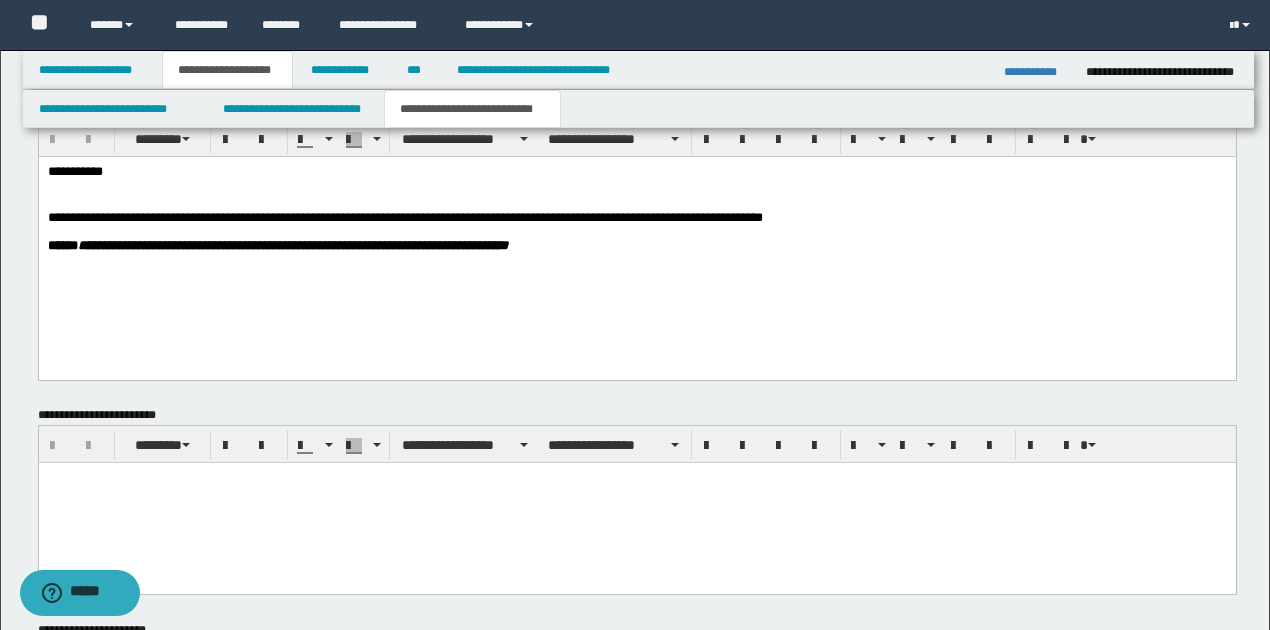 click on "**********" at bounding box center [637, 172] 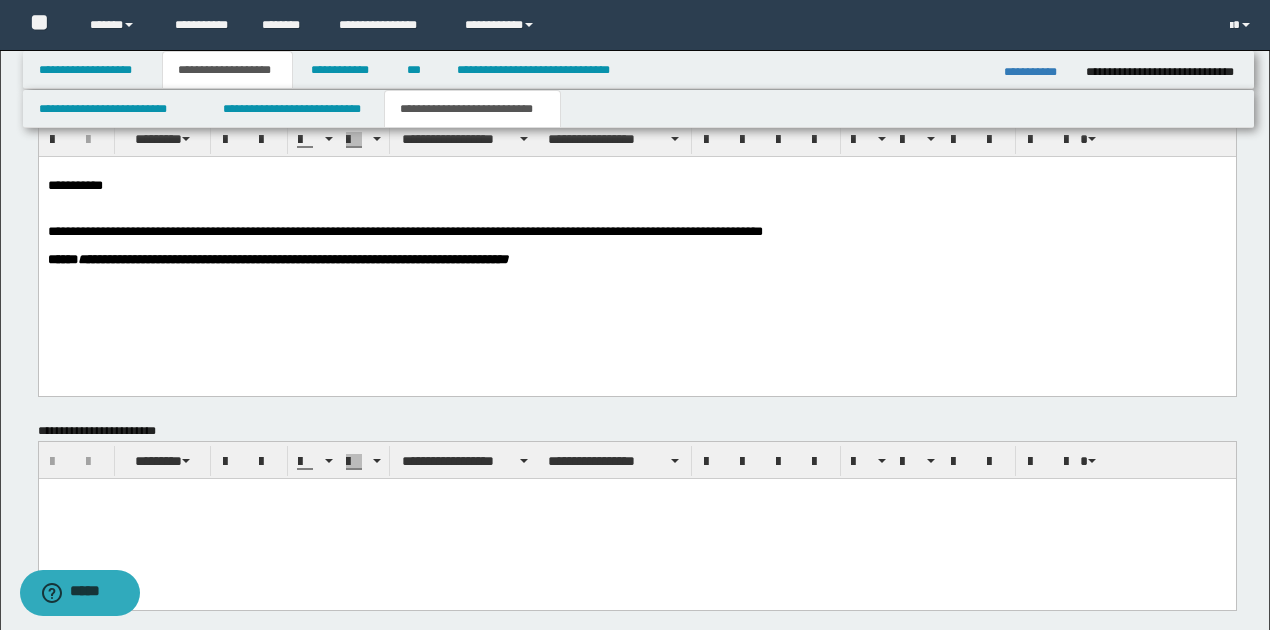 click on "**********" at bounding box center [637, 186] 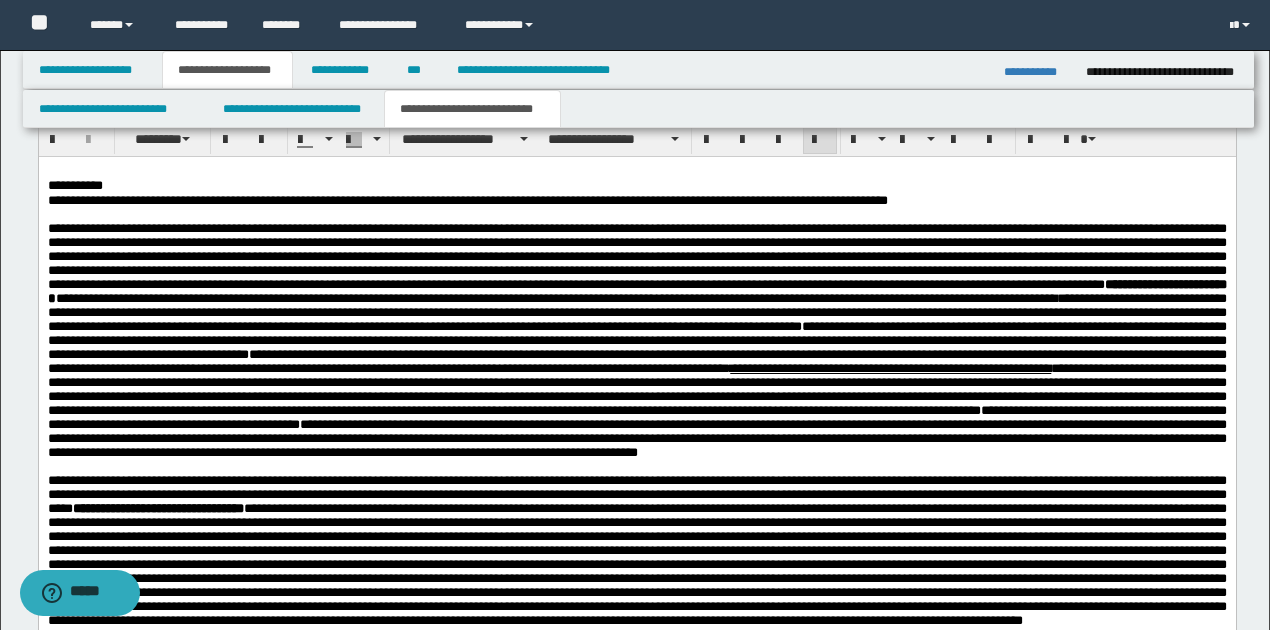 click on "**********" at bounding box center [637, 186] 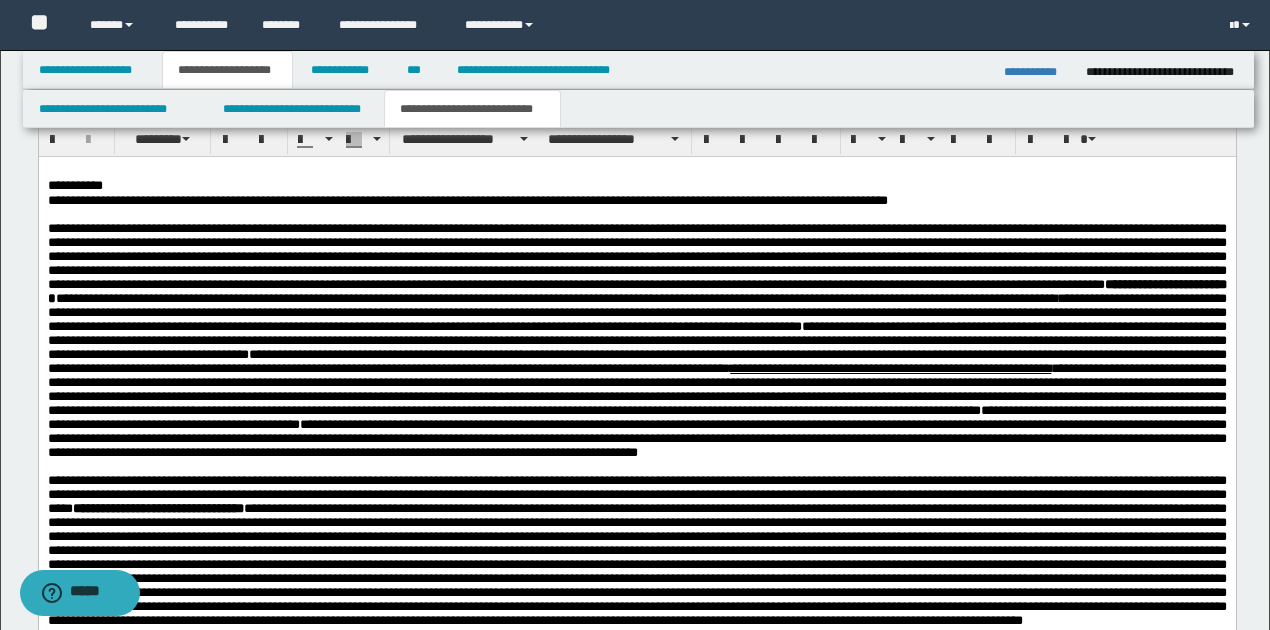 type 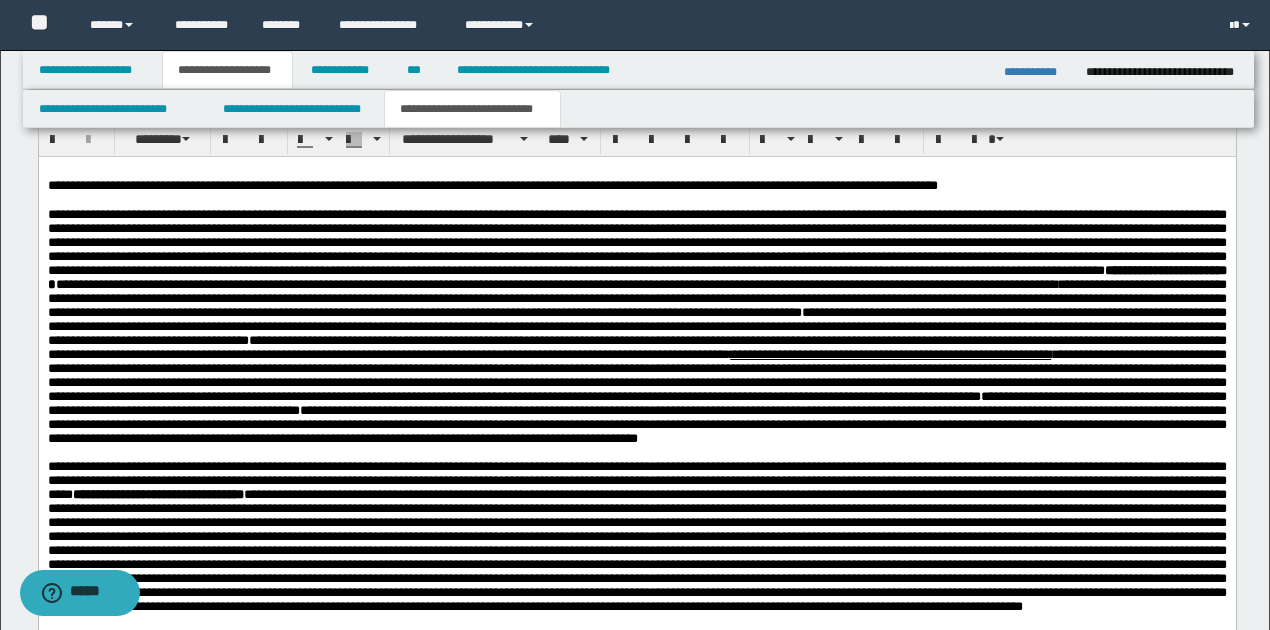 click on "**********" at bounding box center [637, 186] 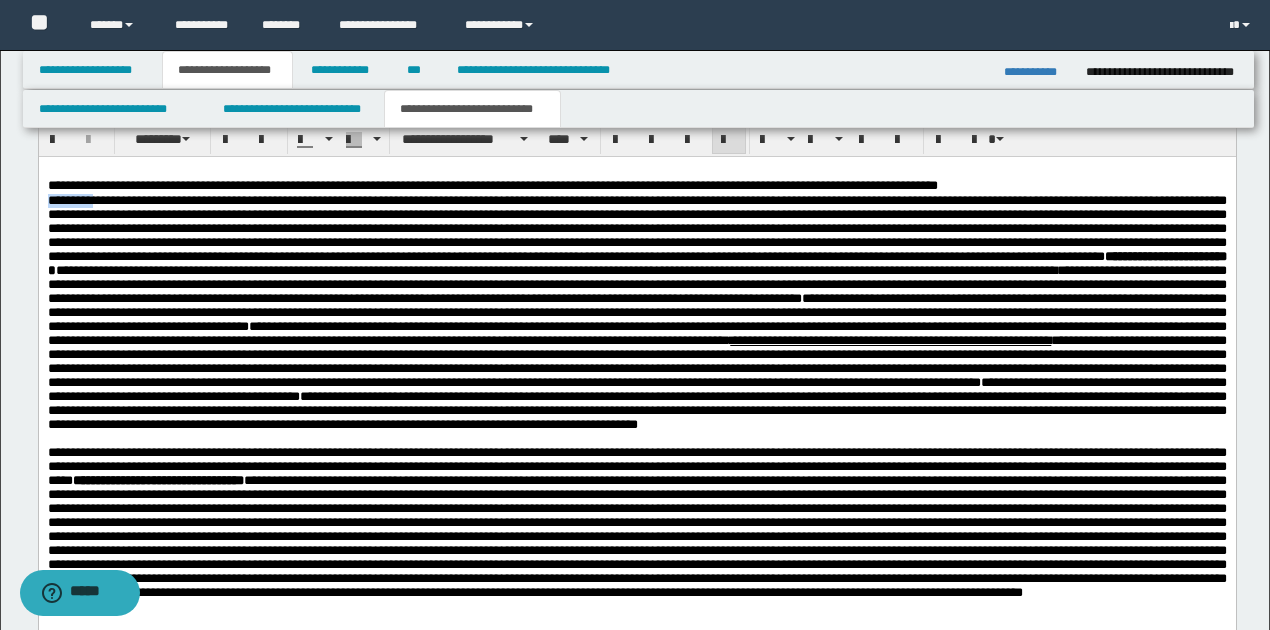 drag, startPoint x: 46, startPoint y: 203, endPoint x: 94, endPoint y: 207, distance: 48.166378 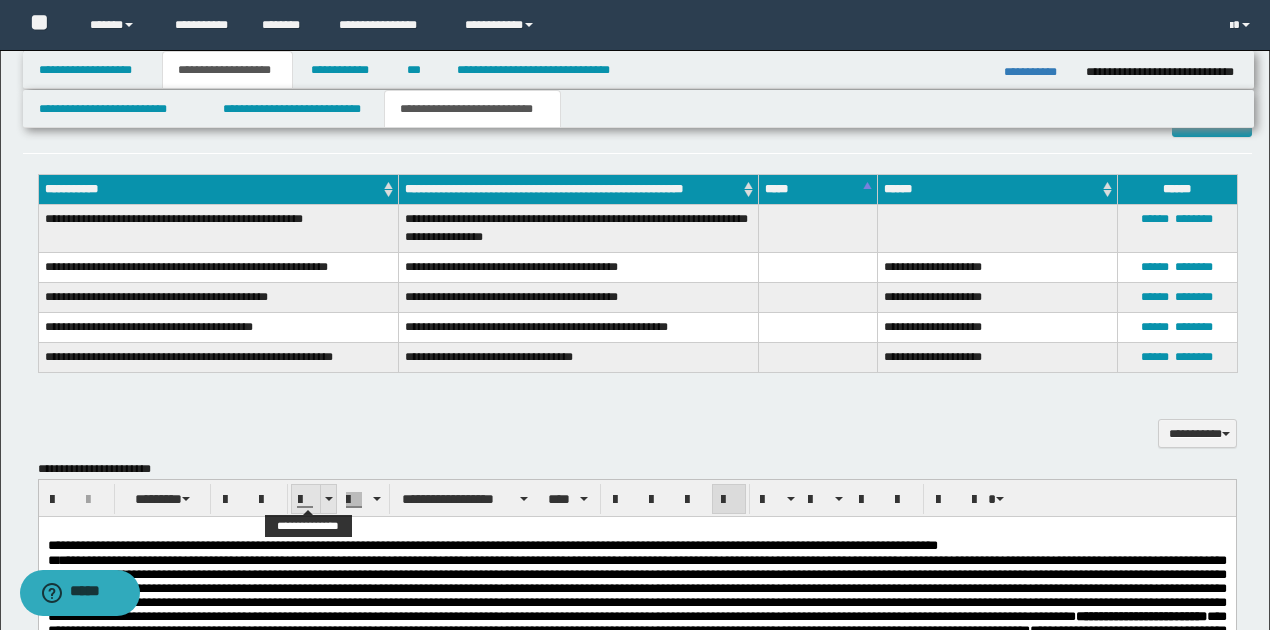 scroll, scrollTop: 466, scrollLeft: 0, axis: vertical 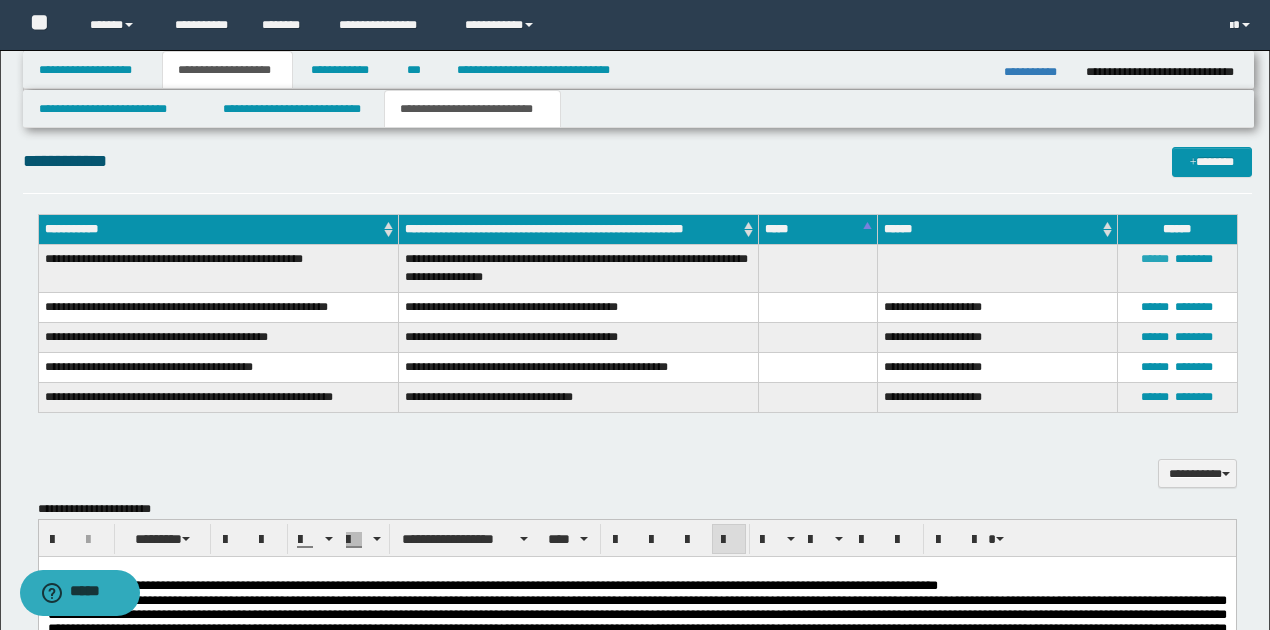 click on "******" at bounding box center [1155, 259] 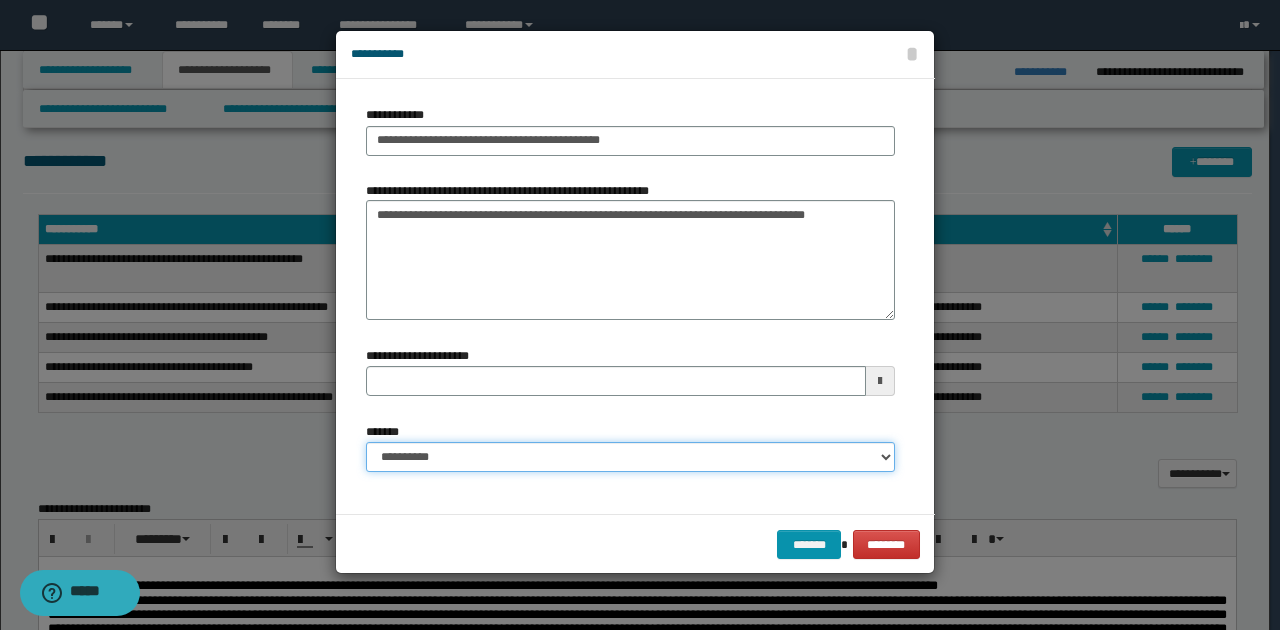 click on "**********" at bounding box center [630, 457] 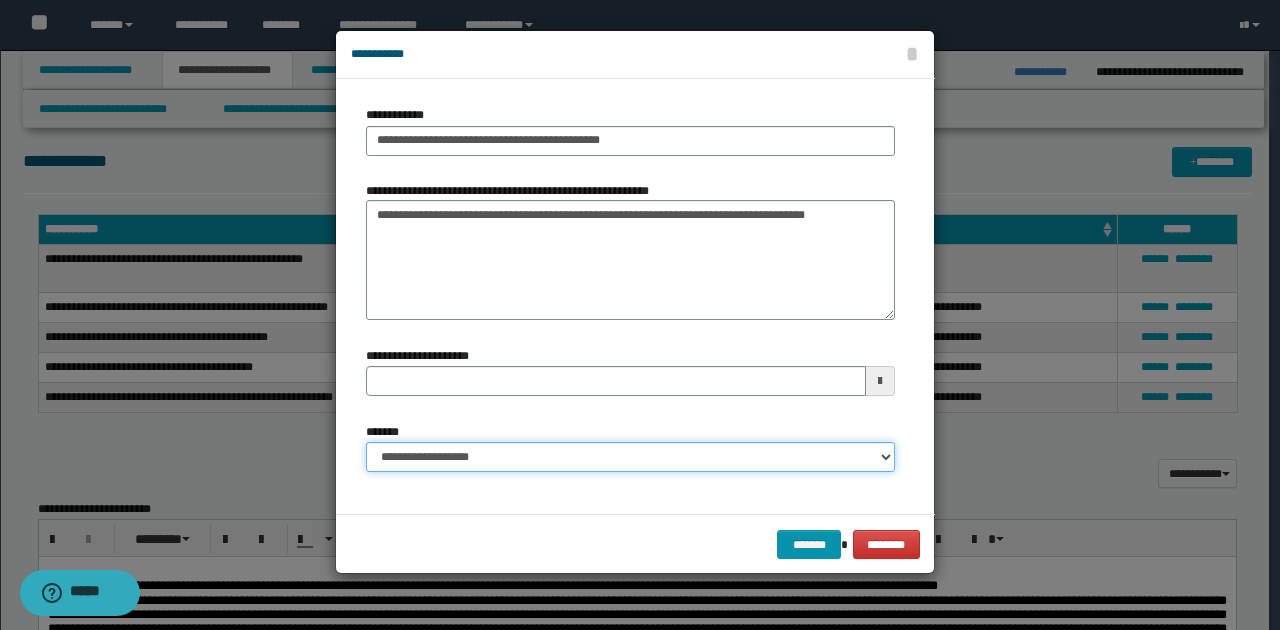 type 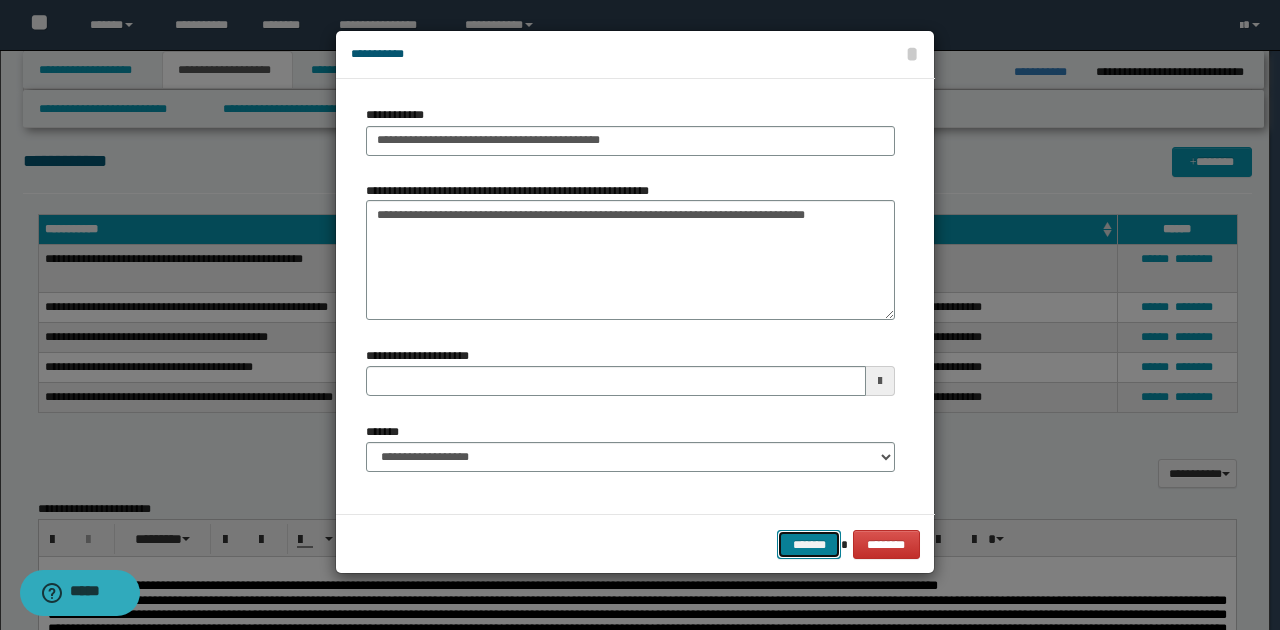 click on "*******" at bounding box center [809, 544] 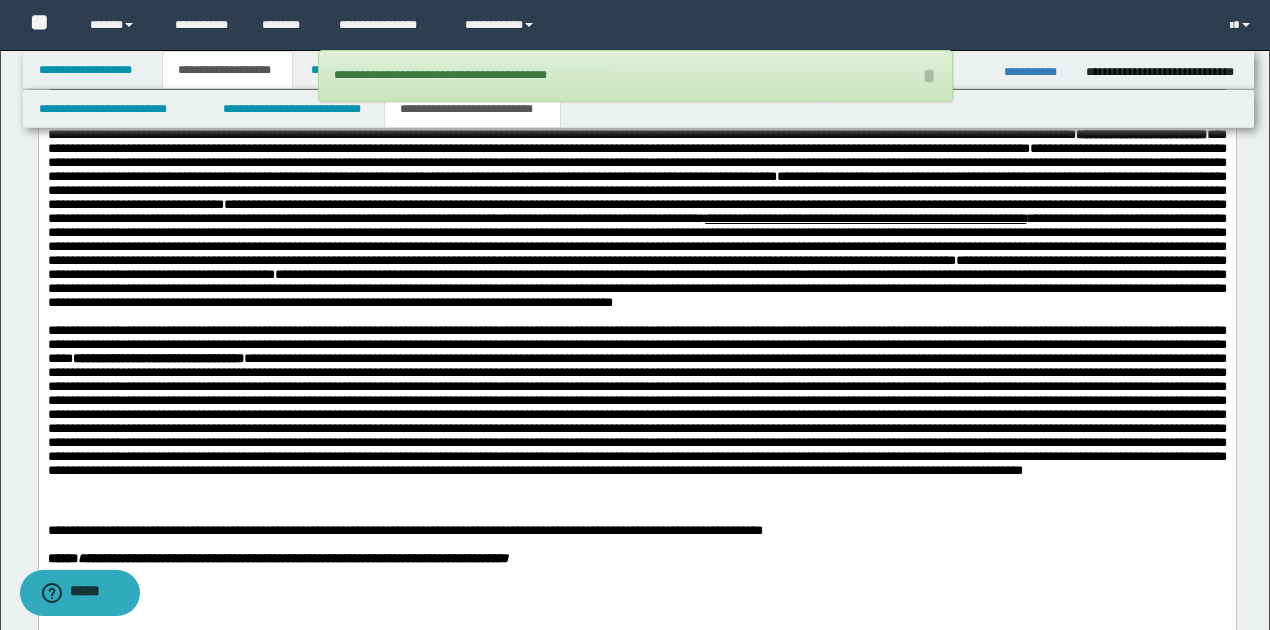 scroll, scrollTop: 1066, scrollLeft: 0, axis: vertical 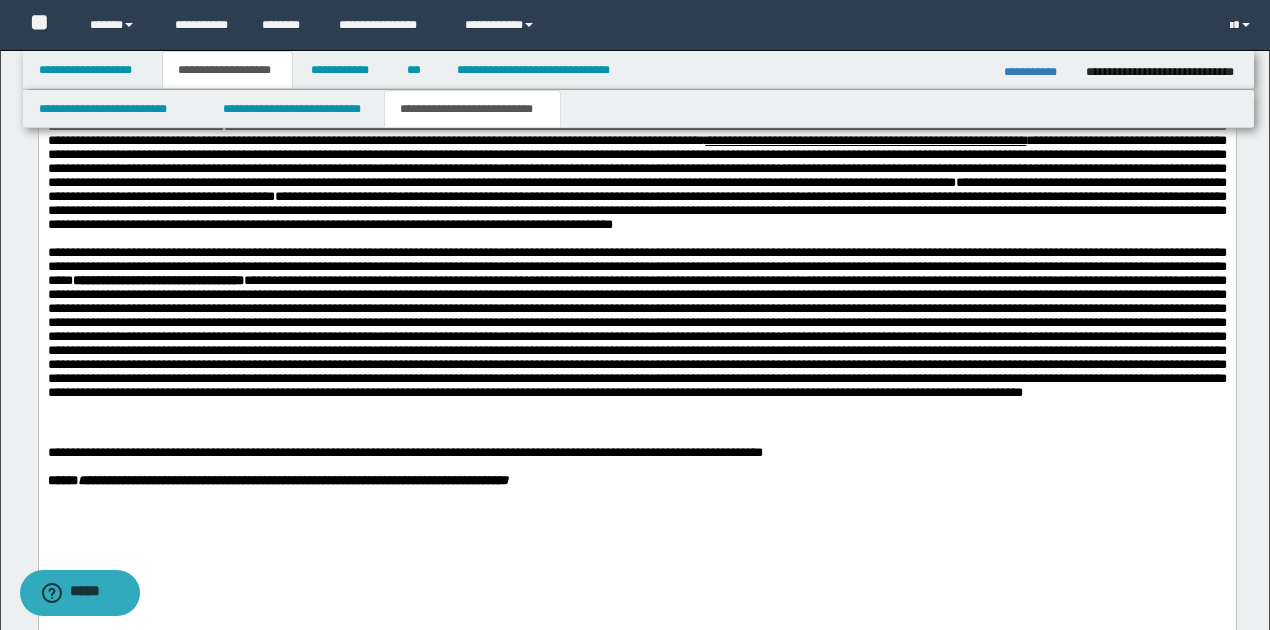 click on "**********" at bounding box center (636, 324) 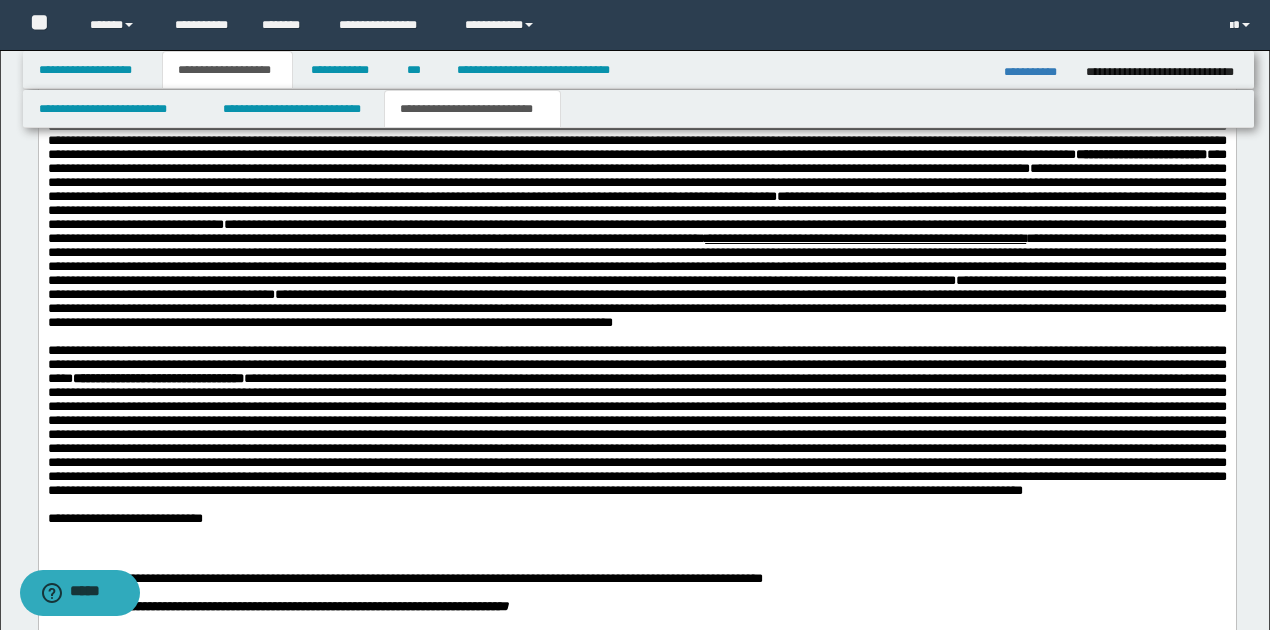 scroll, scrollTop: 1000, scrollLeft: 0, axis: vertical 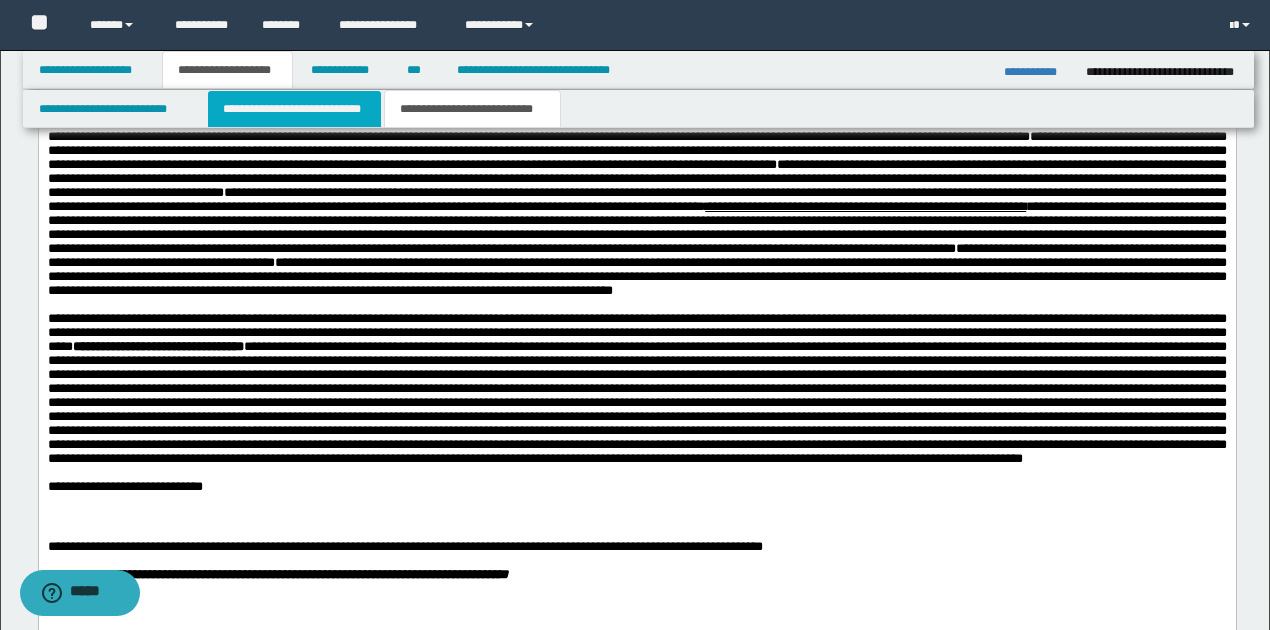 click on "**********" at bounding box center [294, 109] 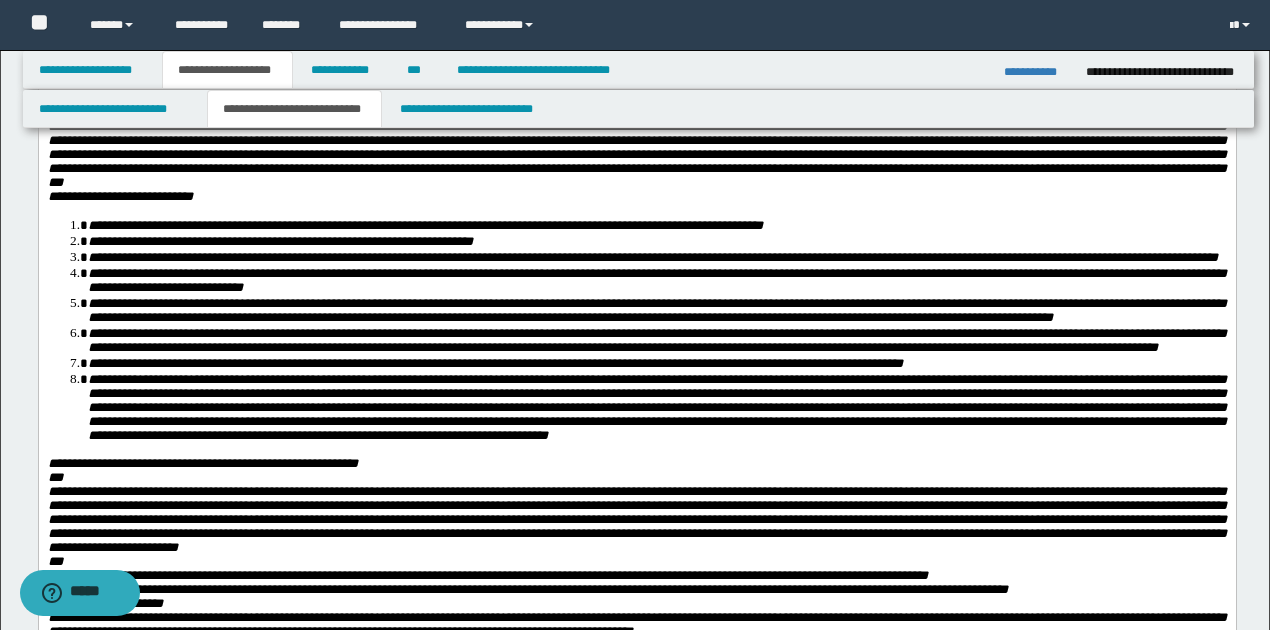 click on "**********" at bounding box center [279, 241] 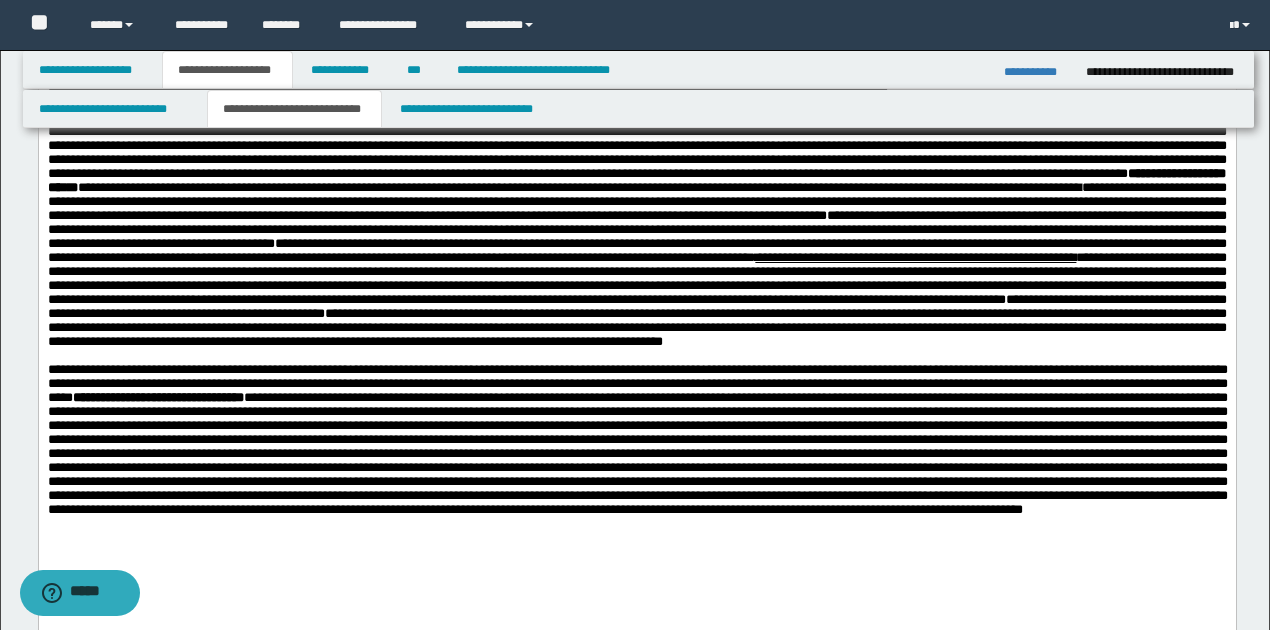 scroll, scrollTop: 2133, scrollLeft: 0, axis: vertical 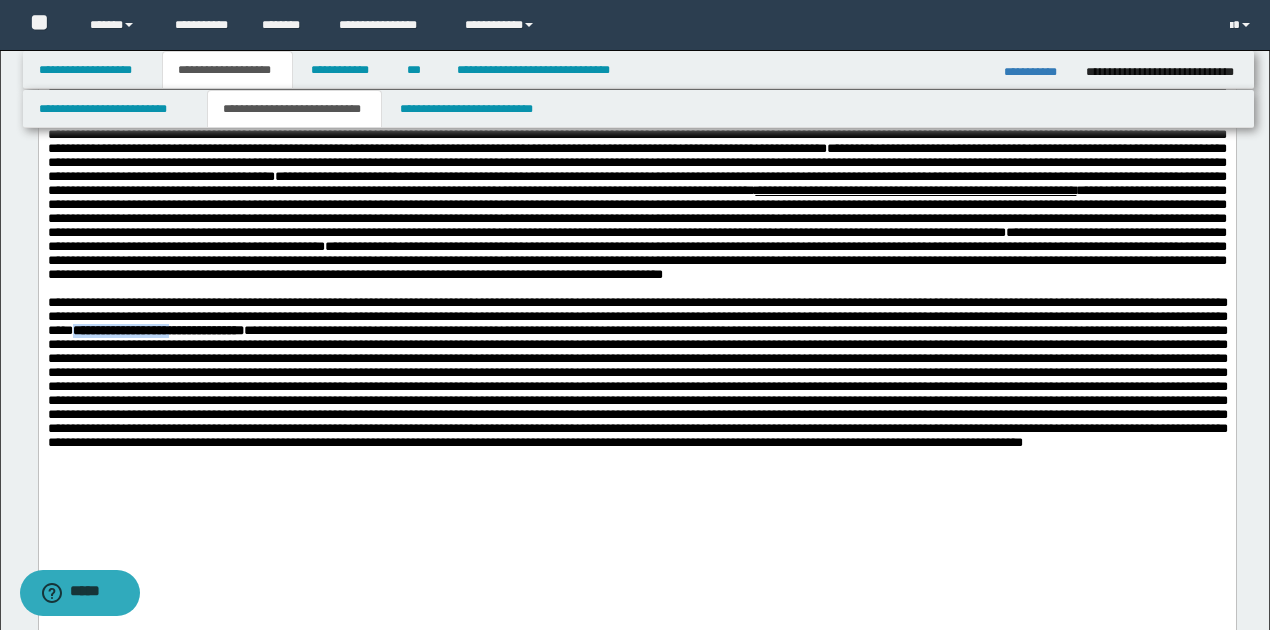 drag, startPoint x: 246, startPoint y: 395, endPoint x: 352, endPoint y: 395, distance: 106 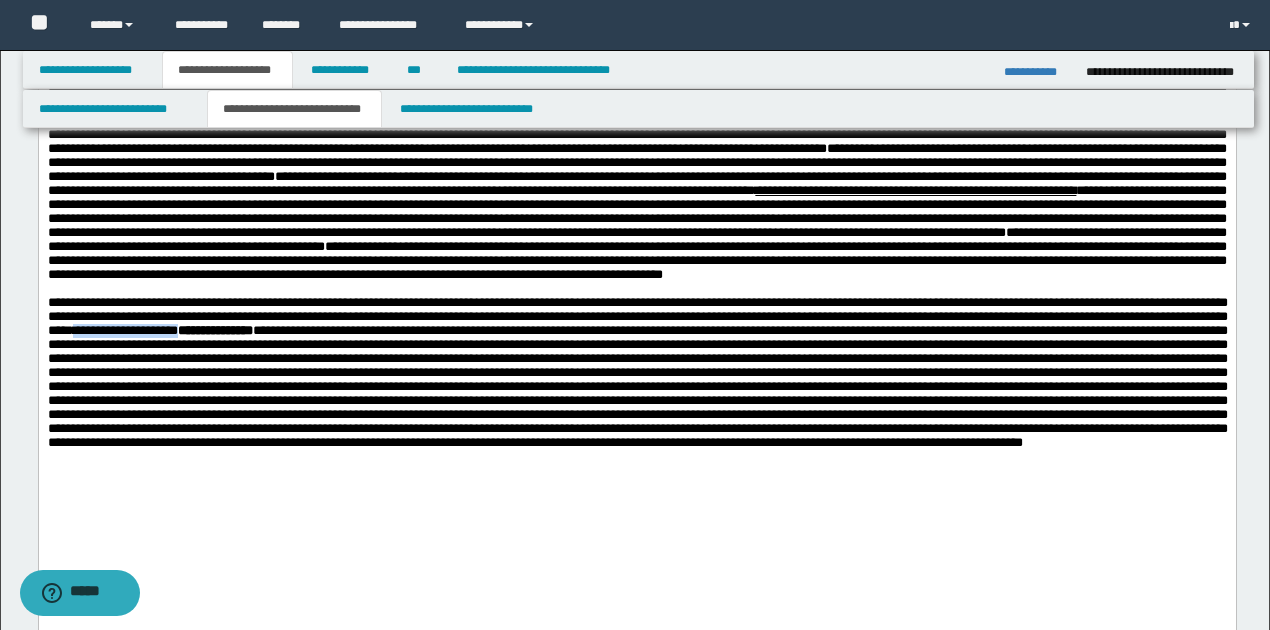 drag, startPoint x: 244, startPoint y: 392, endPoint x: 362, endPoint y: 391, distance: 118.004234 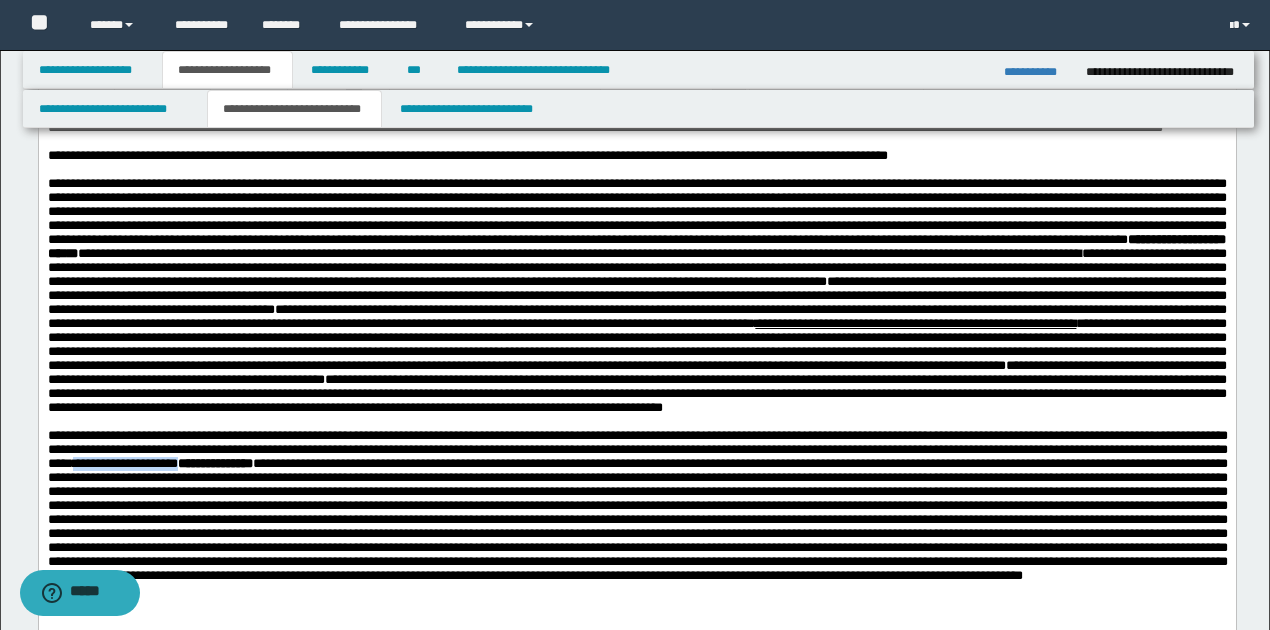 scroll, scrollTop: 1933, scrollLeft: 0, axis: vertical 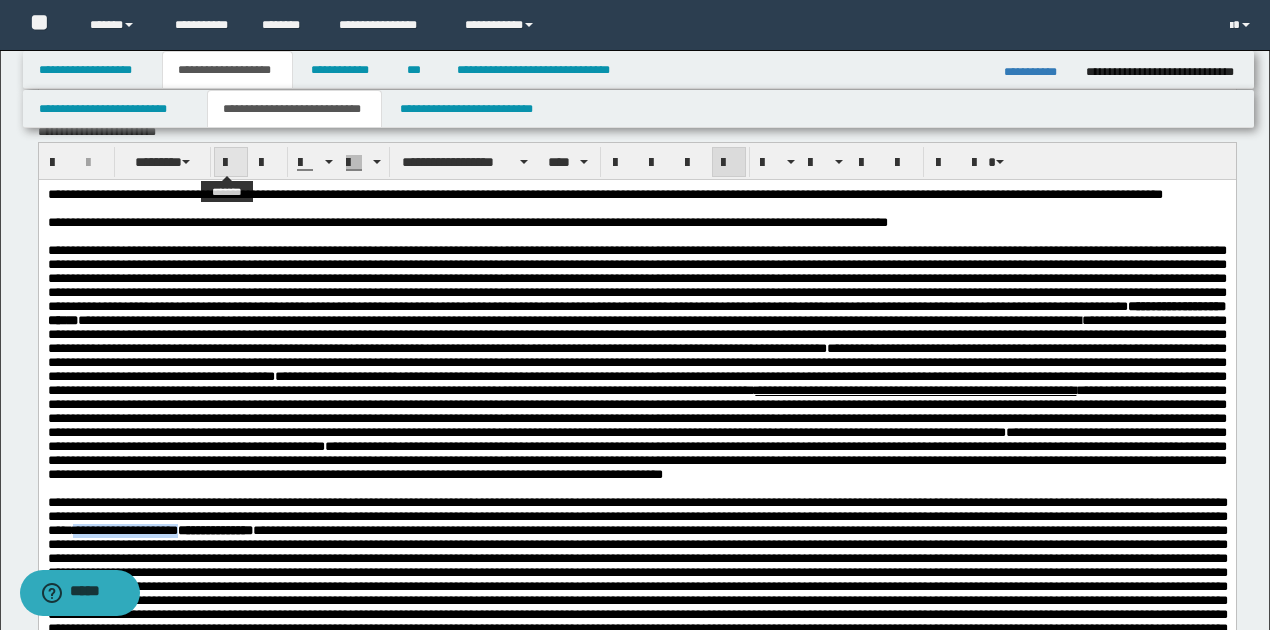 click at bounding box center [231, 163] 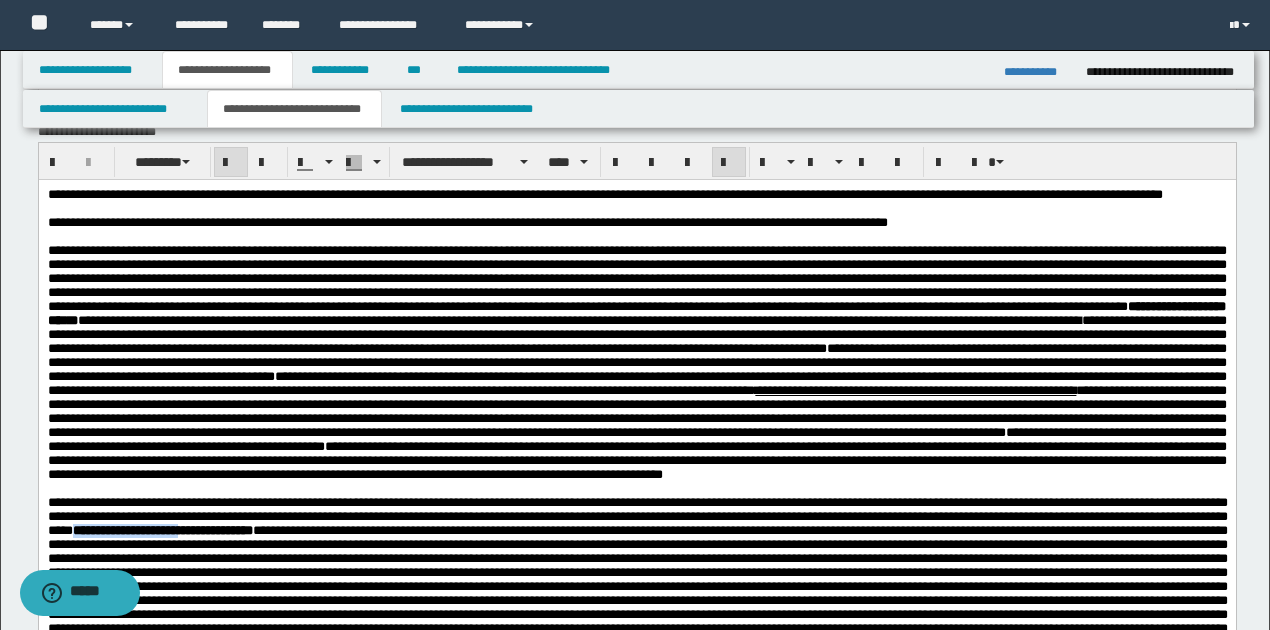 copy on "**********" 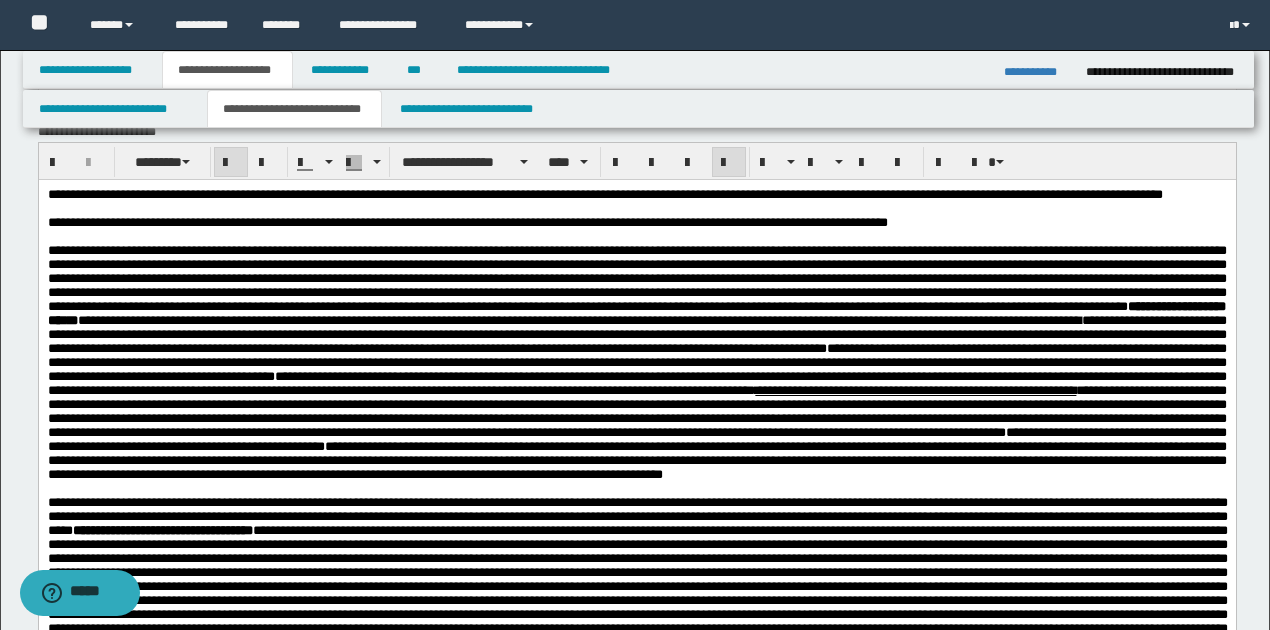 click on "**********" at bounding box center [637, 572] 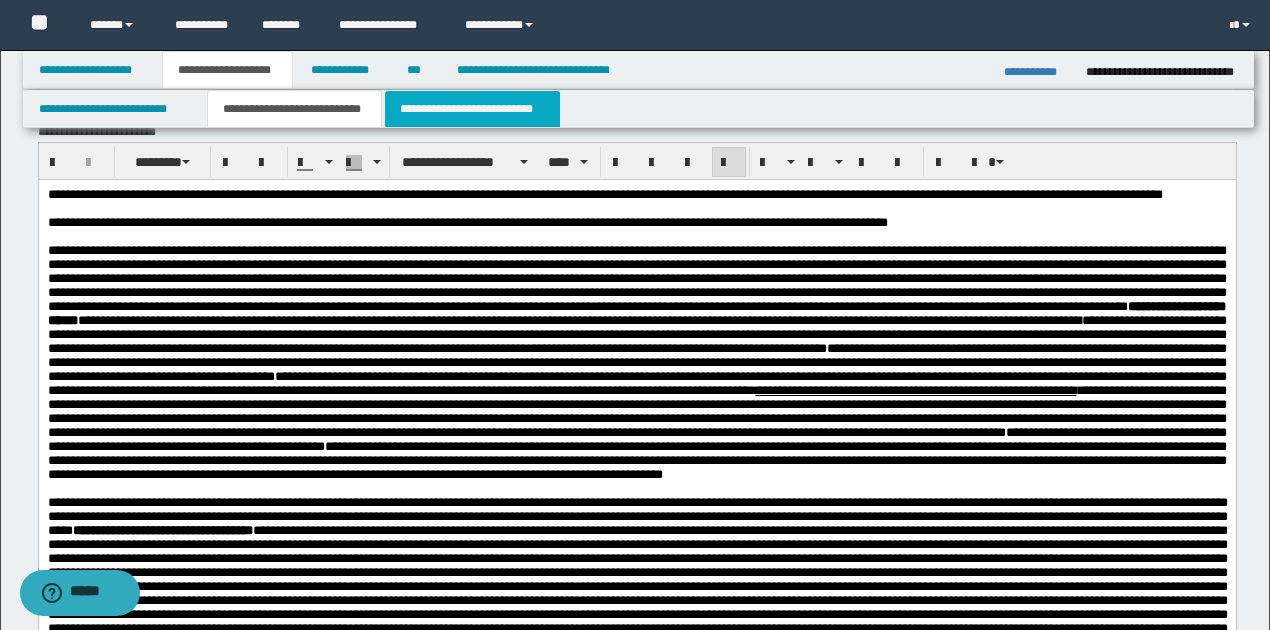 click on "**********" at bounding box center [472, 109] 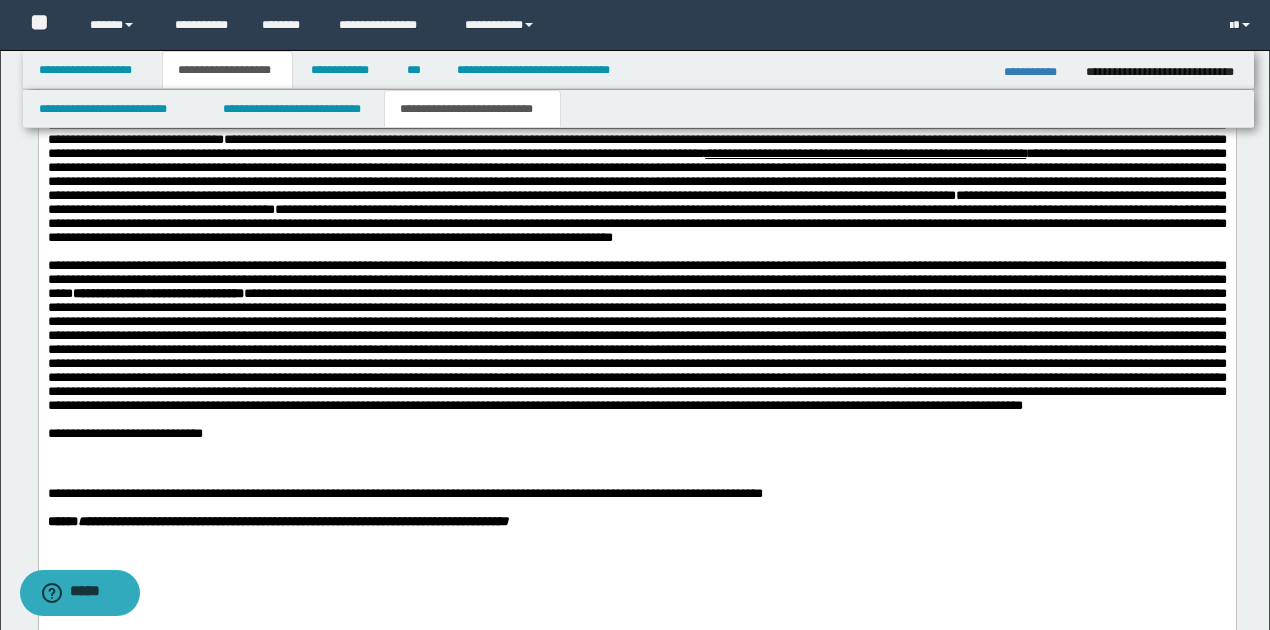 scroll, scrollTop: 920, scrollLeft: 0, axis: vertical 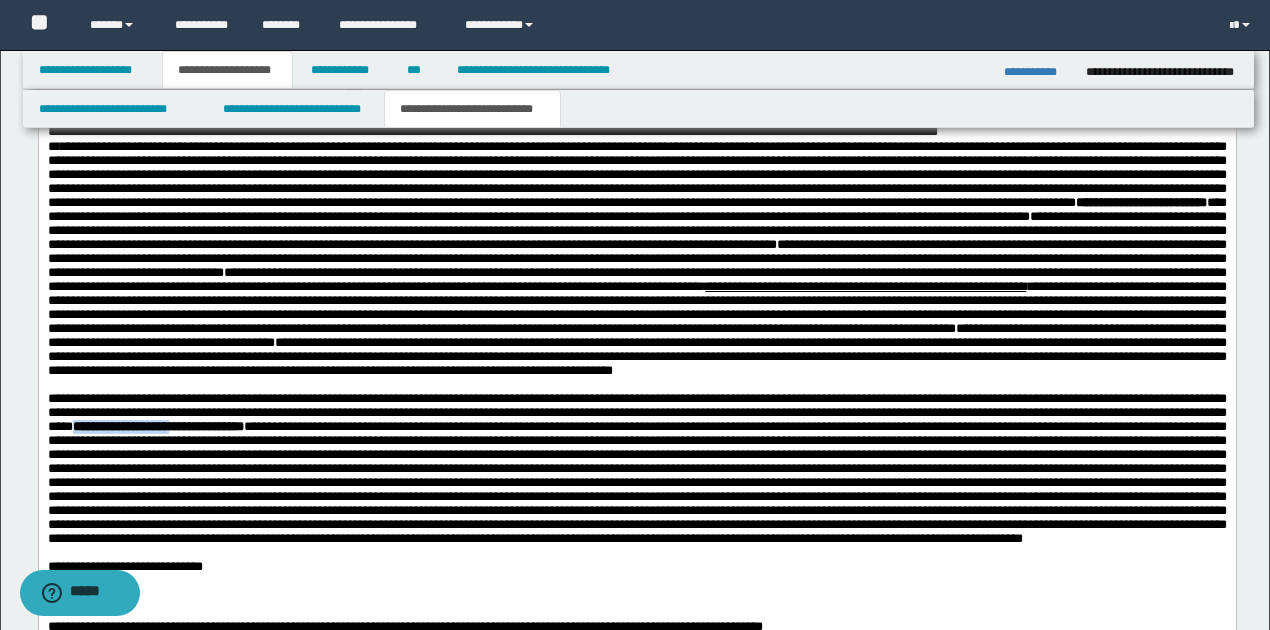 drag, startPoint x: 248, startPoint y: 472, endPoint x: 354, endPoint y: 469, distance: 106.04244 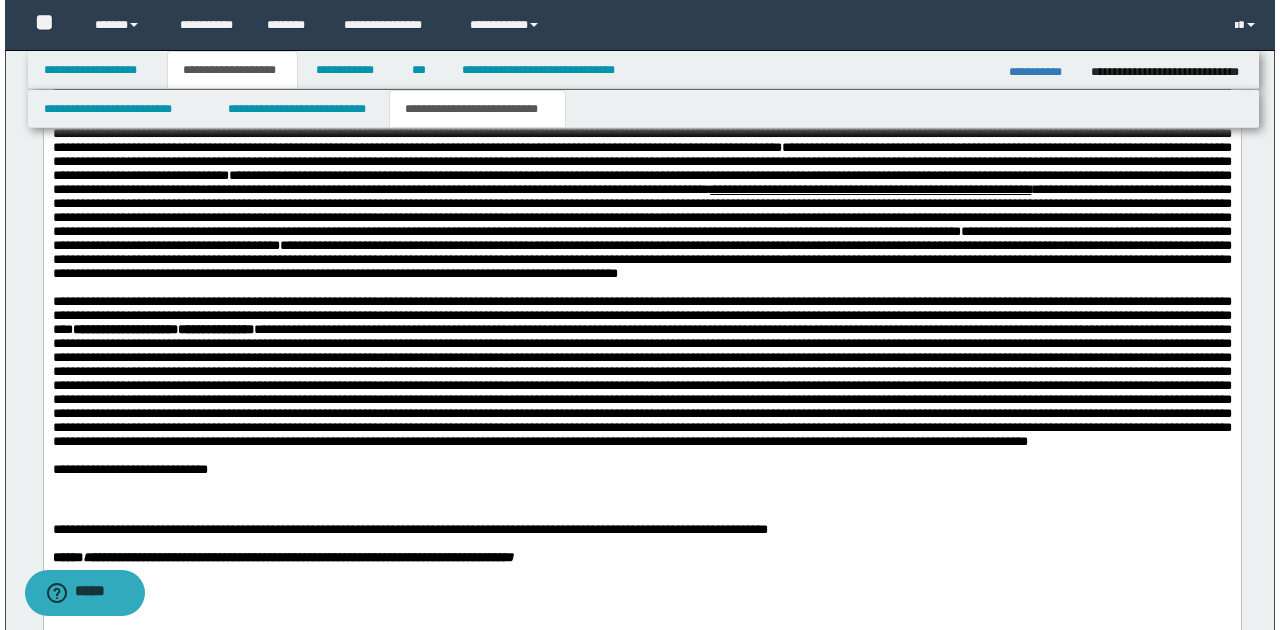 scroll, scrollTop: 1053, scrollLeft: 0, axis: vertical 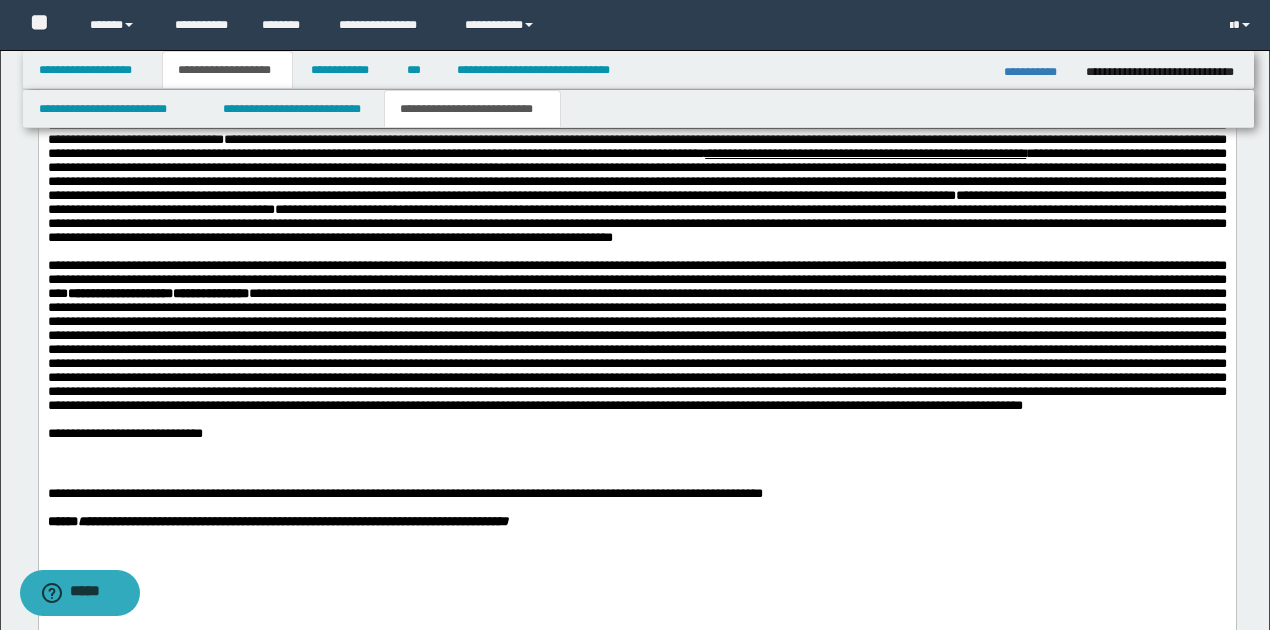 click on "**********" at bounding box center (636, 435) 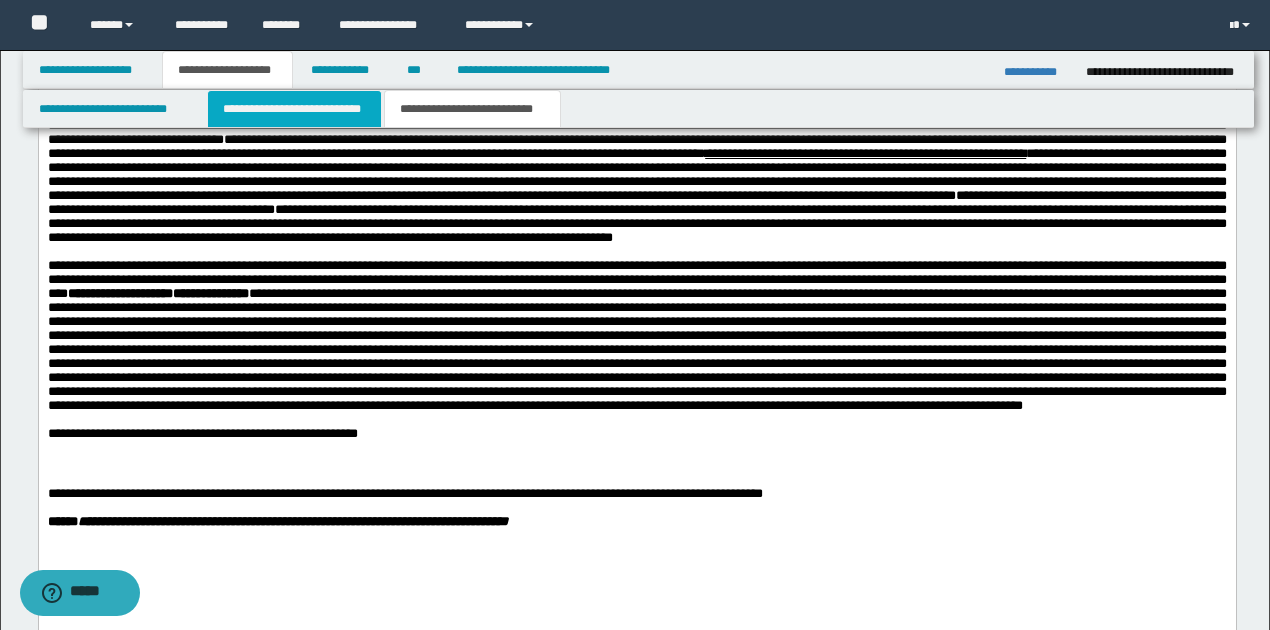 click on "**********" at bounding box center (294, 109) 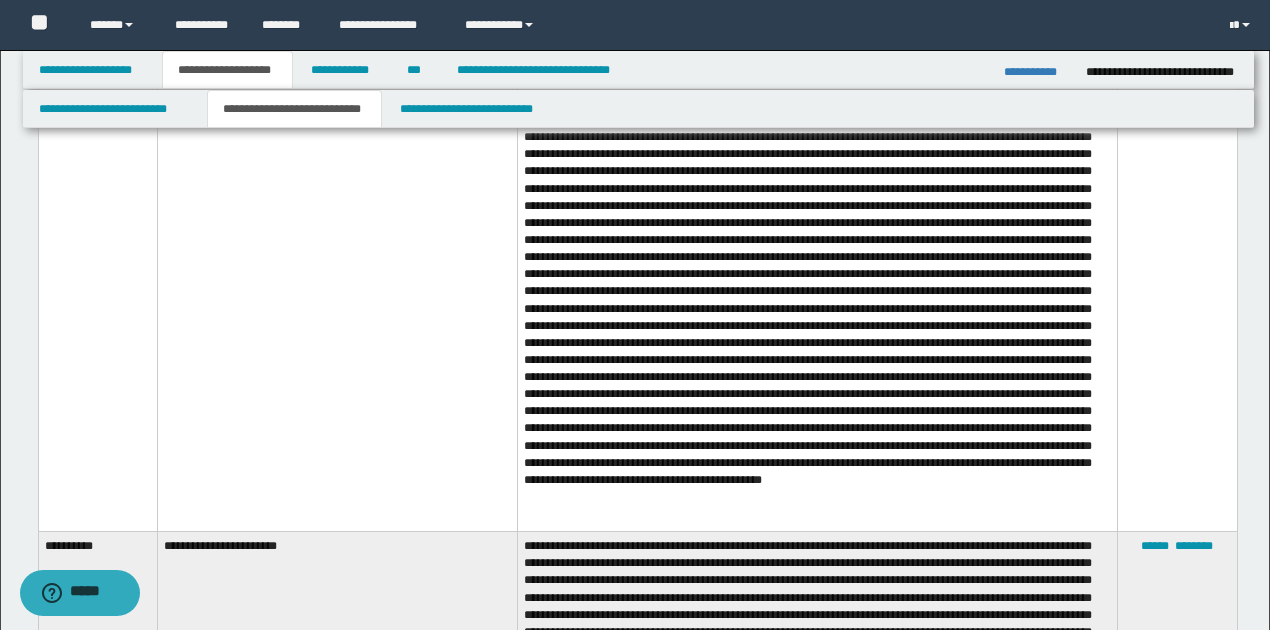 scroll, scrollTop: 3253, scrollLeft: 0, axis: vertical 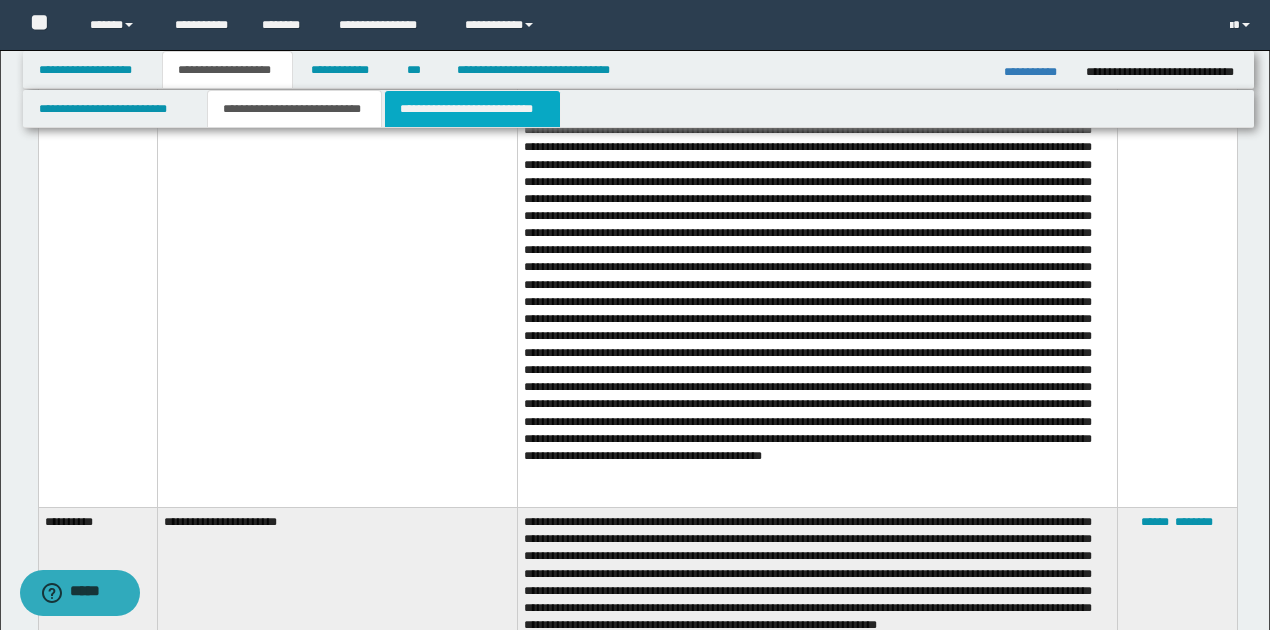 click on "**********" at bounding box center (472, 109) 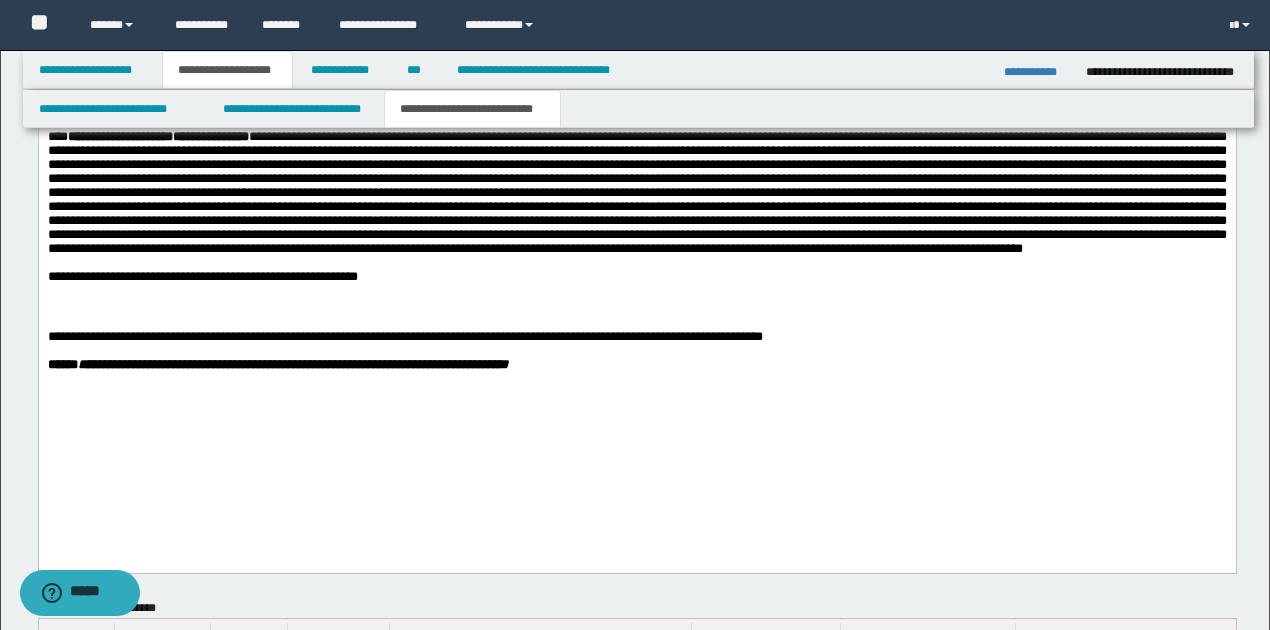 scroll, scrollTop: 1186, scrollLeft: 0, axis: vertical 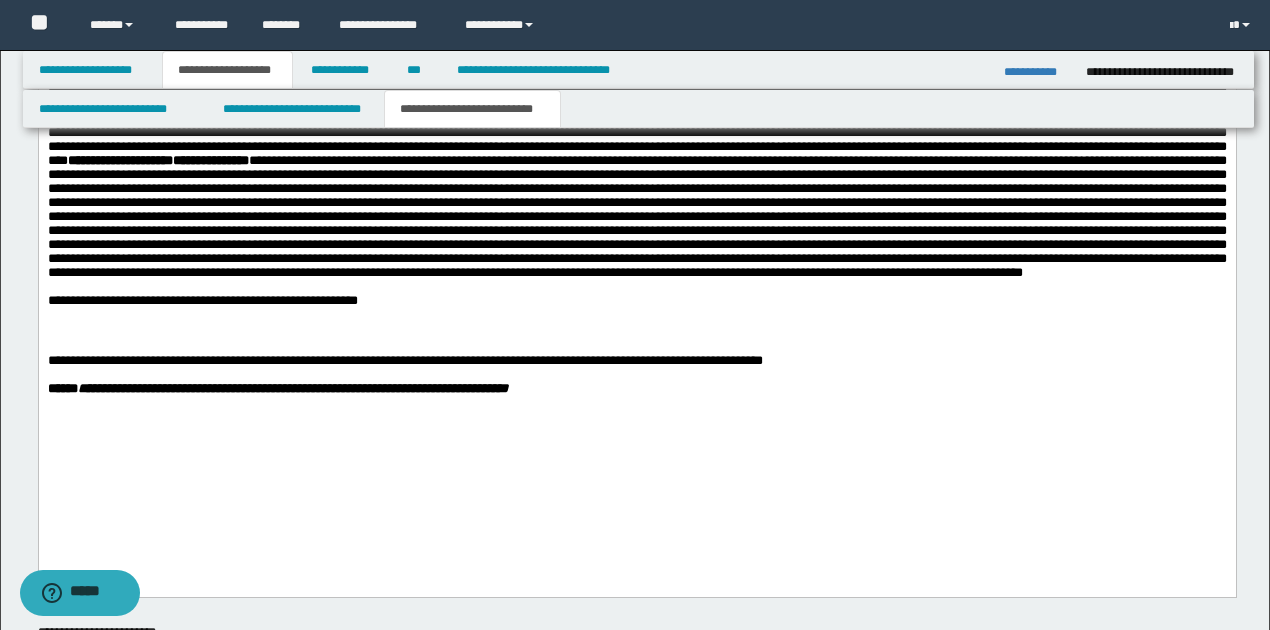 click on "**********" at bounding box center [636, 302] 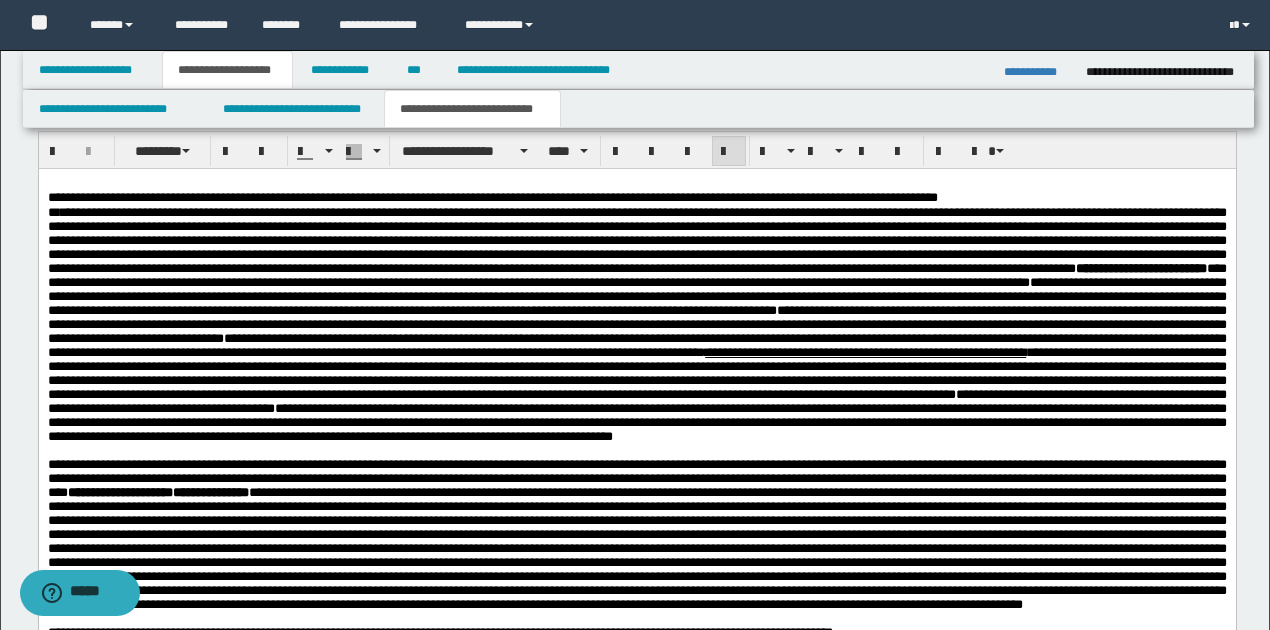 scroll, scrollTop: 853, scrollLeft: 0, axis: vertical 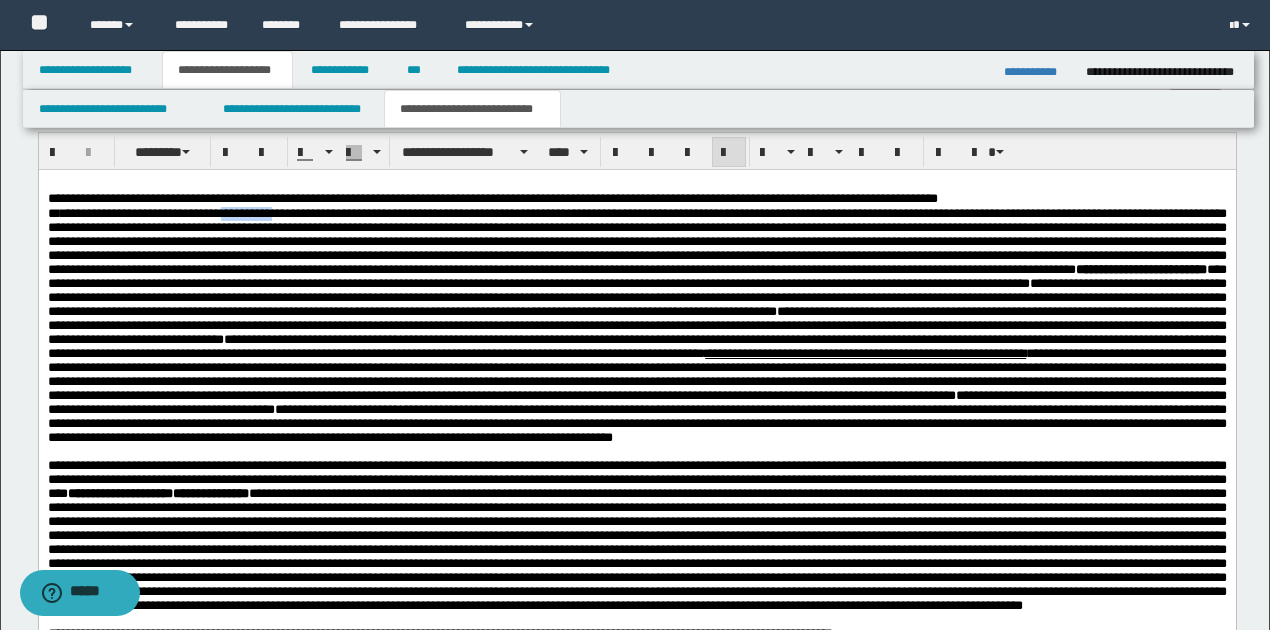 drag, startPoint x: 218, startPoint y: 216, endPoint x: 278, endPoint y: 209, distance: 60.40695 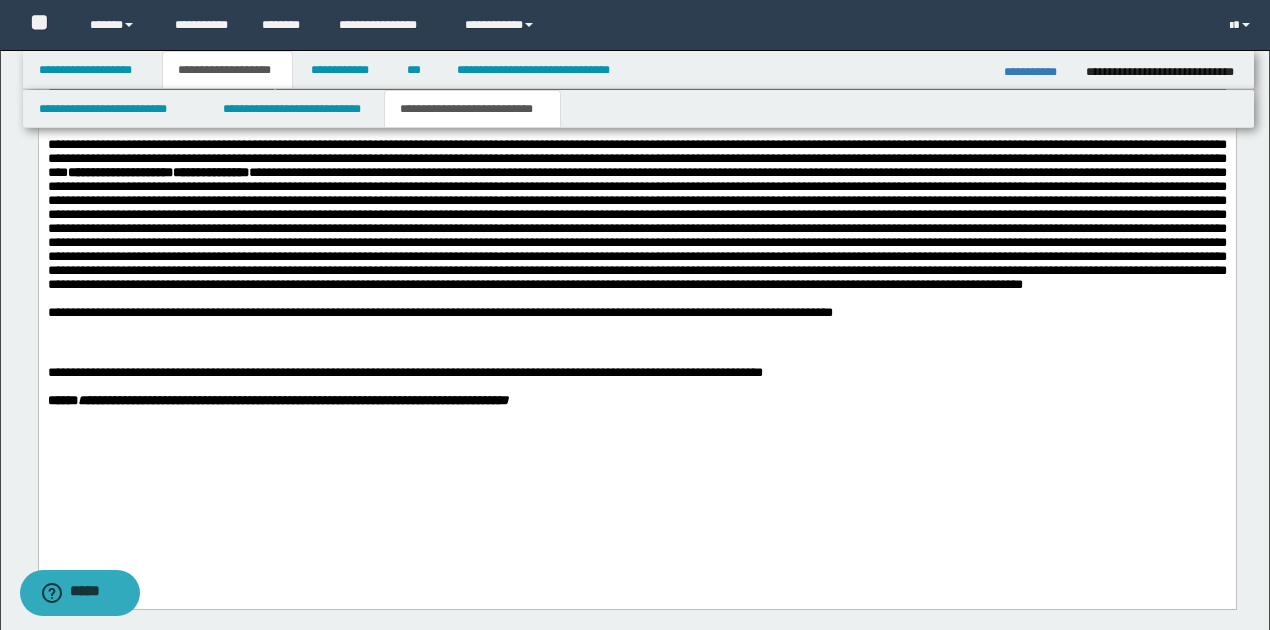 scroll, scrollTop: 1186, scrollLeft: 0, axis: vertical 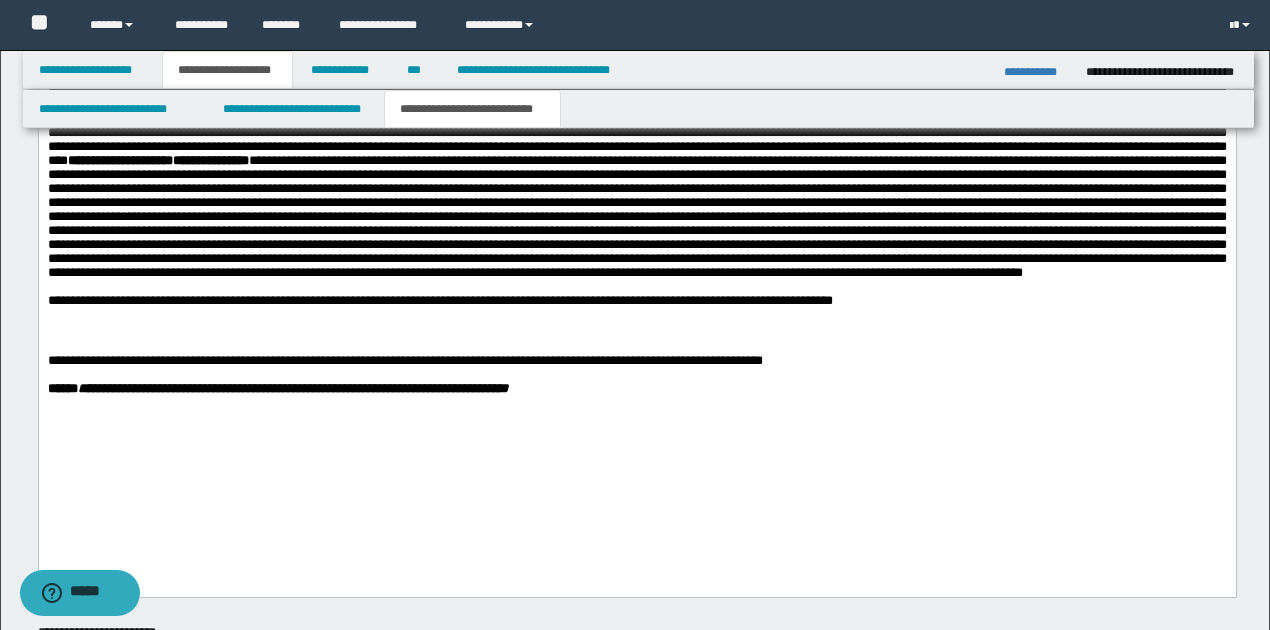 click on "**********" at bounding box center (636, 302) 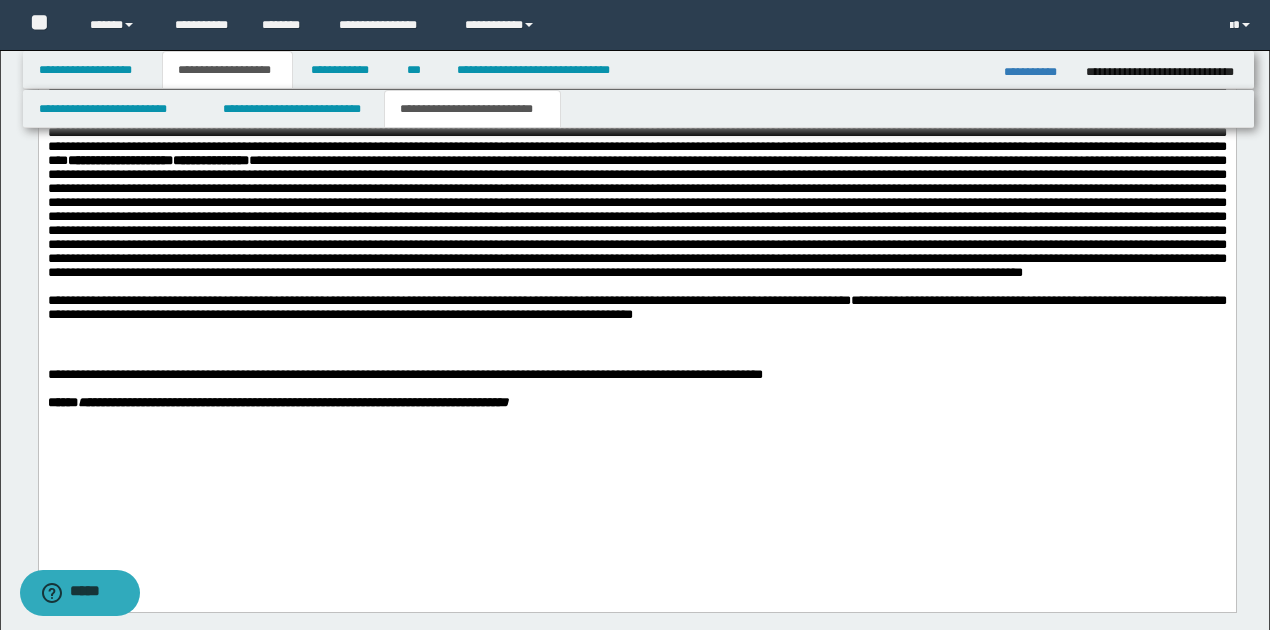 click on "**********" at bounding box center [636, 309] 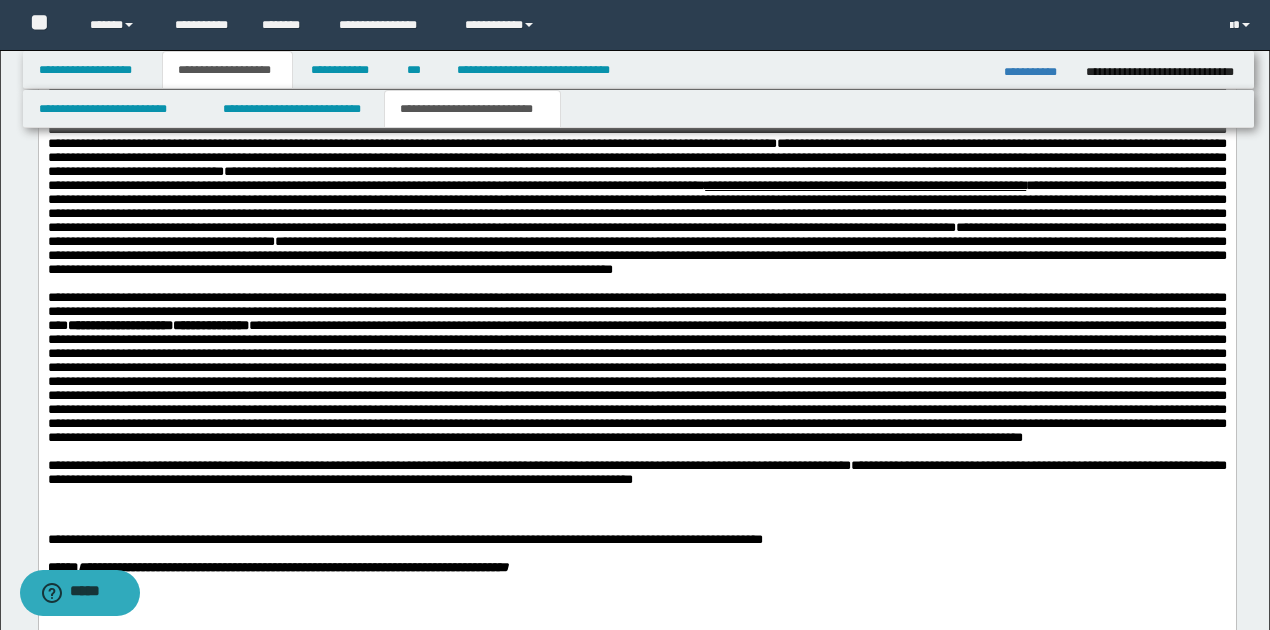 scroll, scrollTop: 1053, scrollLeft: 0, axis: vertical 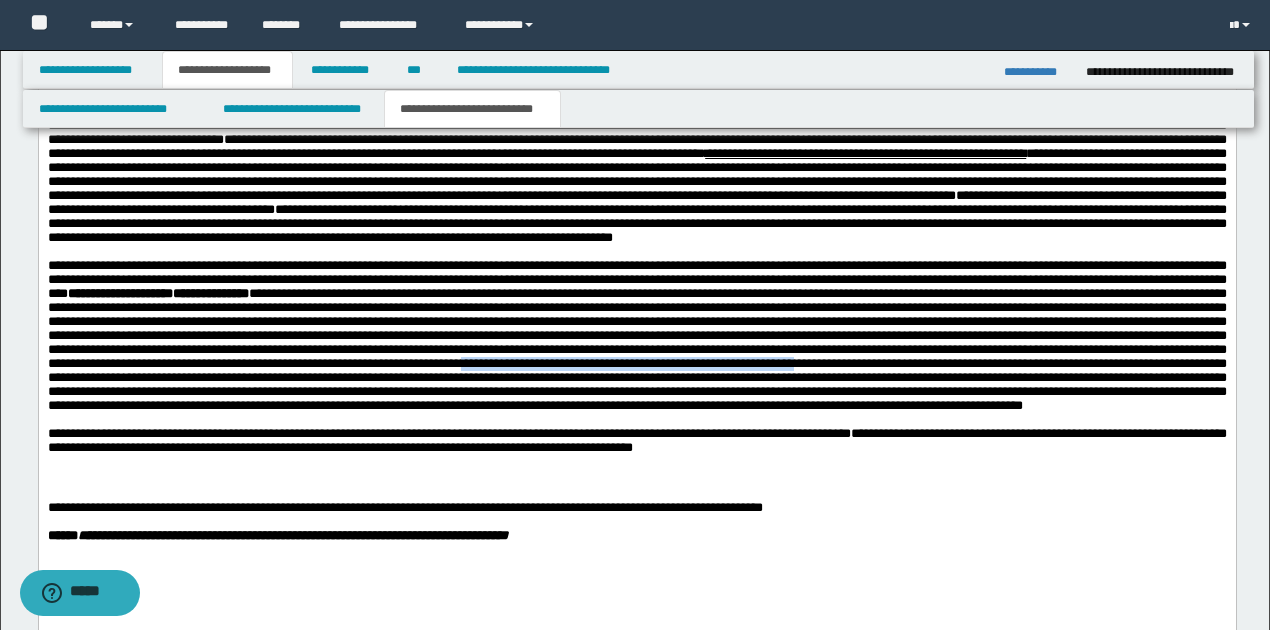drag, startPoint x: 1045, startPoint y: 417, endPoint x: 217, endPoint y: 427, distance: 828.06036 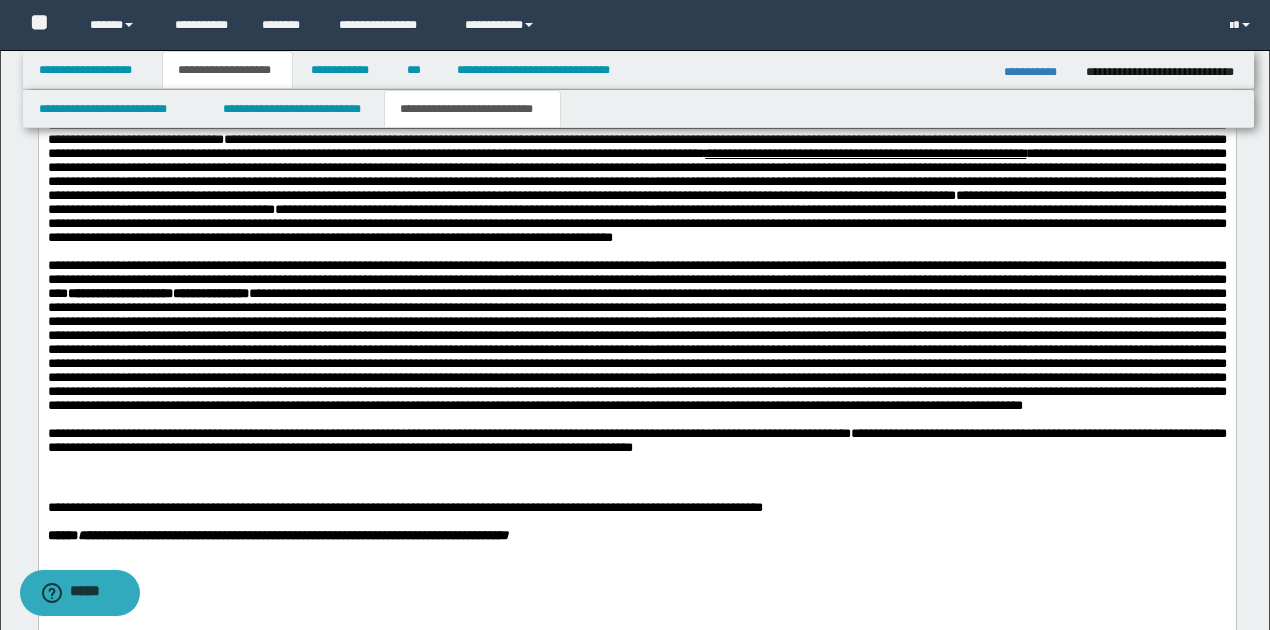 click on "**********" at bounding box center [636, 442] 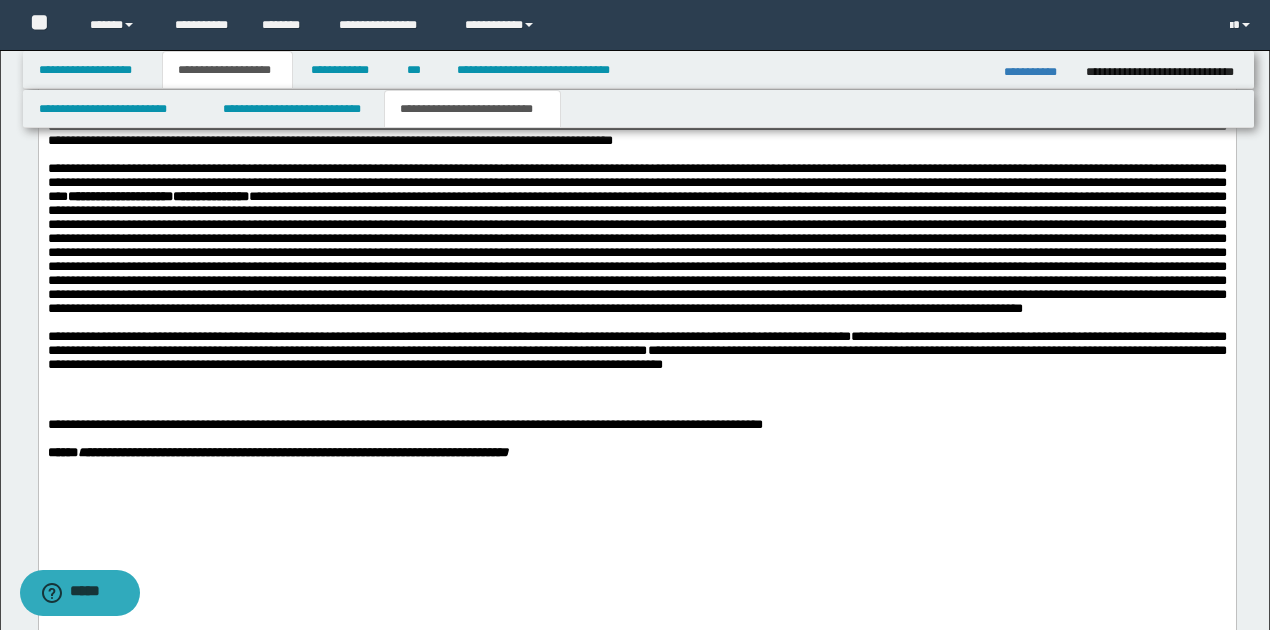 scroll, scrollTop: 1120, scrollLeft: 0, axis: vertical 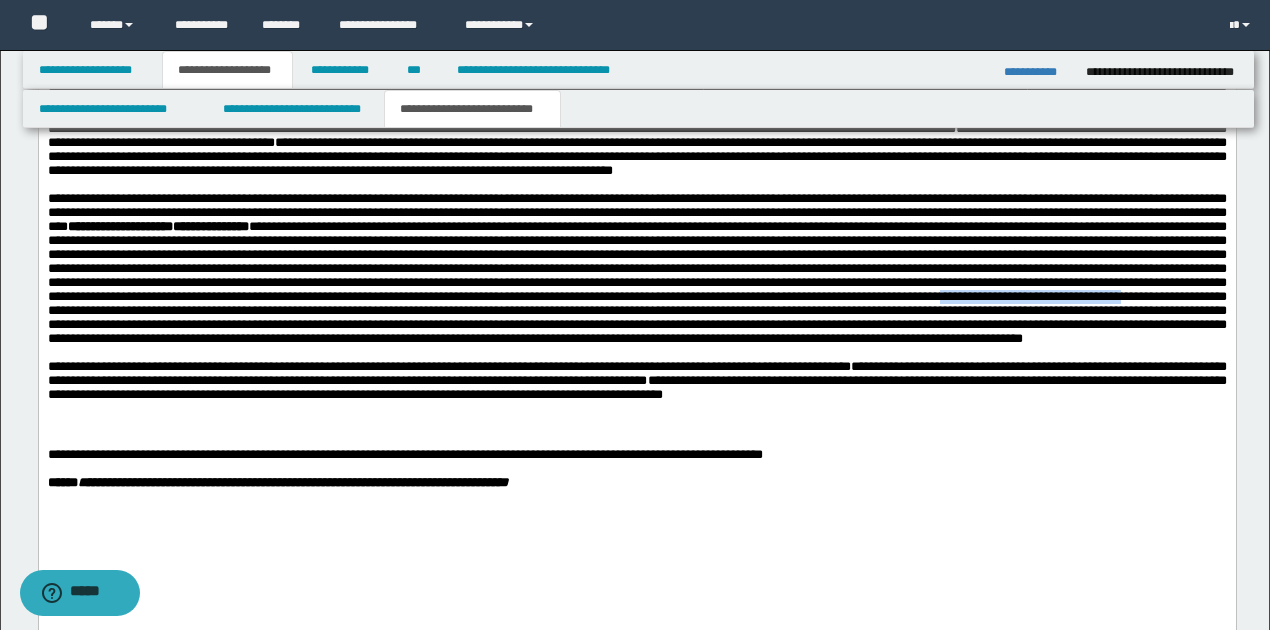 drag, startPoint x: 378, startPoint y: 365, endPoint x: 573, endPoint y: 365, distance: 195 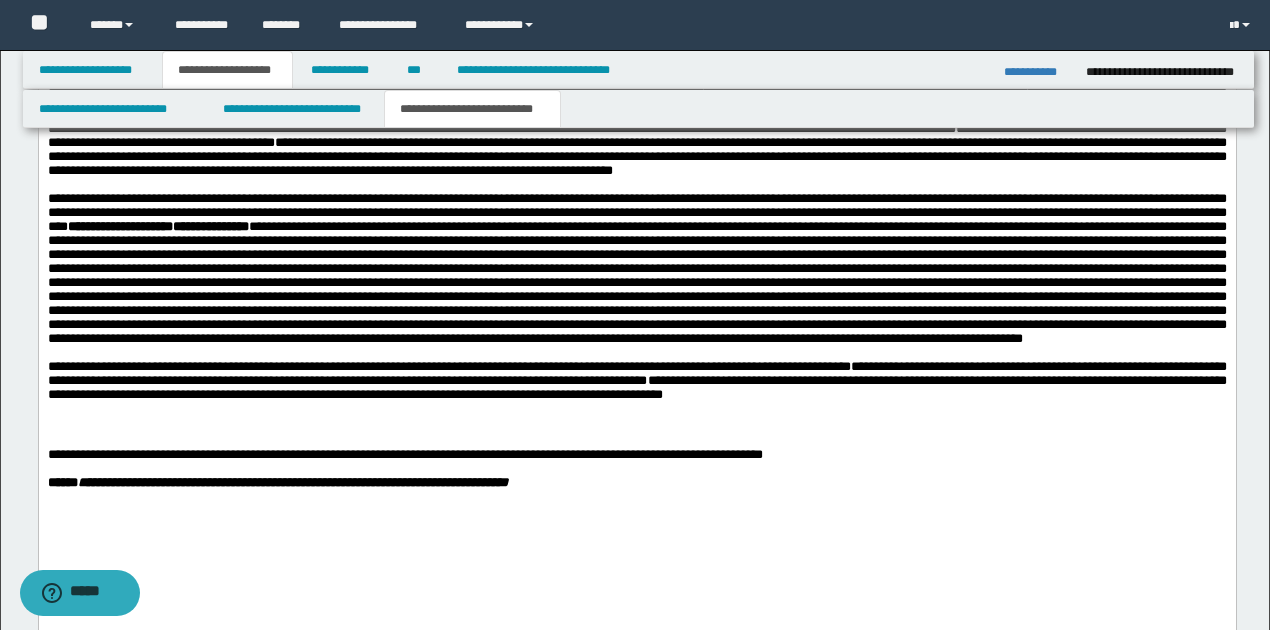 click on "**********" at bounding box center [636, 382] 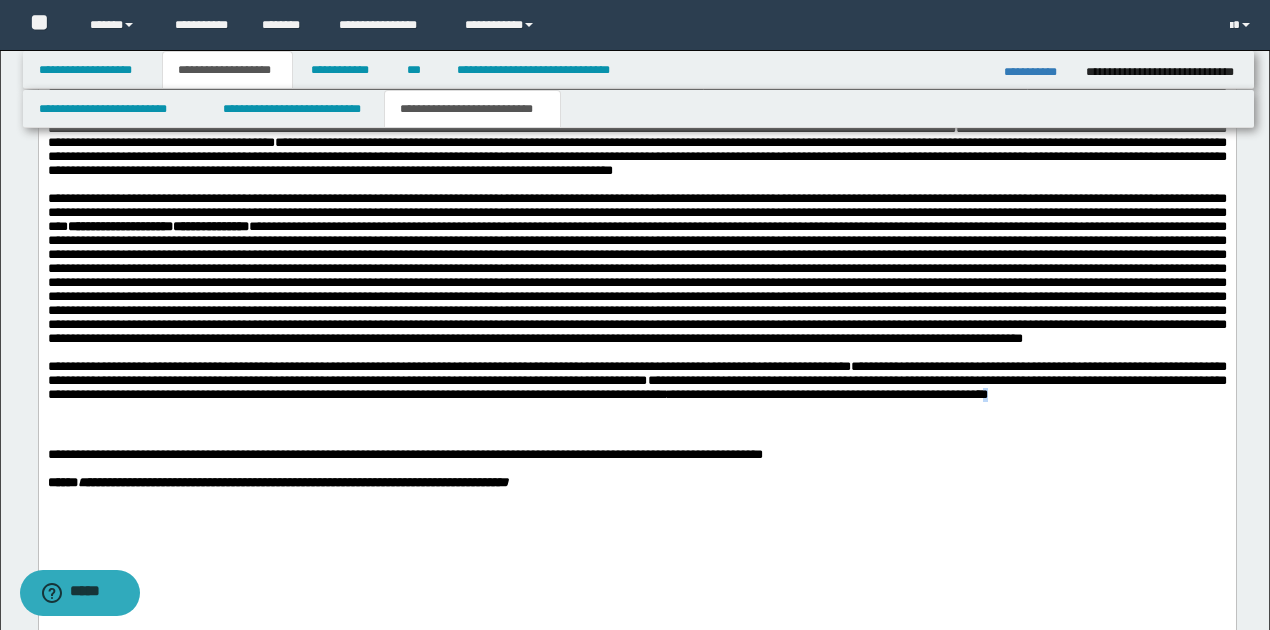 click on "**********" at bounding box center (636, 381) 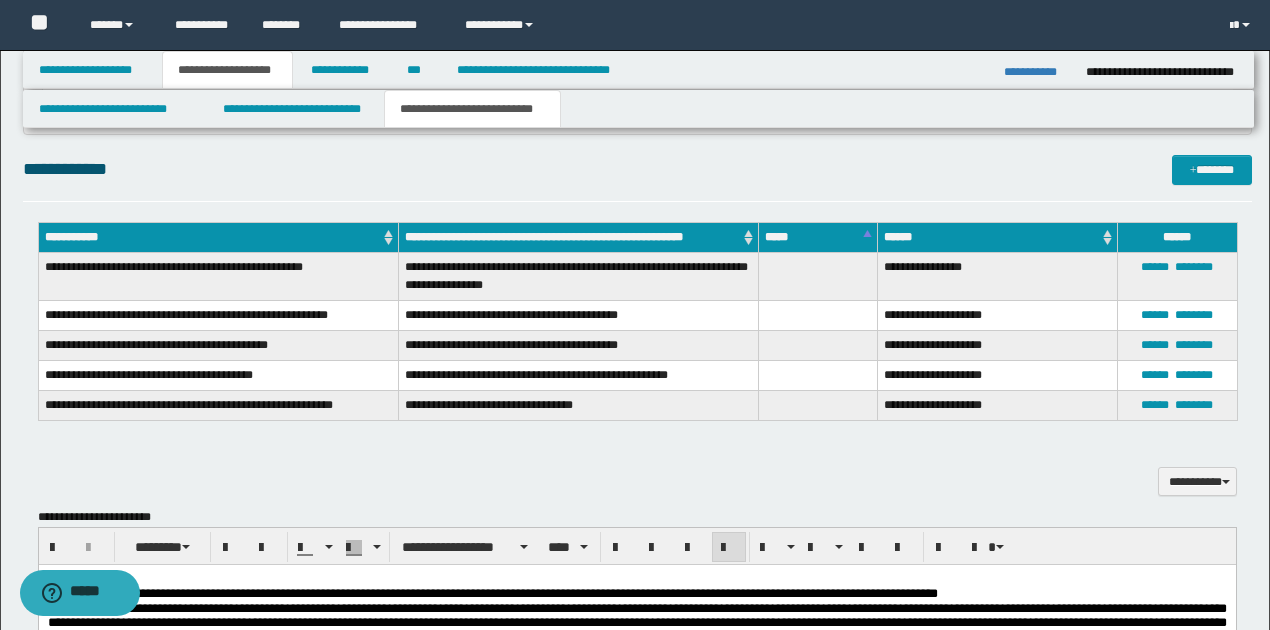 scroll, scrollTop: 386, scrollLeft: 0, axis: vertical 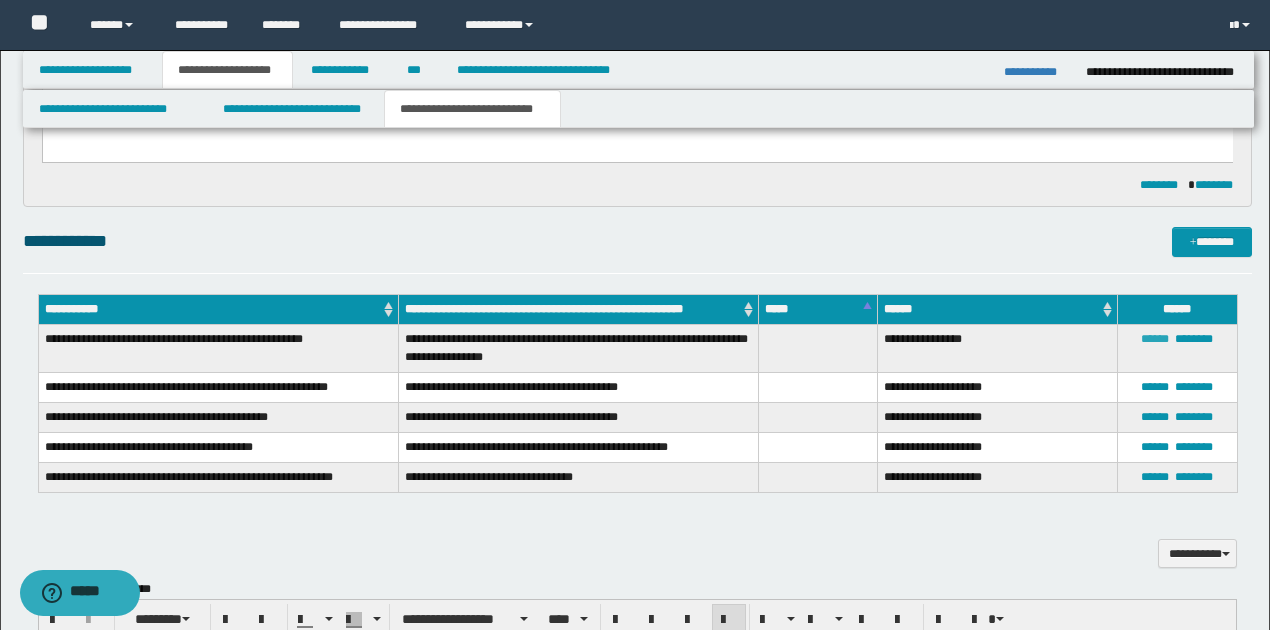 click on "******" at bounding box center [1155, 339] 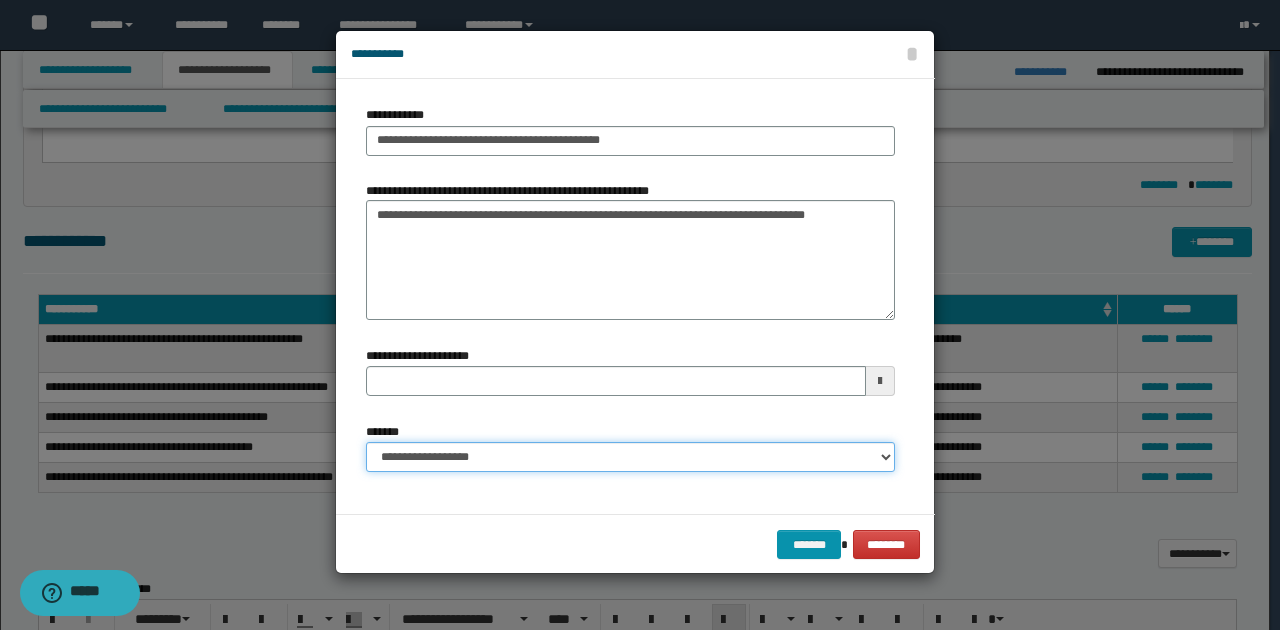click on "**********" at bounding box center [630, 457] 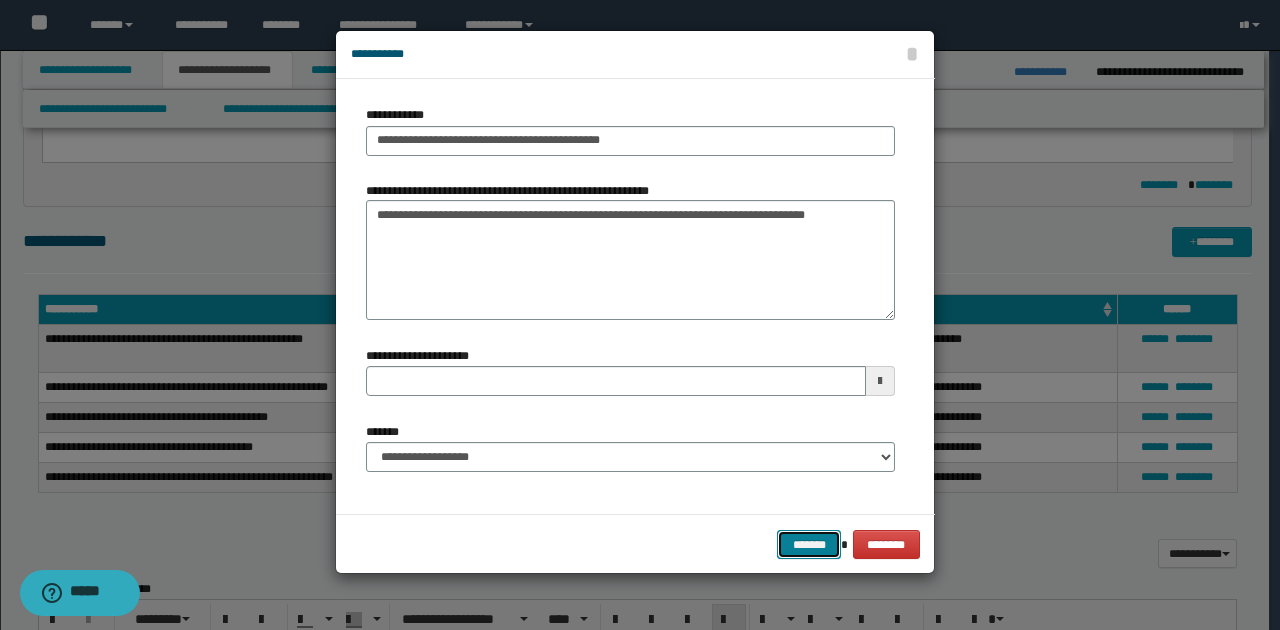 click on "*******" at bounding box center (809, 544) 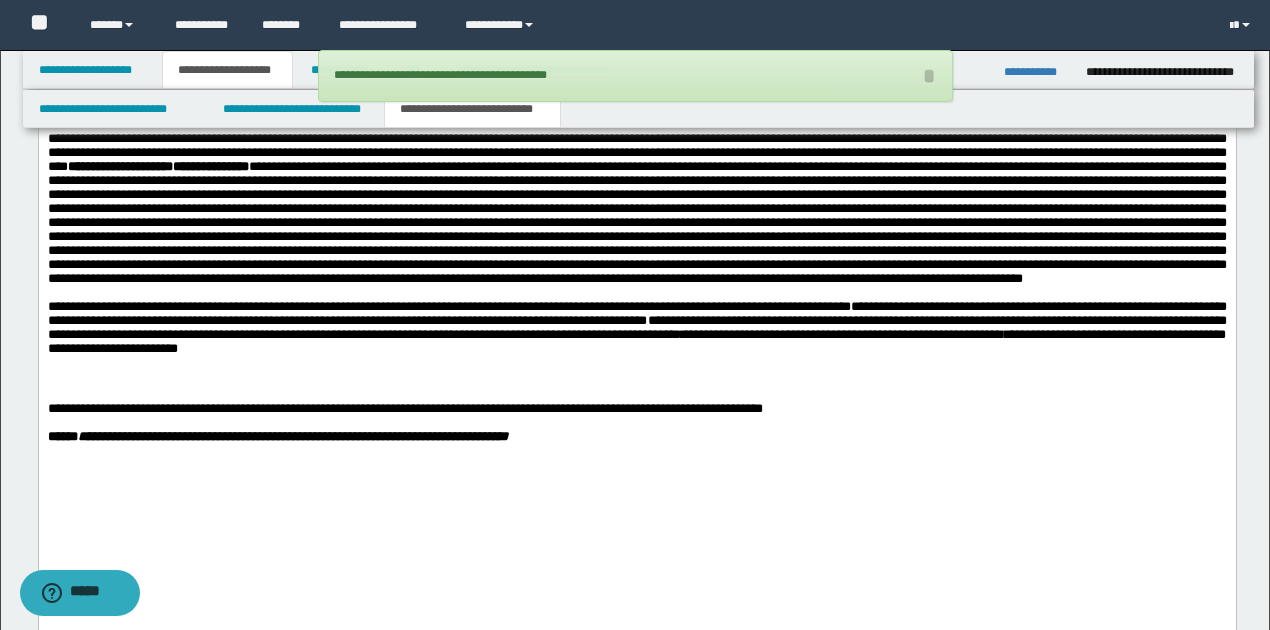 scroll, scrollTop: 1186, scrollLeft: 0, axis: vertical 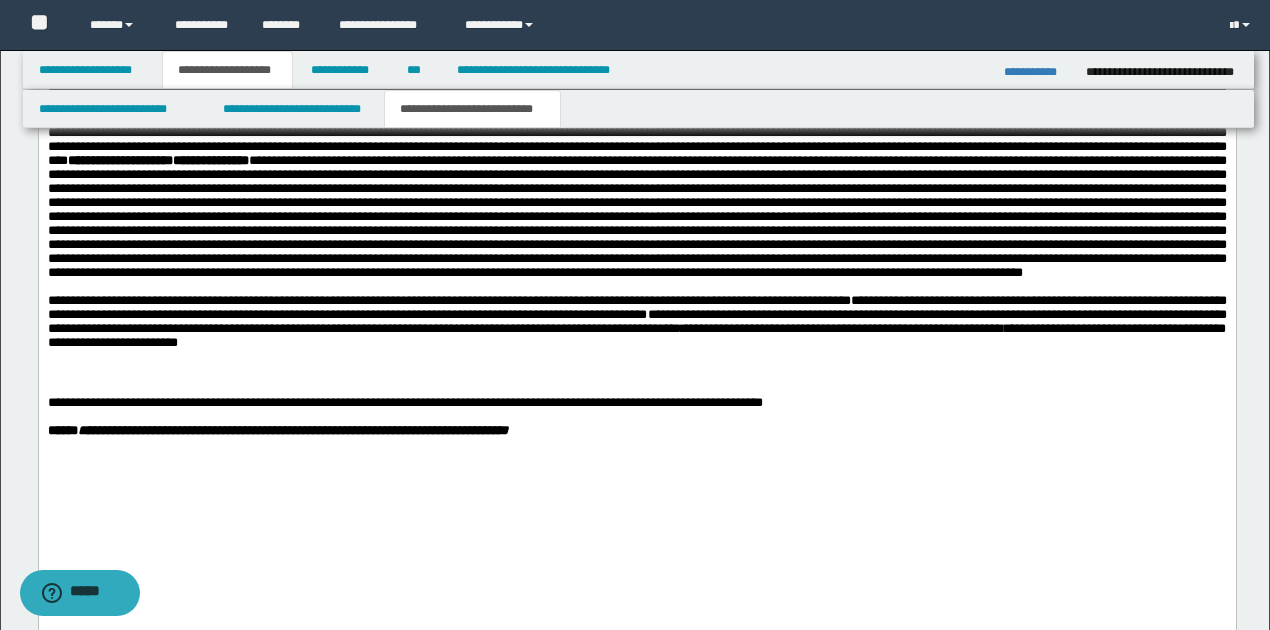 click on "**********" at bounding box center [636, 323] 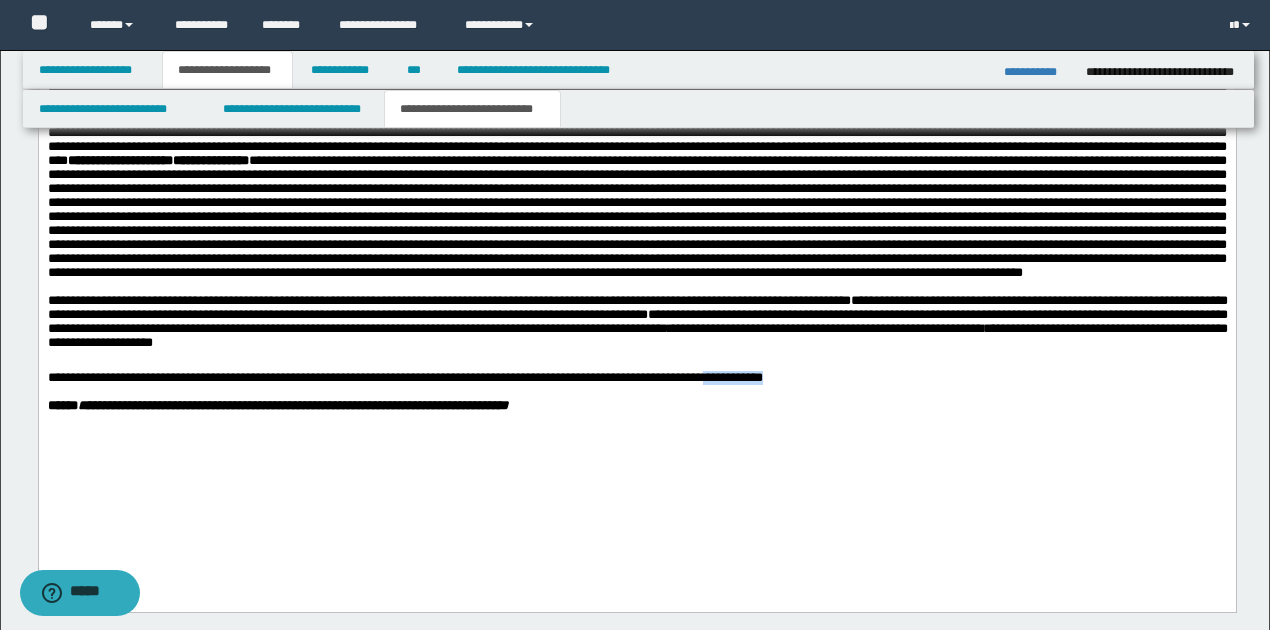 drag, startPoint x: 739, startPoint y: 450, endPoint x: 834, endPoint y: 450, distance: 95 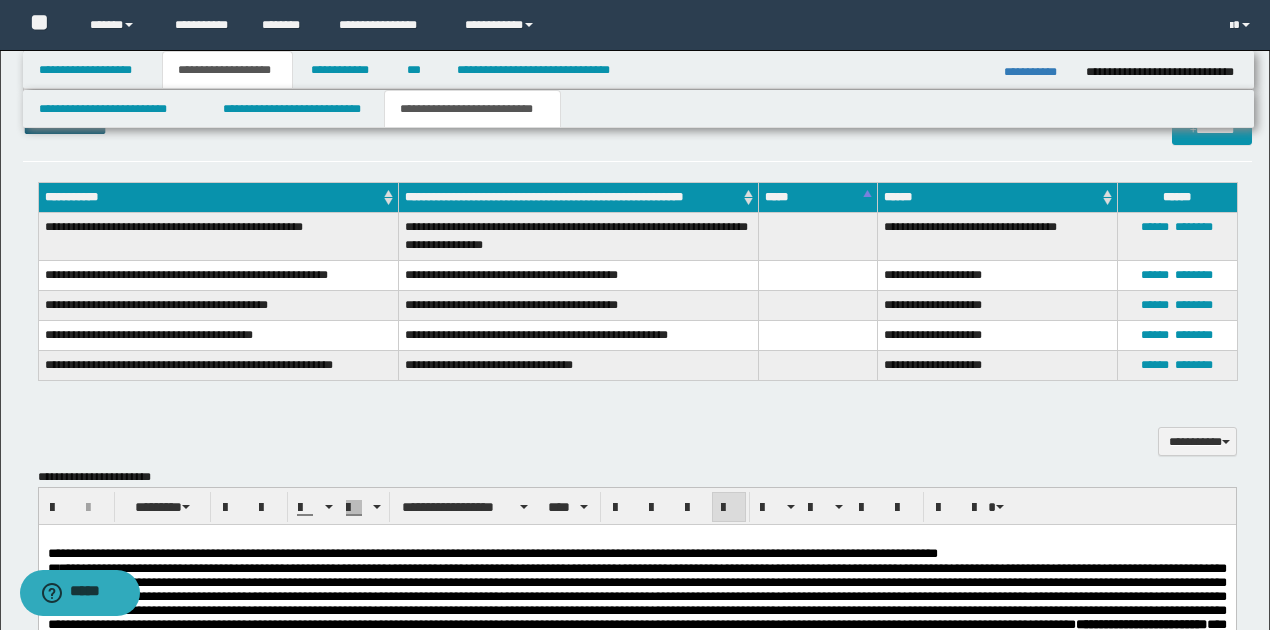 scroll, scrollTop: 453, scrollLeft: 0, axis: vertical 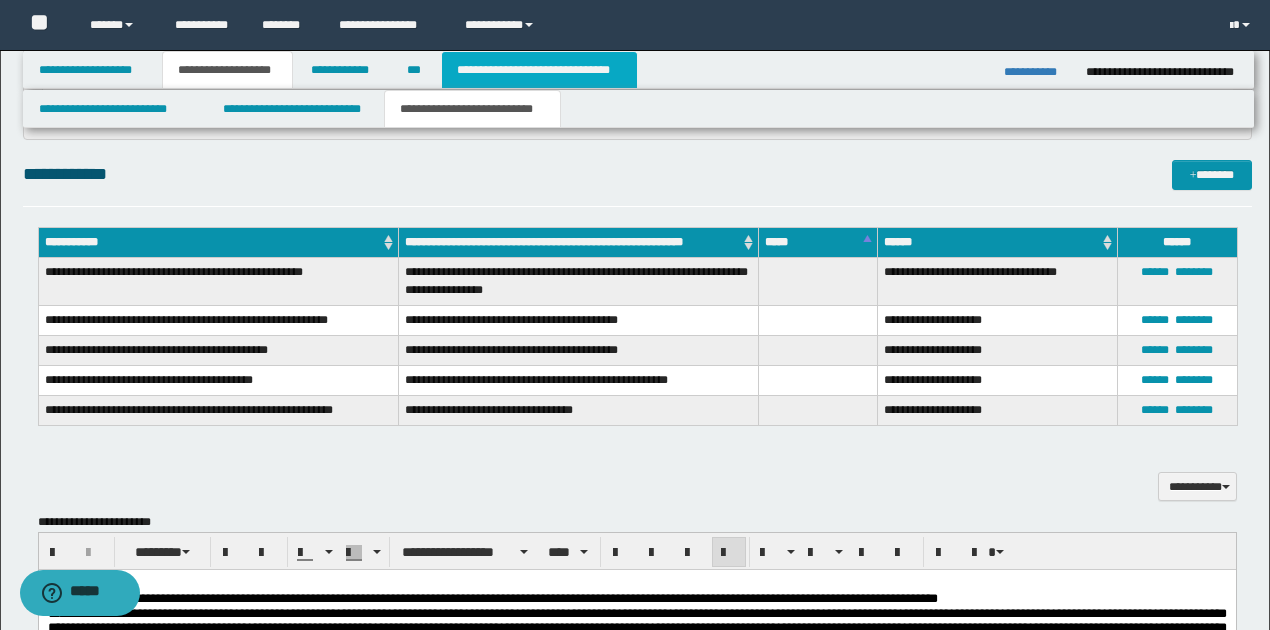 click on "**********" at bounding box center [539, 70] 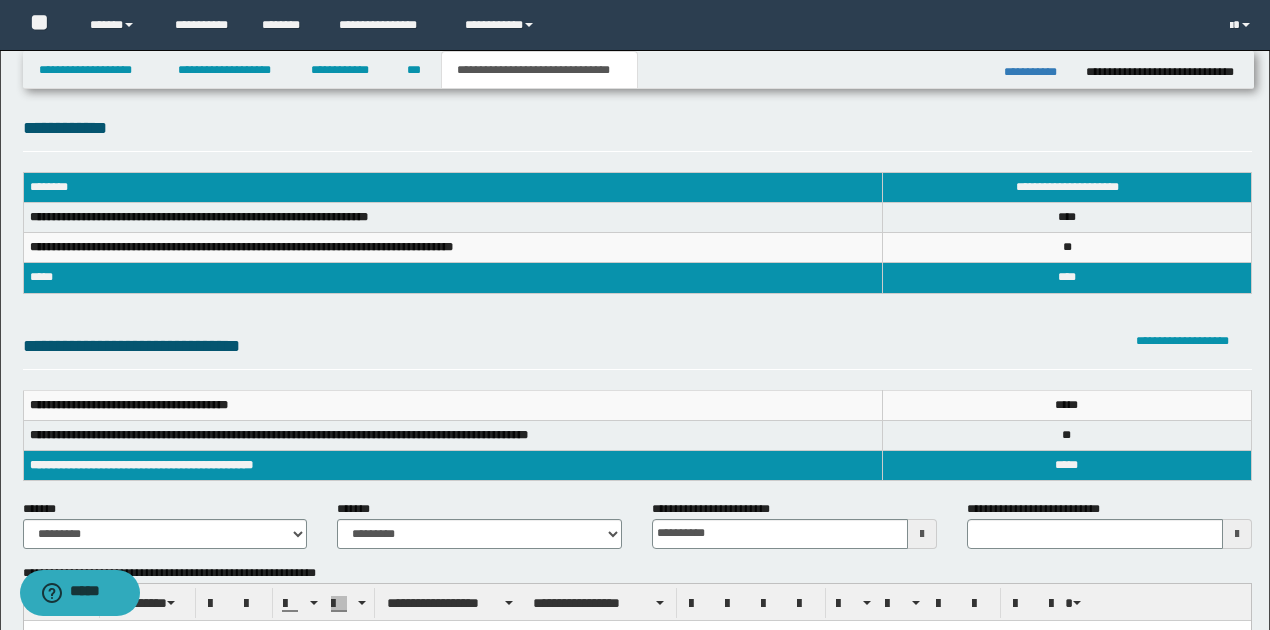 scroll, scrollTop: 0, scrollLeft: 0, axis: both 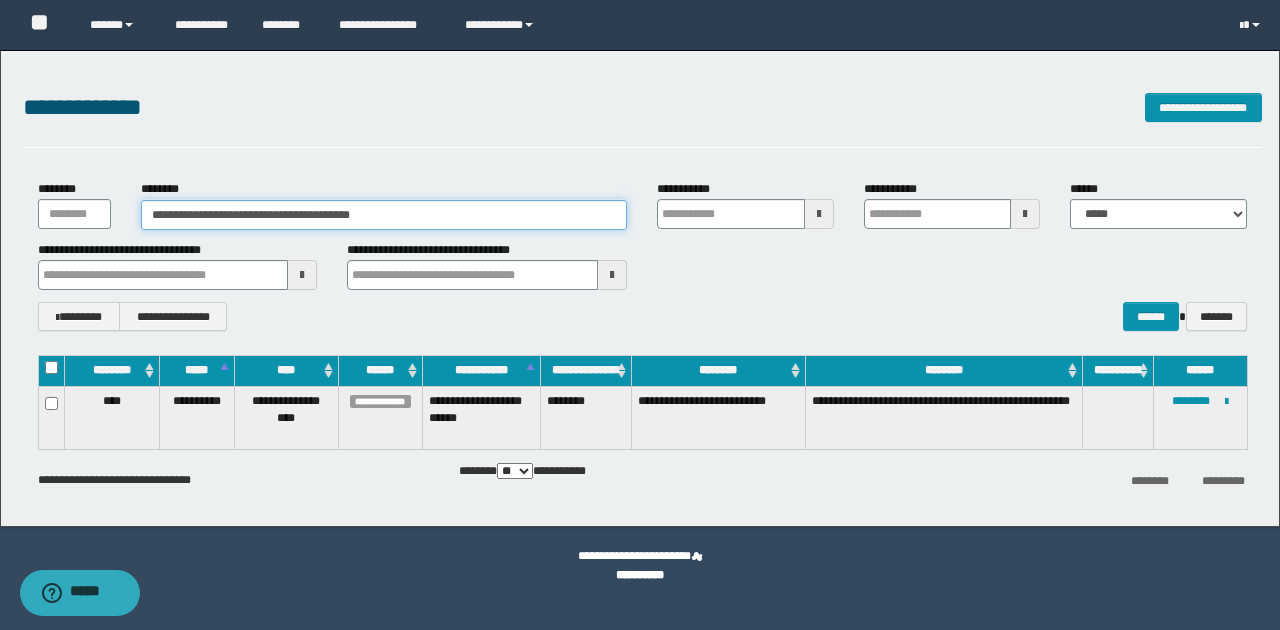 drag, startPoint x: 168, startPoint y: 216, endPoint x: 454, endPoint y: 208, distance: 286.11188 